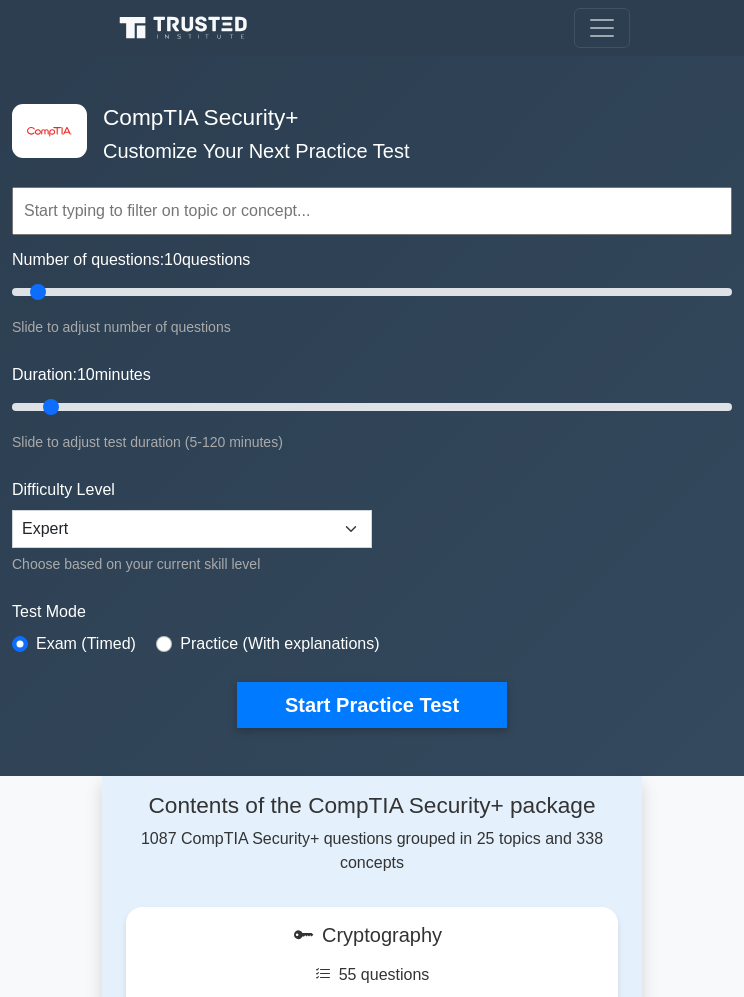 scroll, scrollTop: 411, scrollLeft: 0, axis: vertical 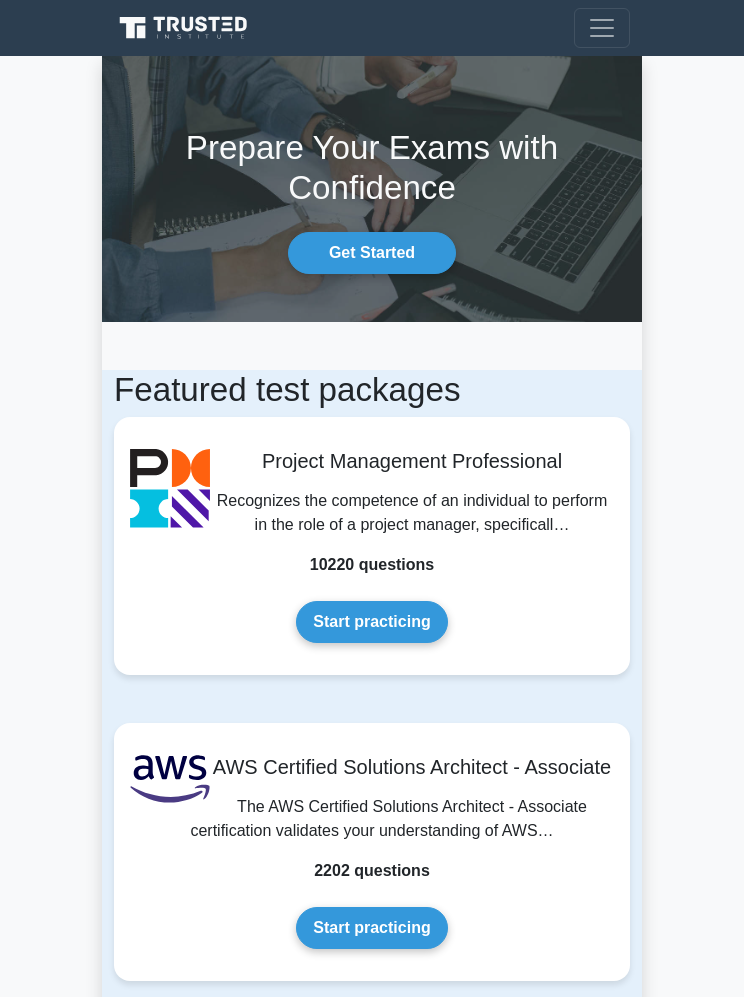click at bounding box center [602, 28] 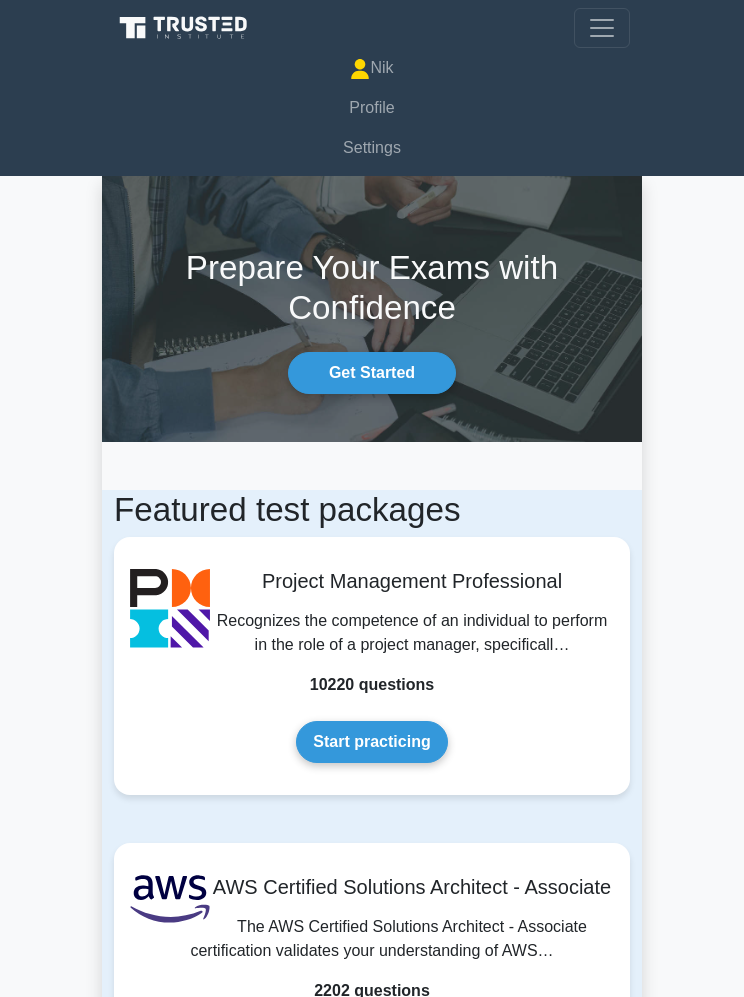 click on "Prepare Your Exams with Confidence
Get Started
Featured test packages
Project Management Professional
Recognizes the competence of an individual to perform in the role of a project manager, specificall…
10220 questions
Start practicing" at bounding box center [372, 5597] 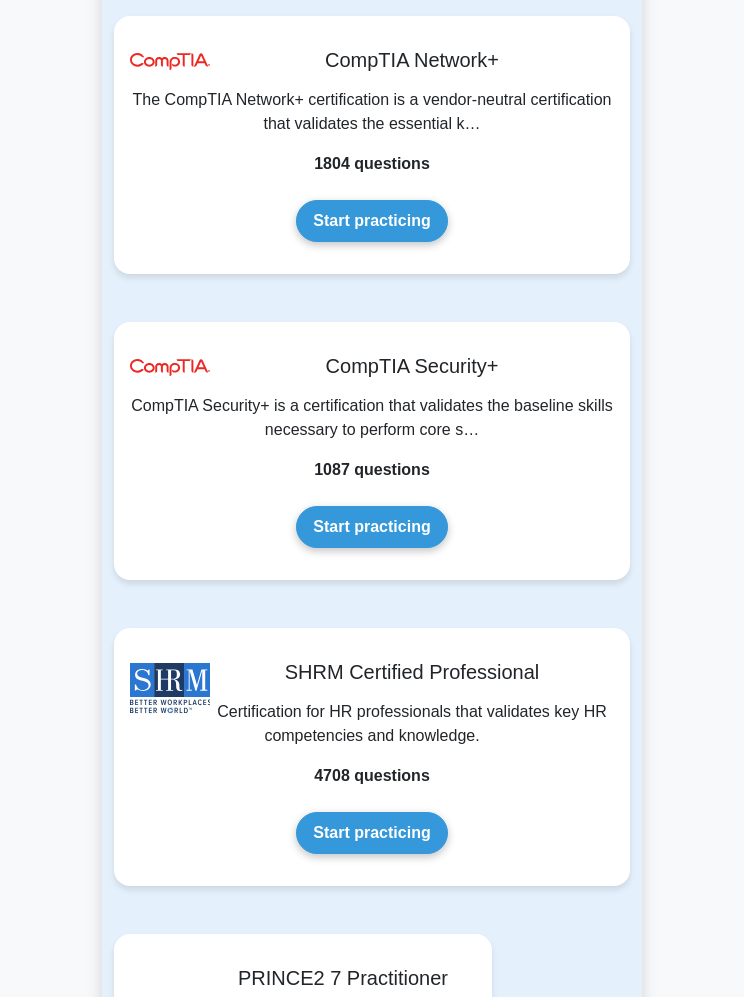 scroll, scrollTop: 7962, scrollLeft: 0, axis: vertical 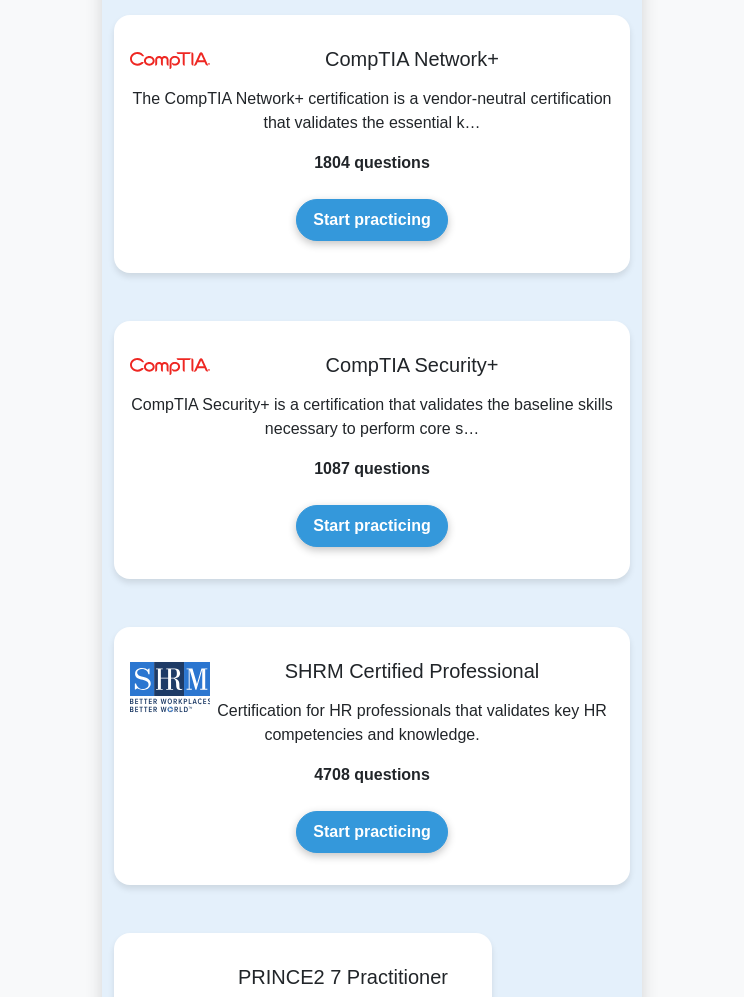 click on "Start practicing" at bounding box center (371, 526) 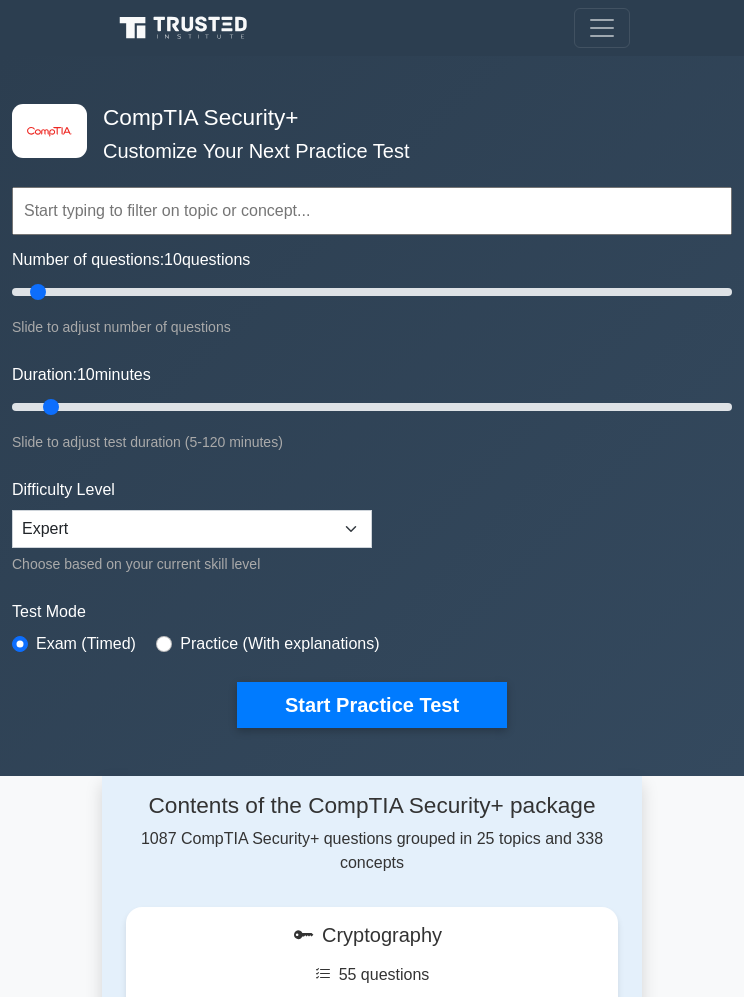 scroll, scrollTop: 0, scrollLeft: 0, axis: both 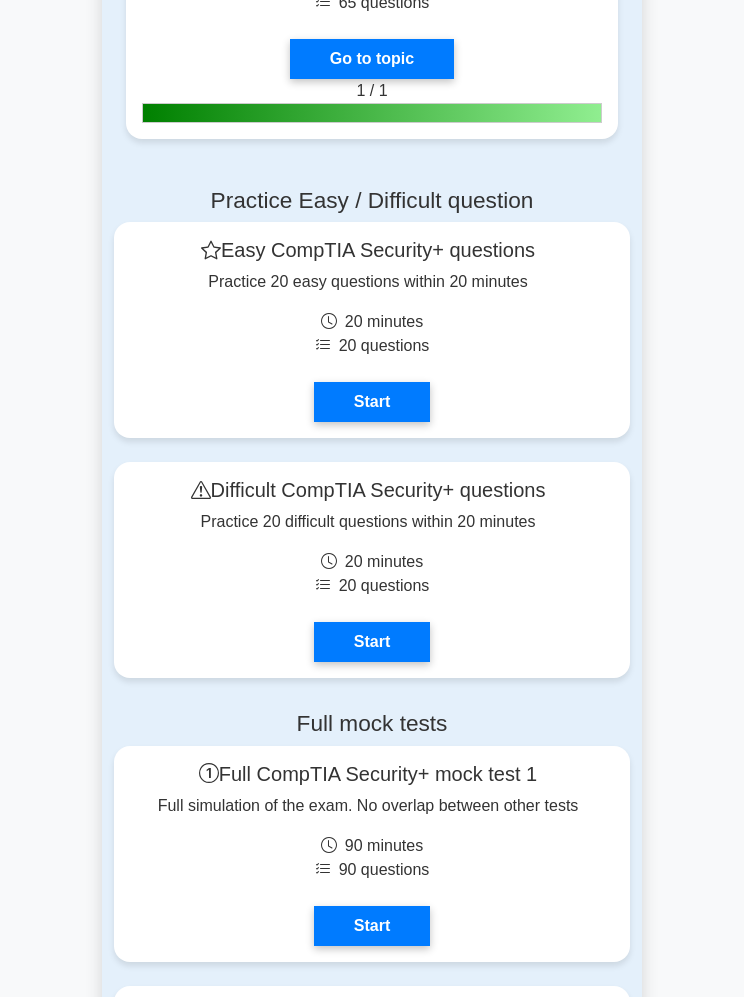 click on "Start" at bounding box center [372, 642] 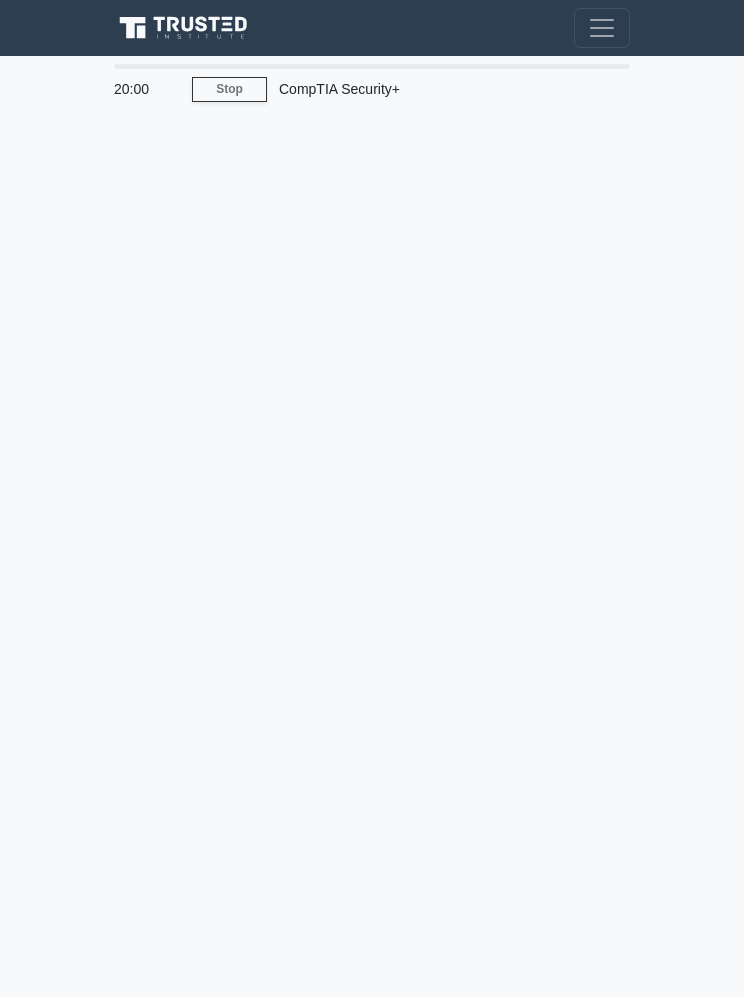 scroll, scrollTop: 0, scrollLeft: 0, axis: both 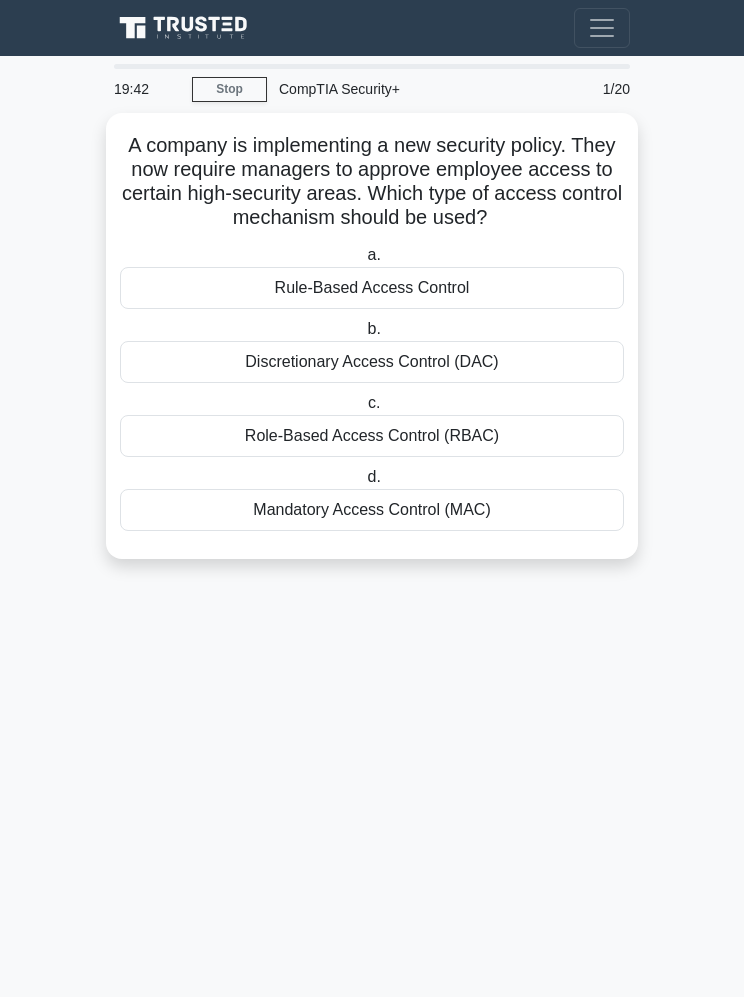 click on "Role-Based Access Control (RBAC)" at bounding box center (372, 436) 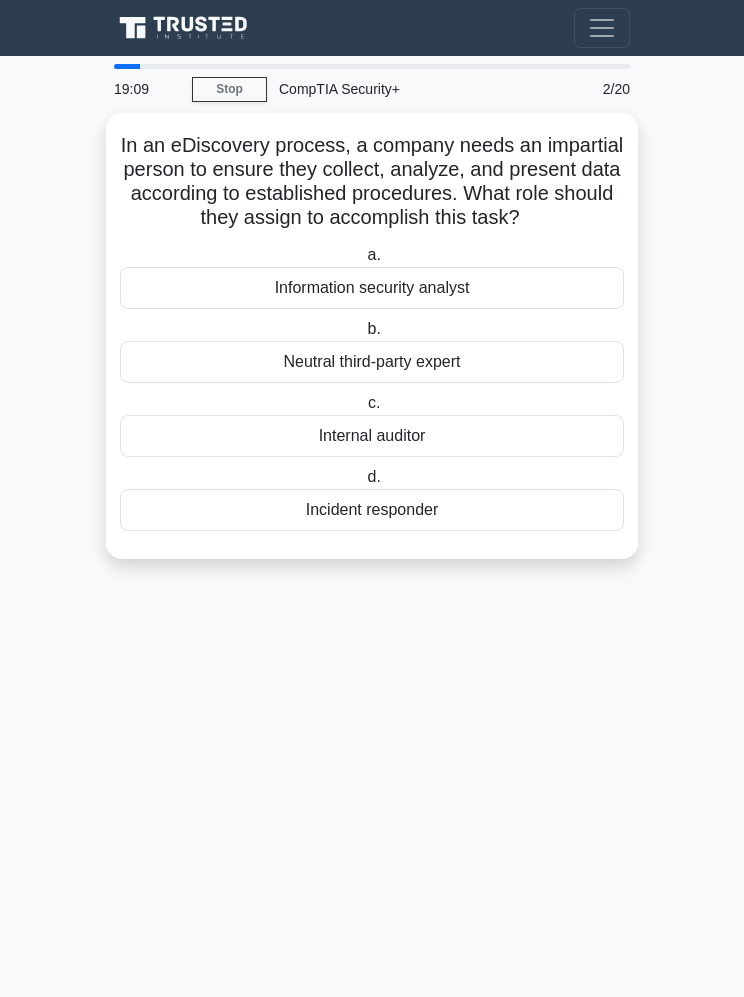 click on "Neutral third-party expert" at bounding box center (372, 362) 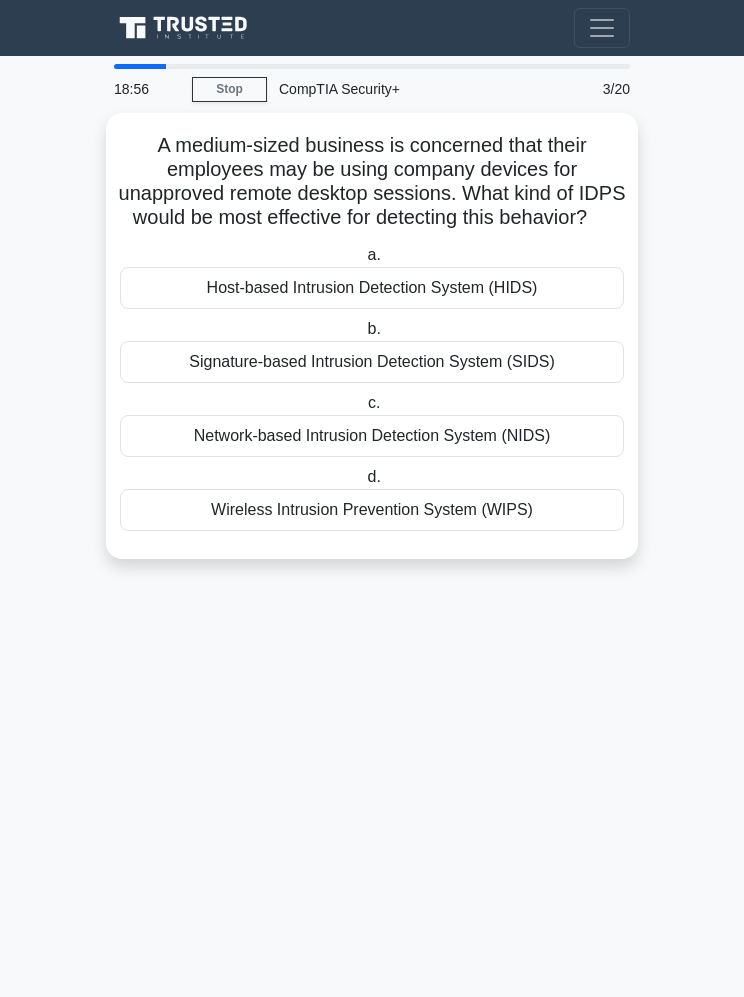 click on "Signature-based Intrusion Detection System (SIDS)" at bounding box center [372, 362] 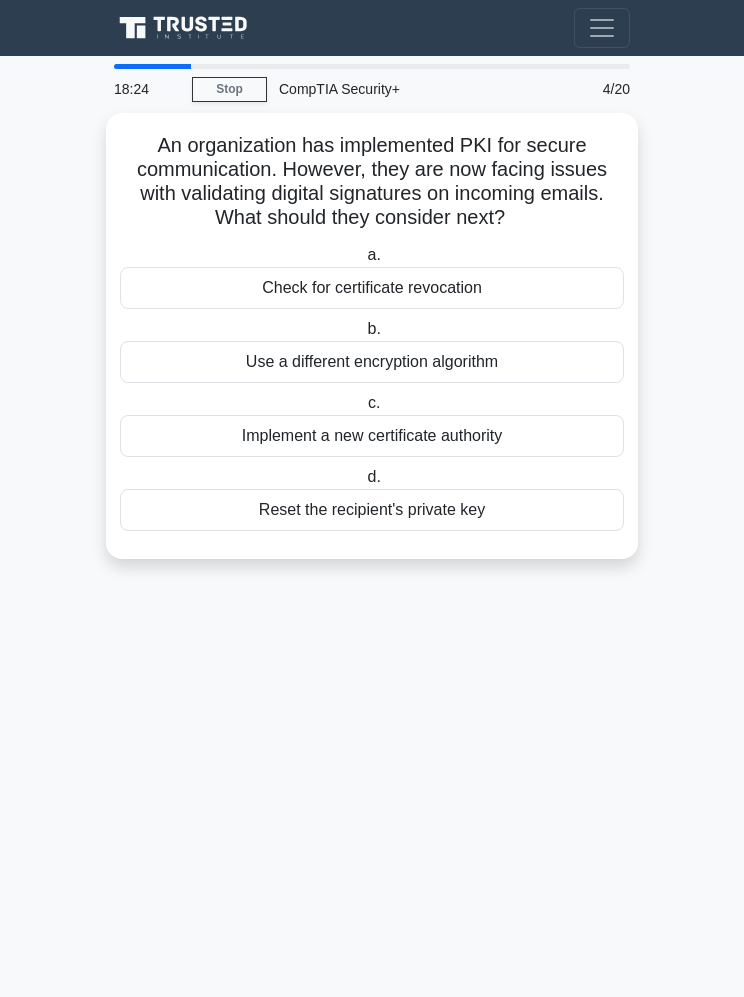 click on "Check for certificate revocation" at bounding box center [372, 288] 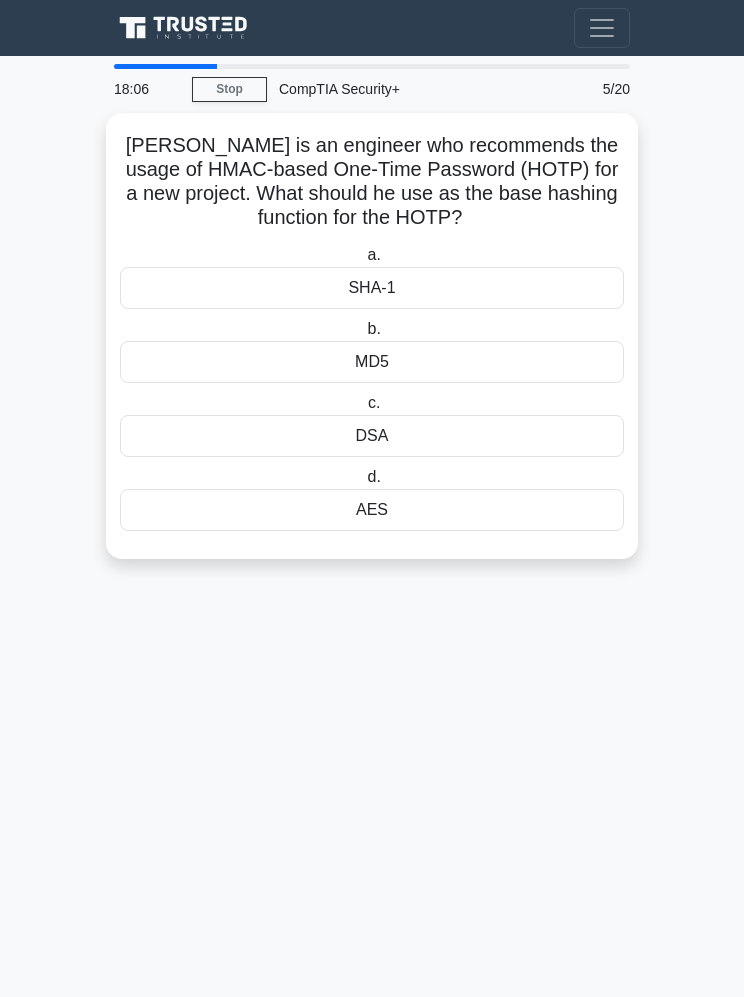 click on "AES" at bounding box center [372, 510] 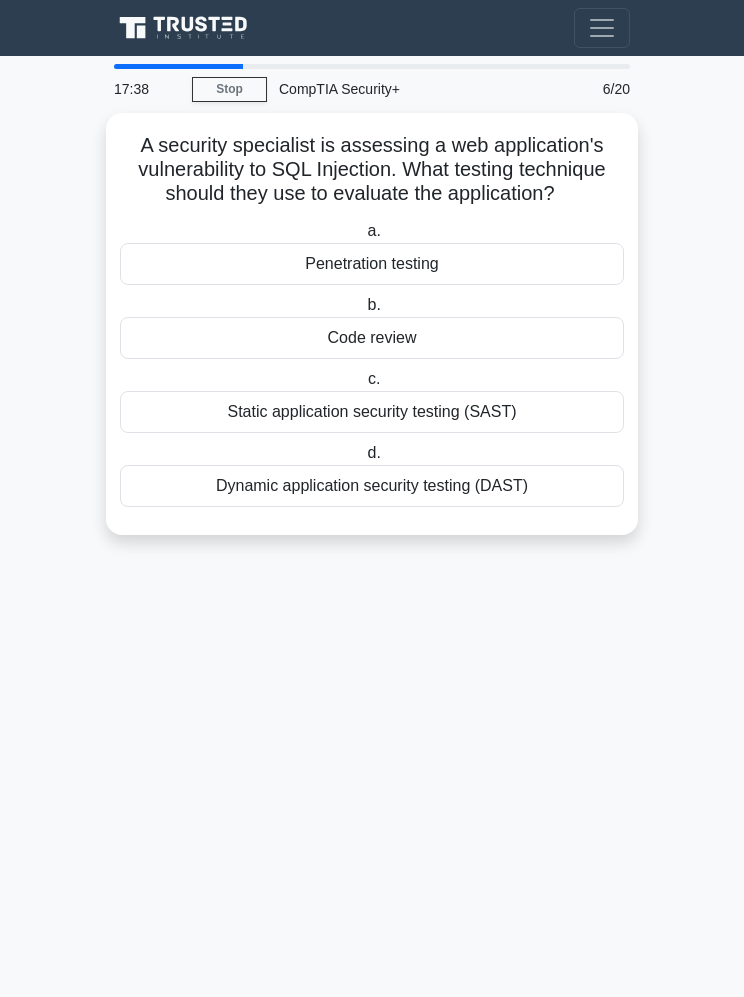 click on "Code review" at bounding box center (372, 338) 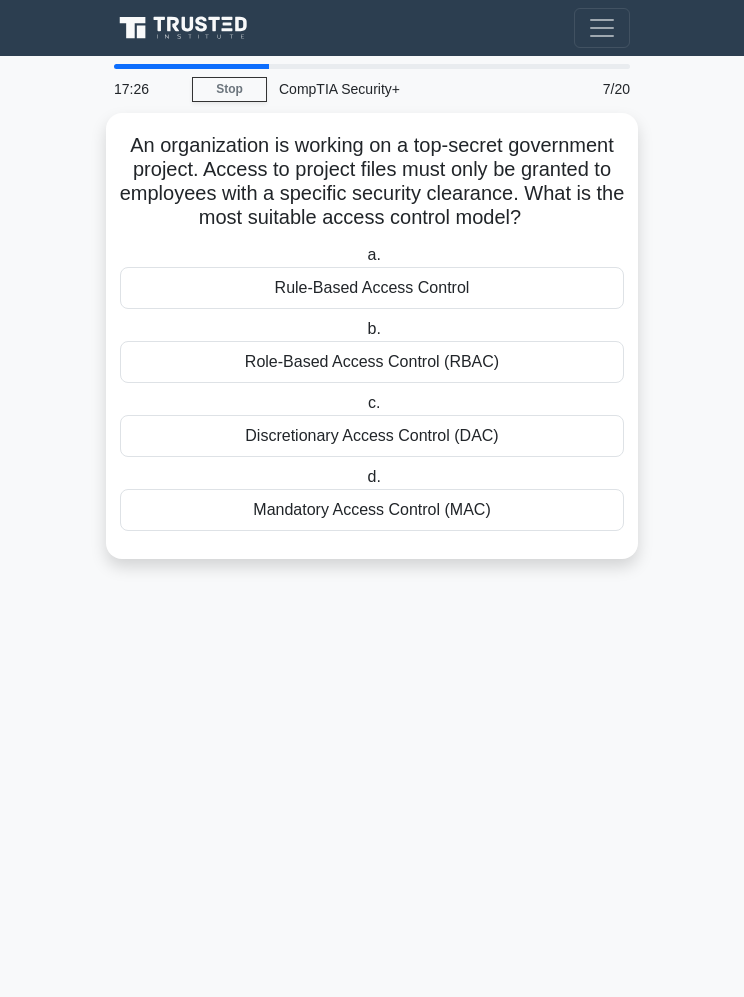 click on "Rule-Based Access Control" at bounding box center [372, 288] 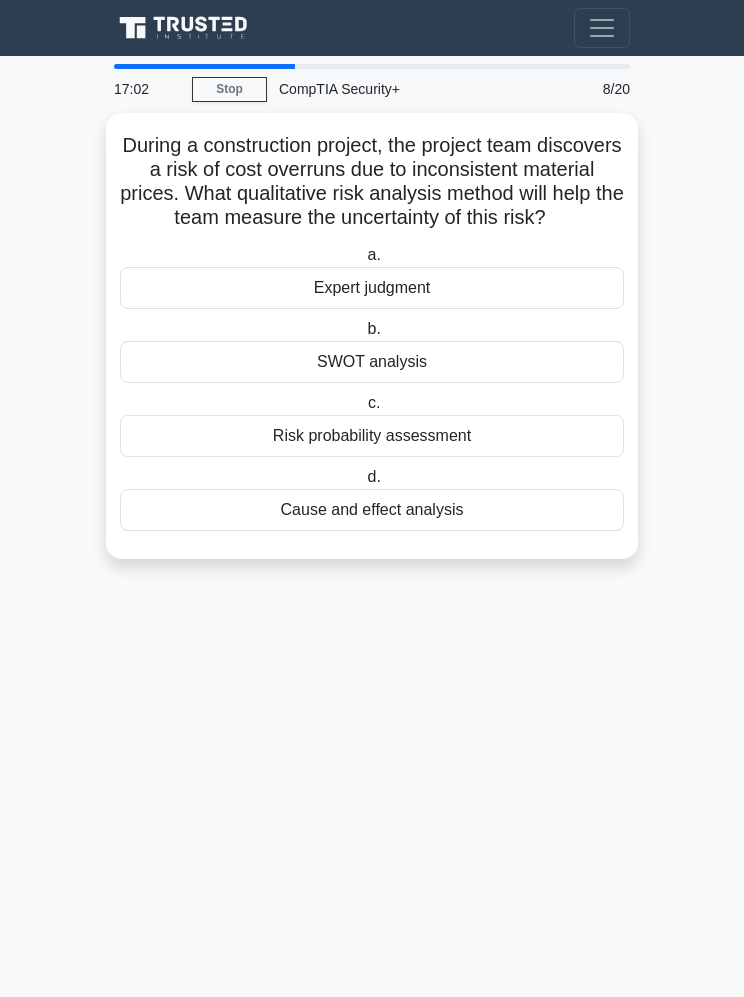 click on "Risk probability assessment" at bounding box center (372, 436) 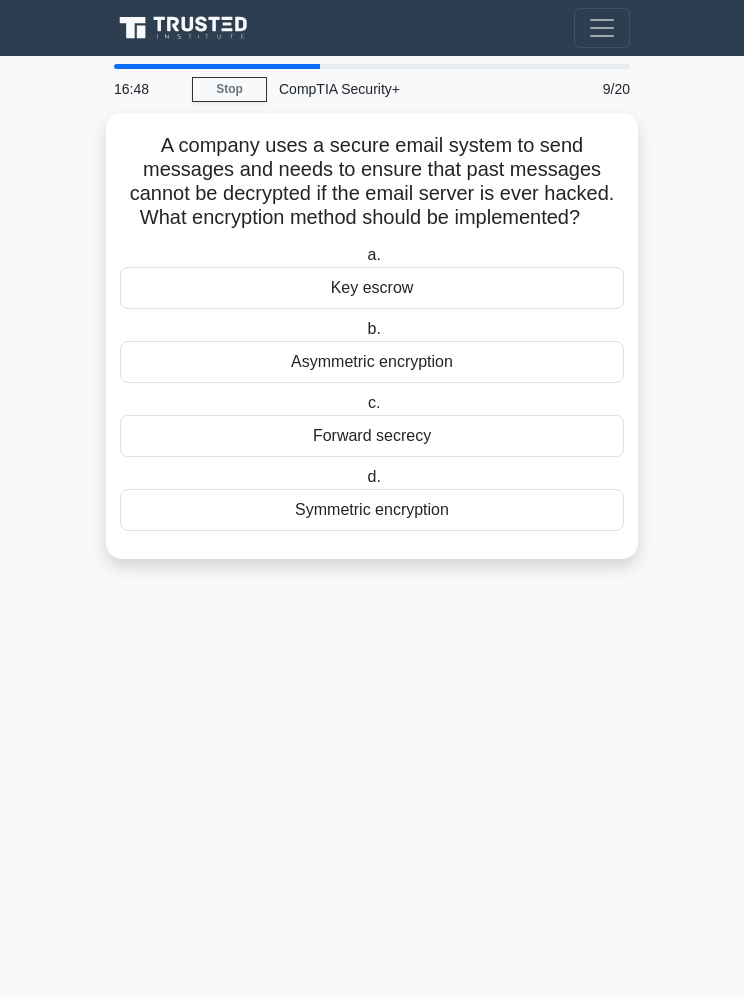 click on "Asymmetric encryption" at bounding box center (372, 362) 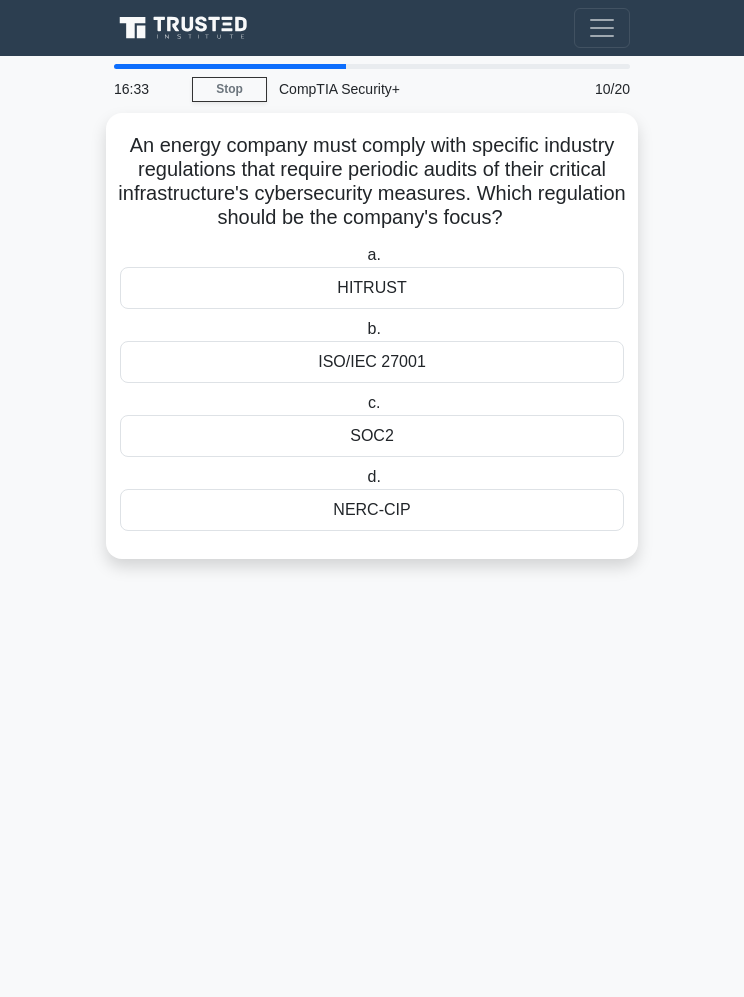 click on "NERC-CIP" at bounding box center [372, 510] 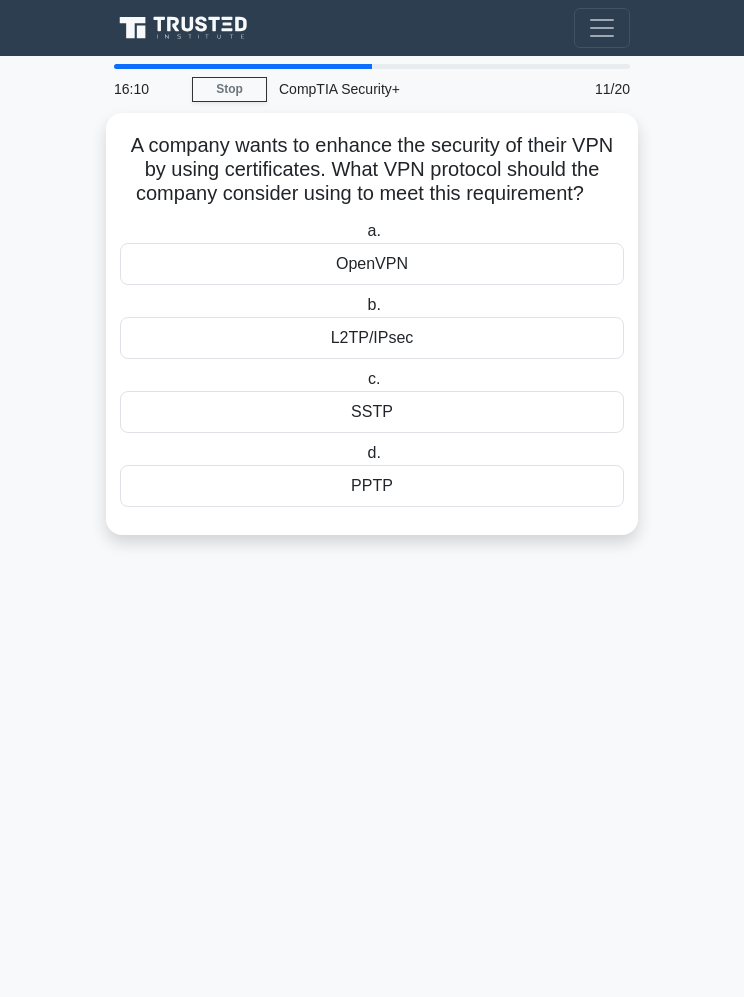 click on "L2TP/IPsec" at bounding box center (372, 338) 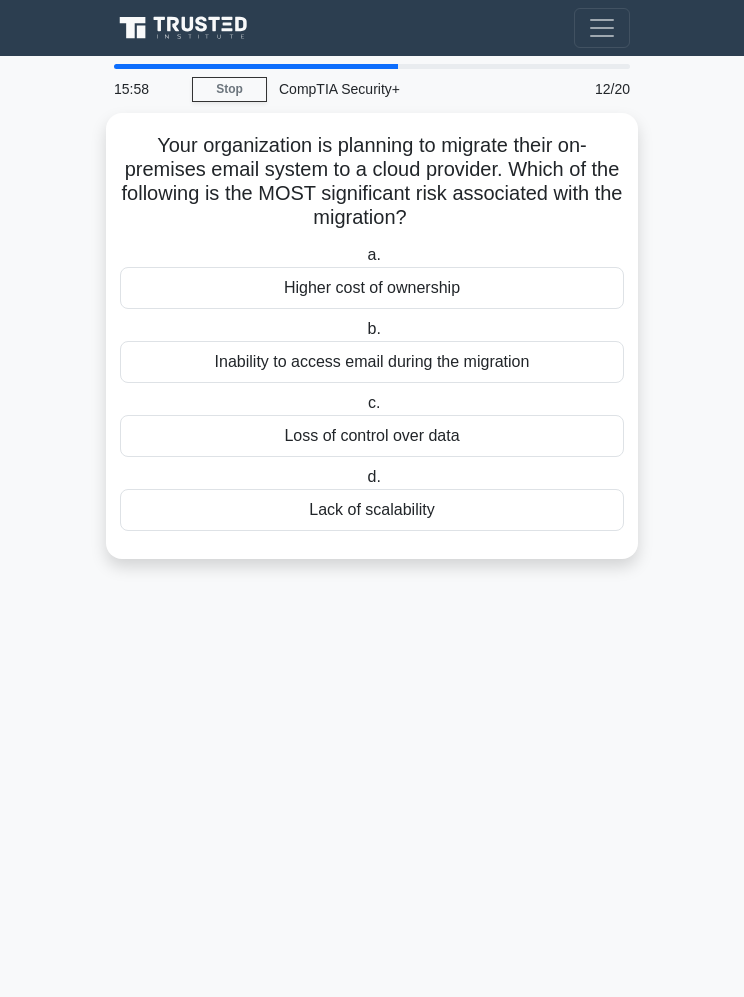 click on "Loss of control over data" at bounding box center [372, 436] 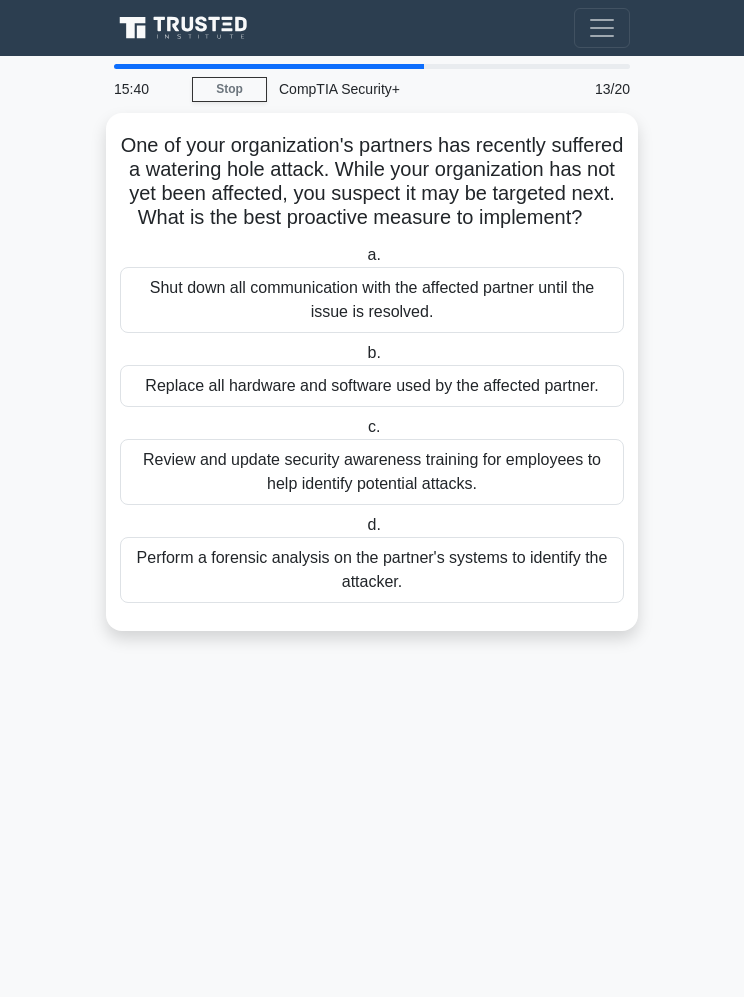 click on "Review and update security awareness training for employees to help identify potential attacks." at bounding box center (372, 472) 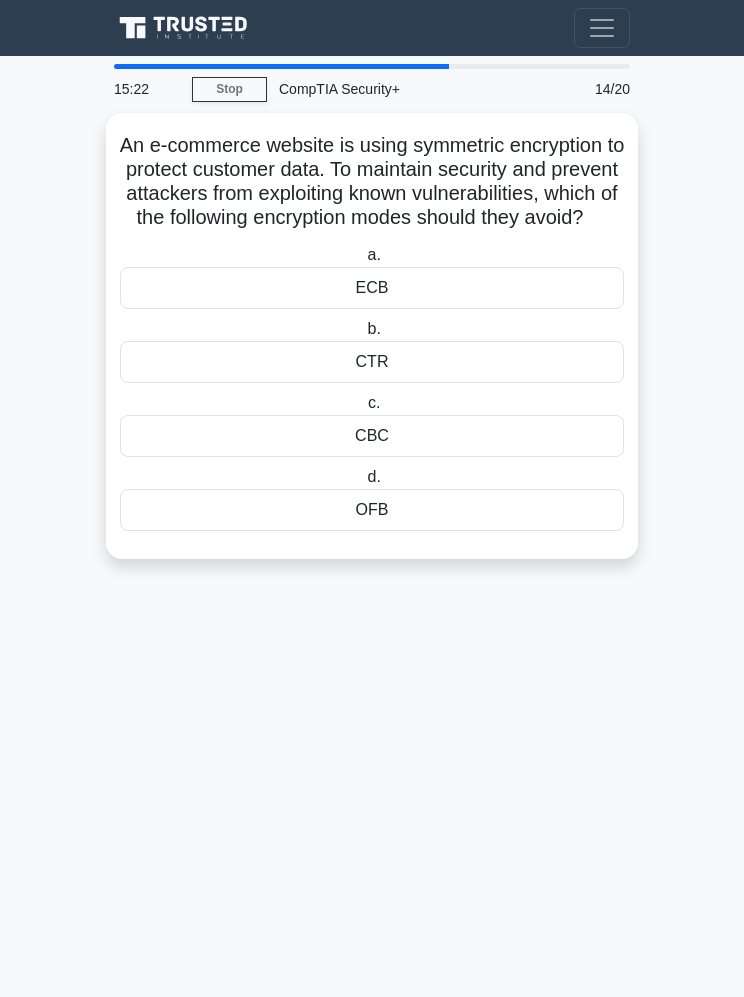 click on "OFB" at bounding box center [372, 510] 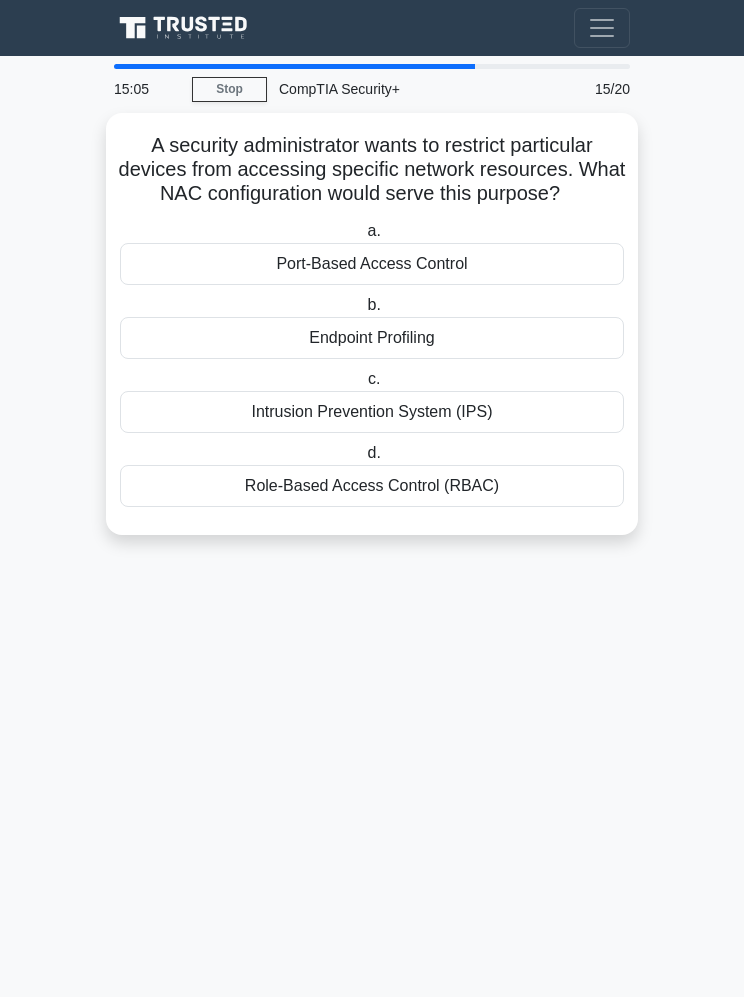 click on "Port-Based Access Control" at bounding box center [372, 264] 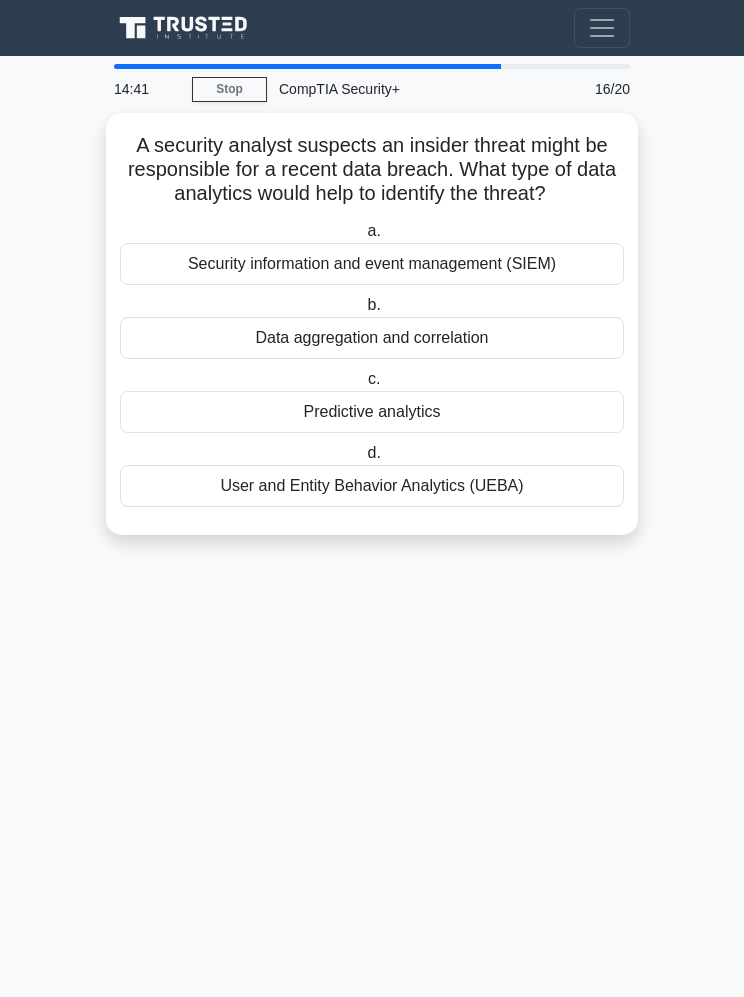 click on "User and Entity Behavior Analytics (UEBA)" at bounding box center [372, 486] 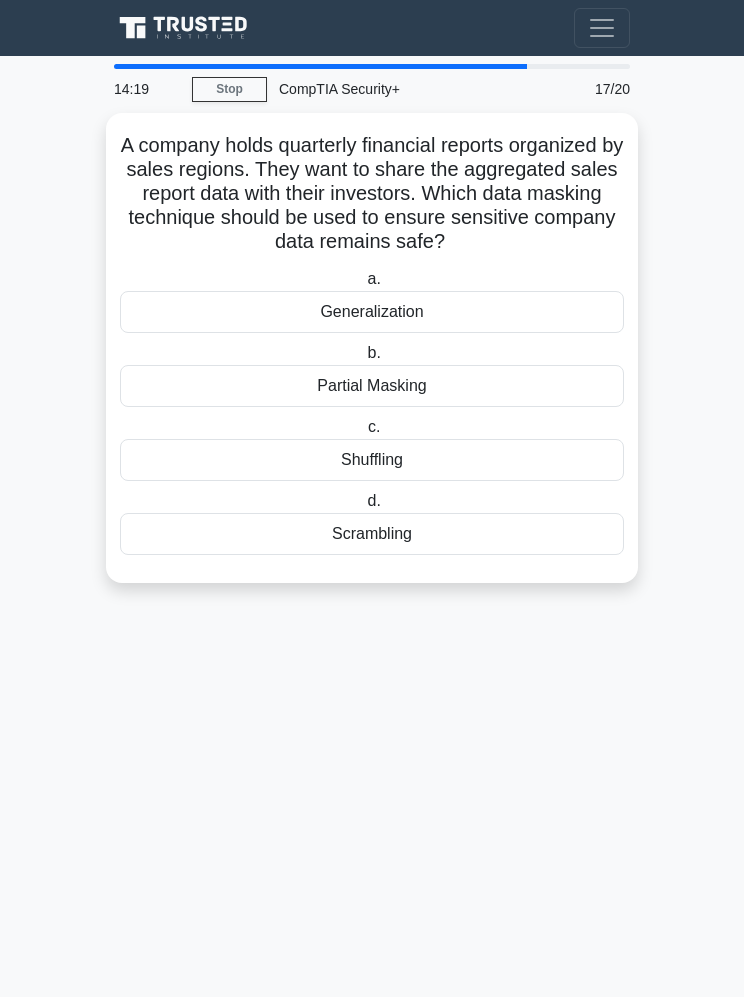click on "Generalization" at bounding box center (372, 312) 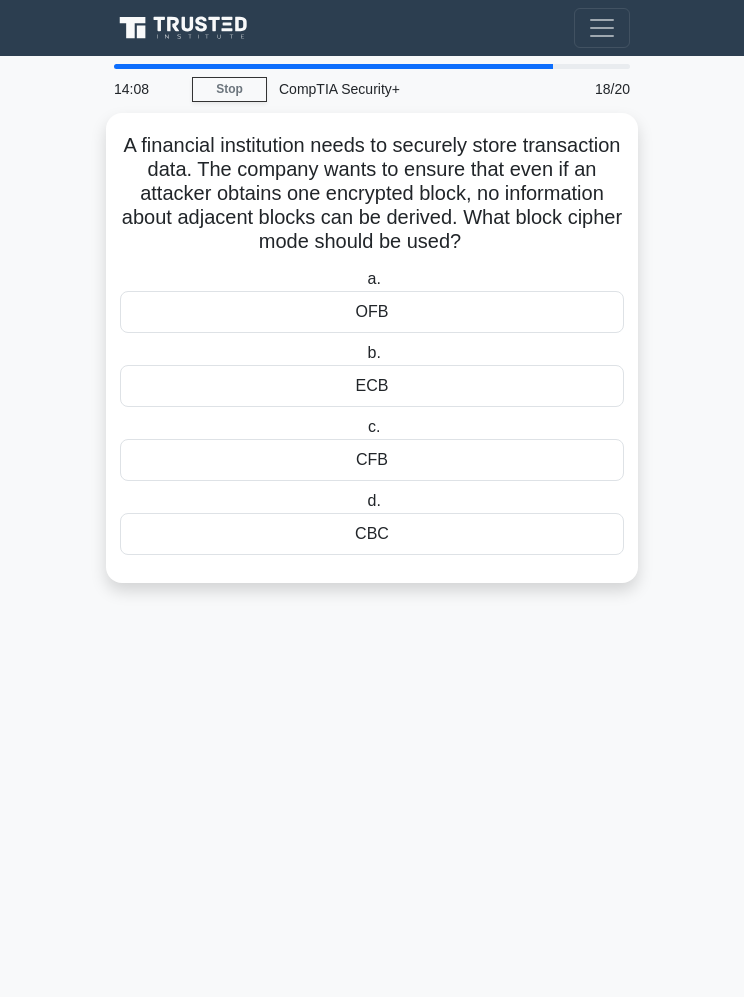 click on "ECB" at bounding box center [372, 386] 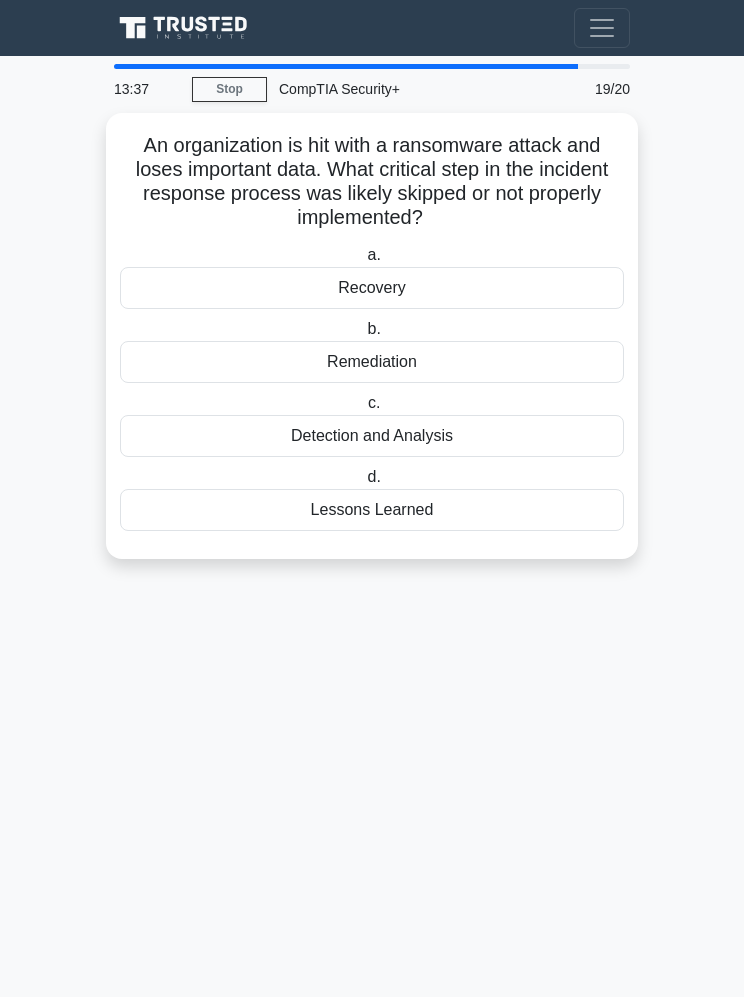 click on "Recovery" at bounding box center (372, 288) 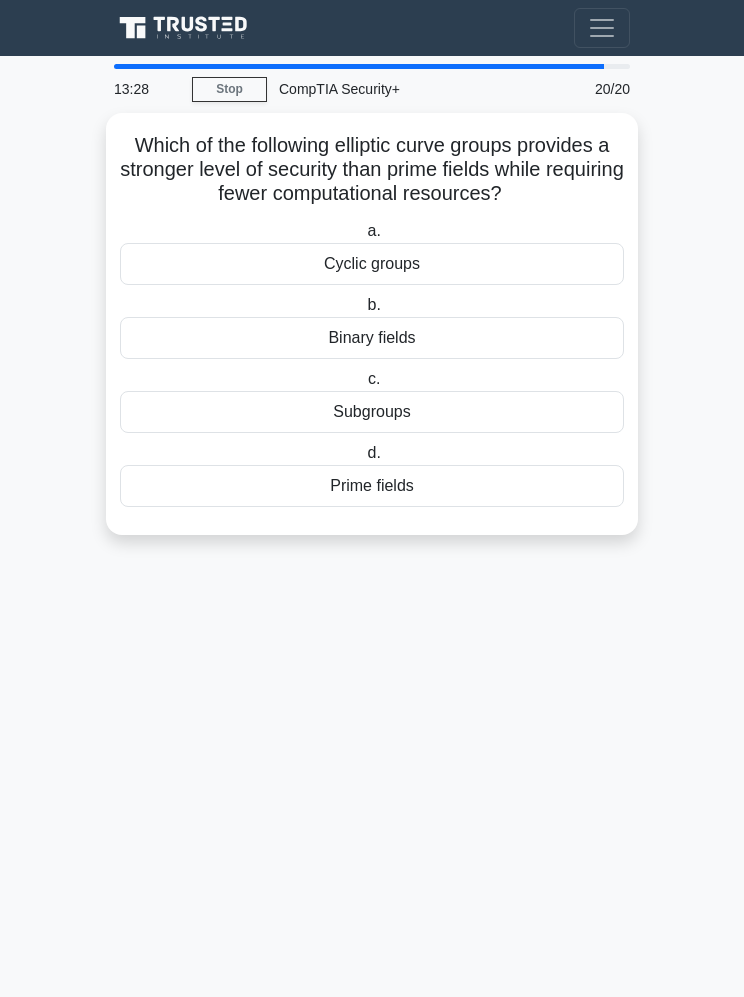 click on "Prime fields" at bounding box center (372, 486) 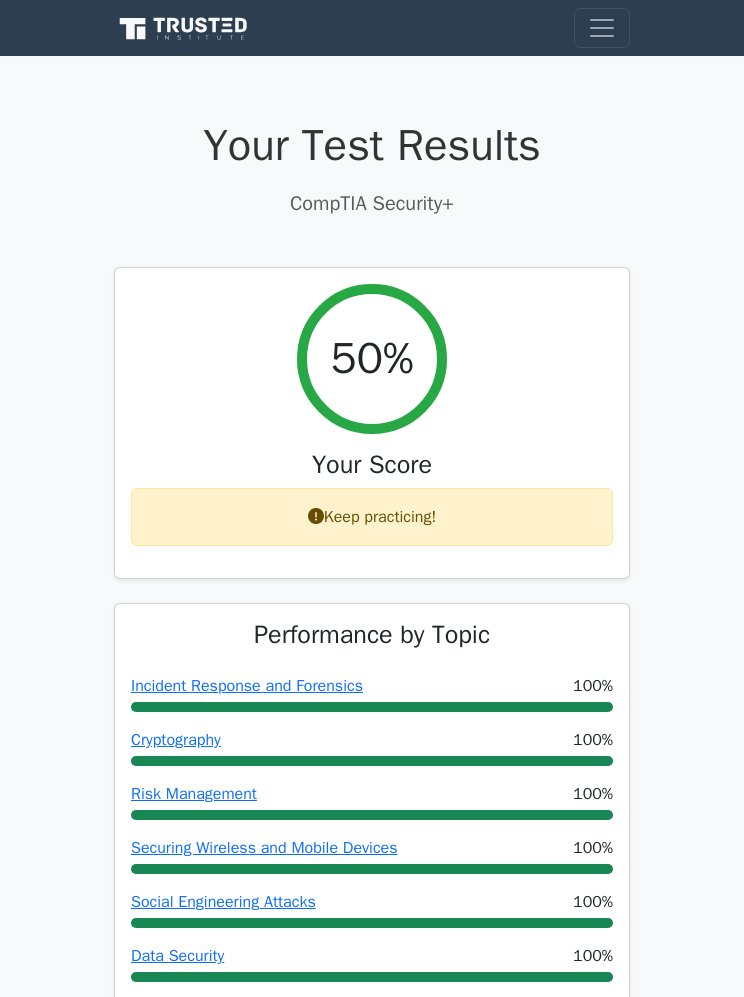 scroll, scrollTop: 0, scrollLeft: 0, axis: both 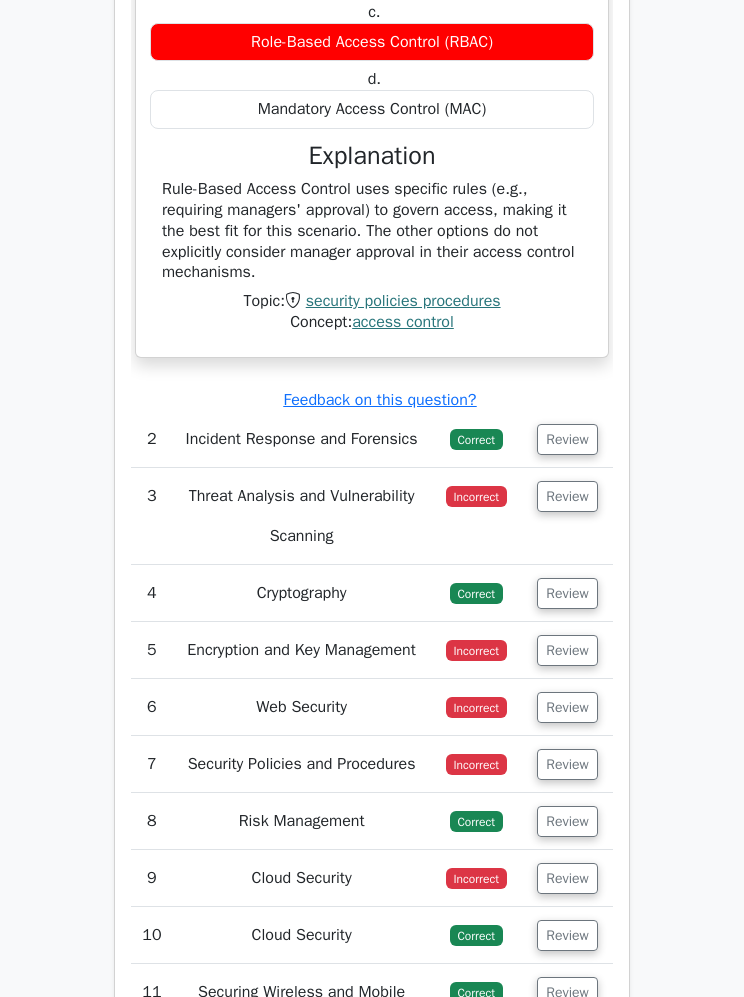 click on "Review" at bounding box center (567, 497) 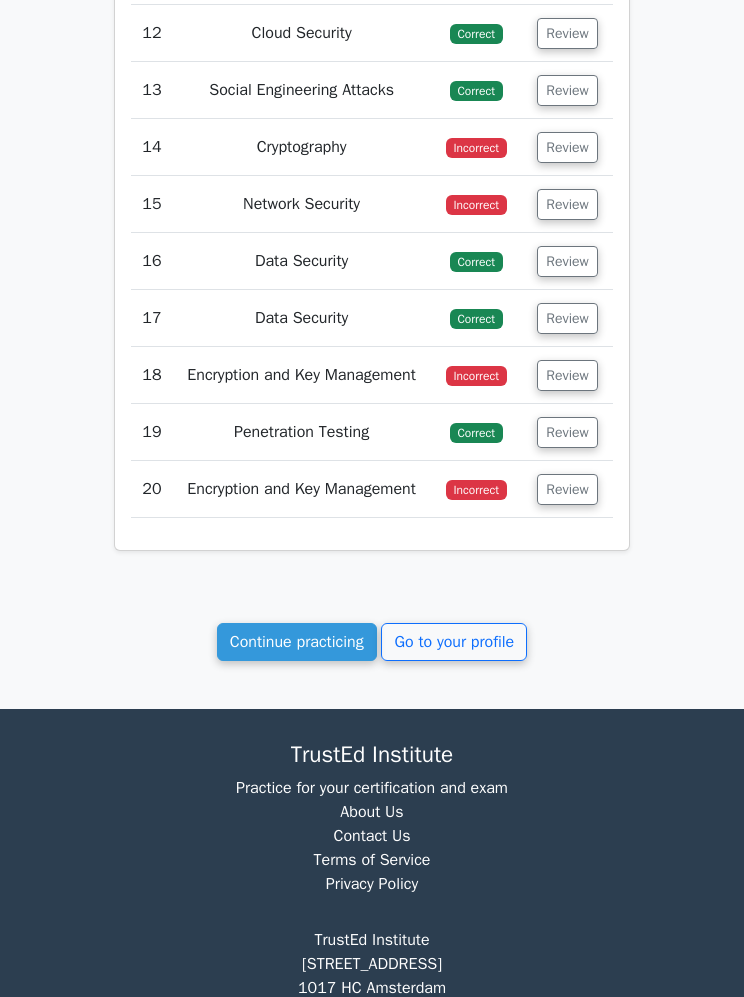 scroll, scrollTop: 4306, scrollLeft: 0, axis: vertical 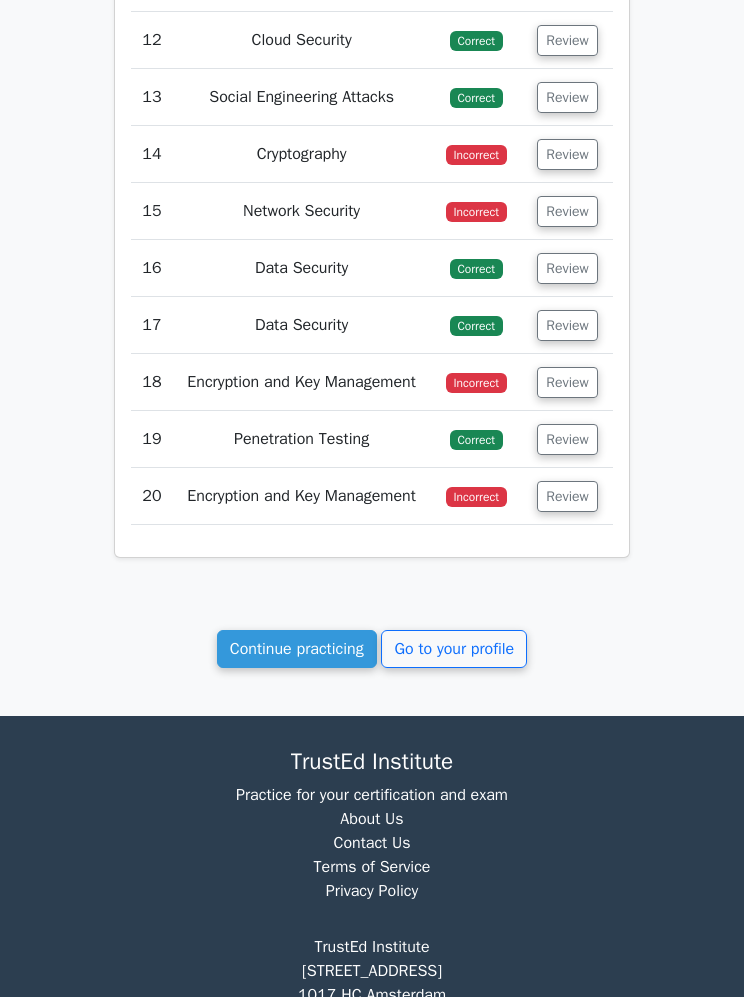 click on "Continue practicing" at bounding box center (297, 650) 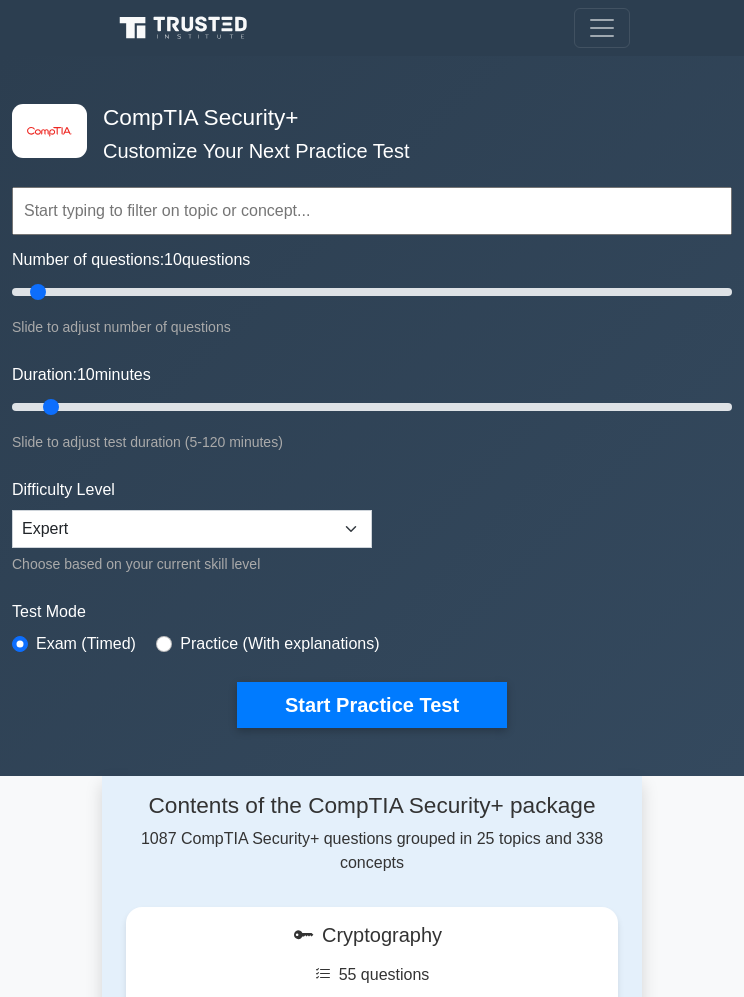 scroll, scrollTop: 0, scrollLeft: 0, axis: both 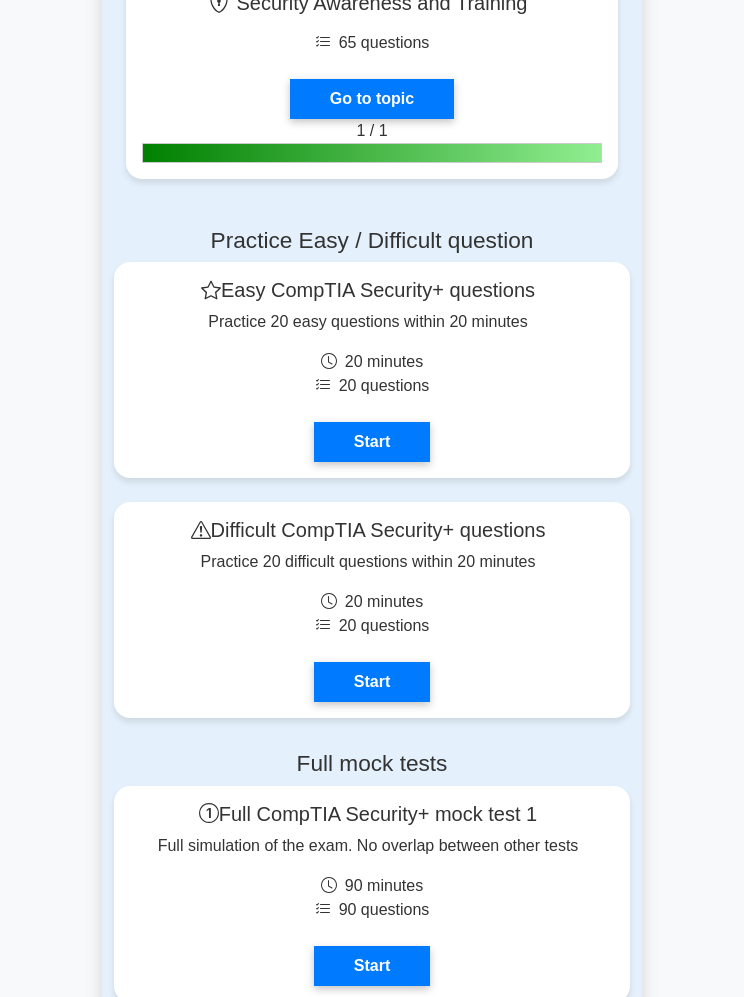 click on "Start" at bounding box center [372, 442] 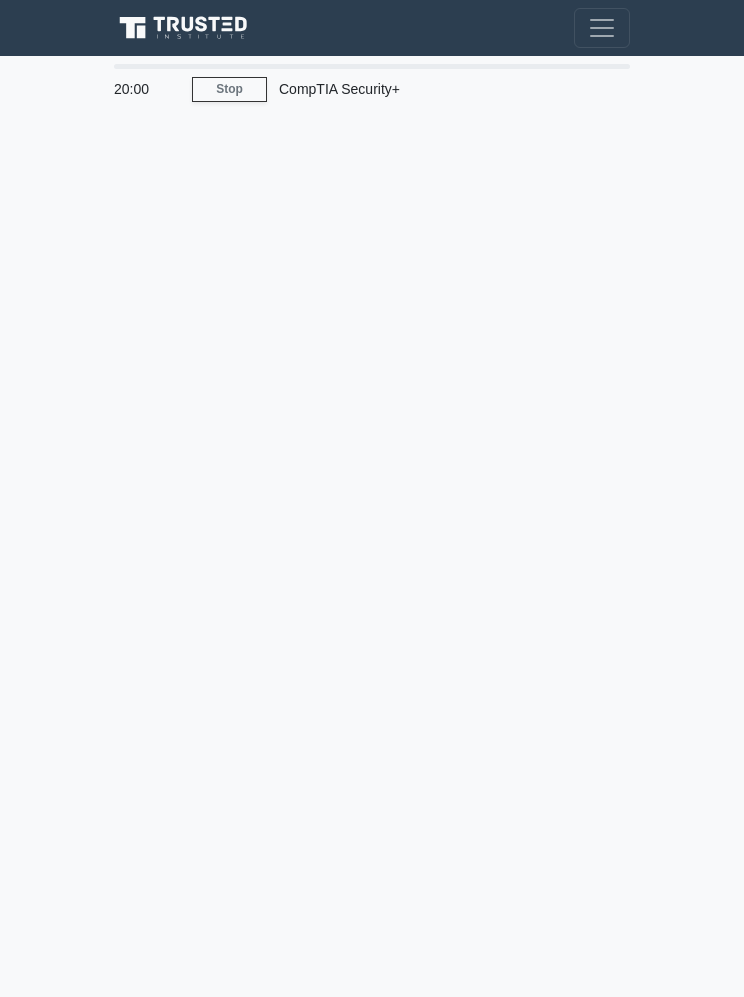 scroll, scrollTop: 0, scrollLeft: 0, axis: both 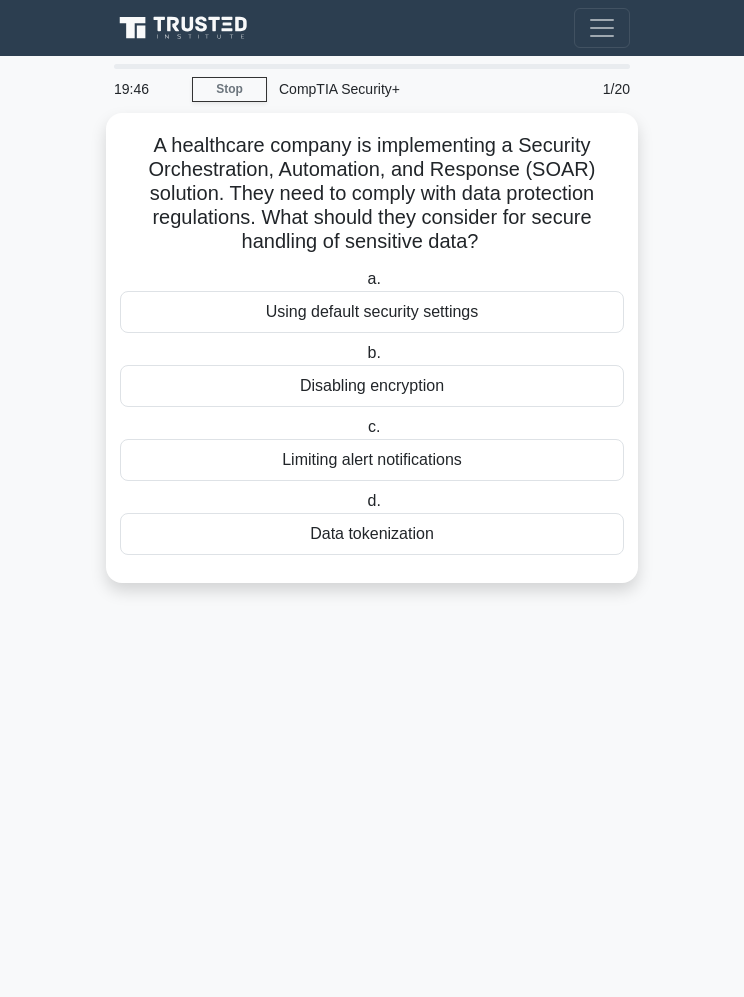 click on "Data tokenization" at bounding box center (372, 534) 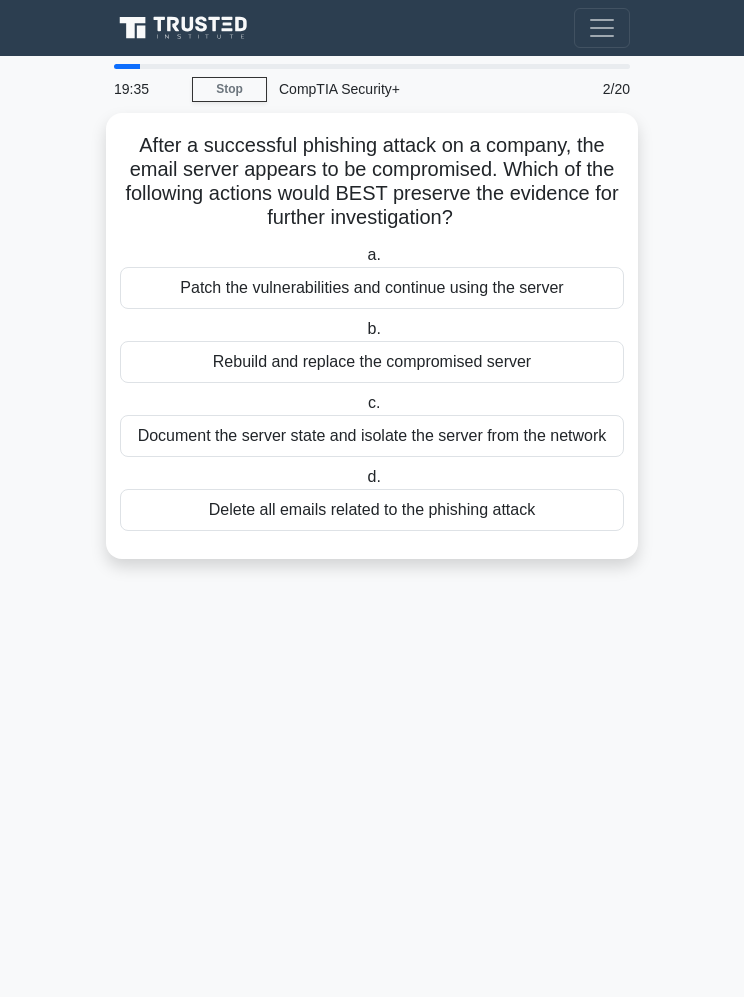 click on "Document the server state and isolate the server from the network" at bounding box center [372, 436] 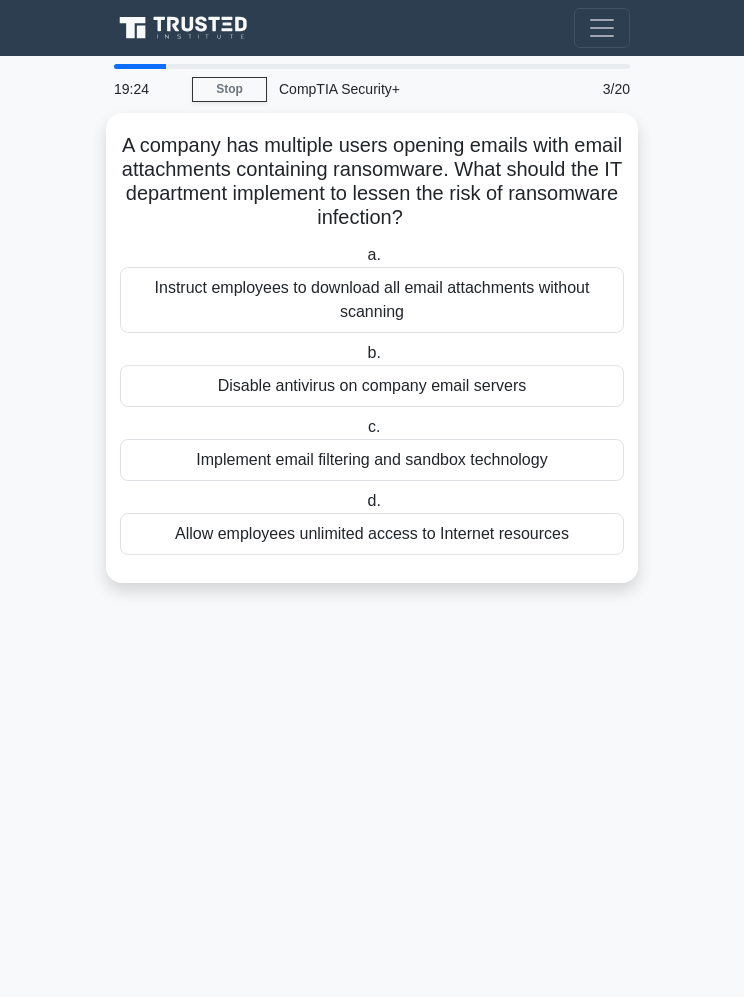 click on "Implement email filtering and sandbox technology" at bounding box center [372, 460] 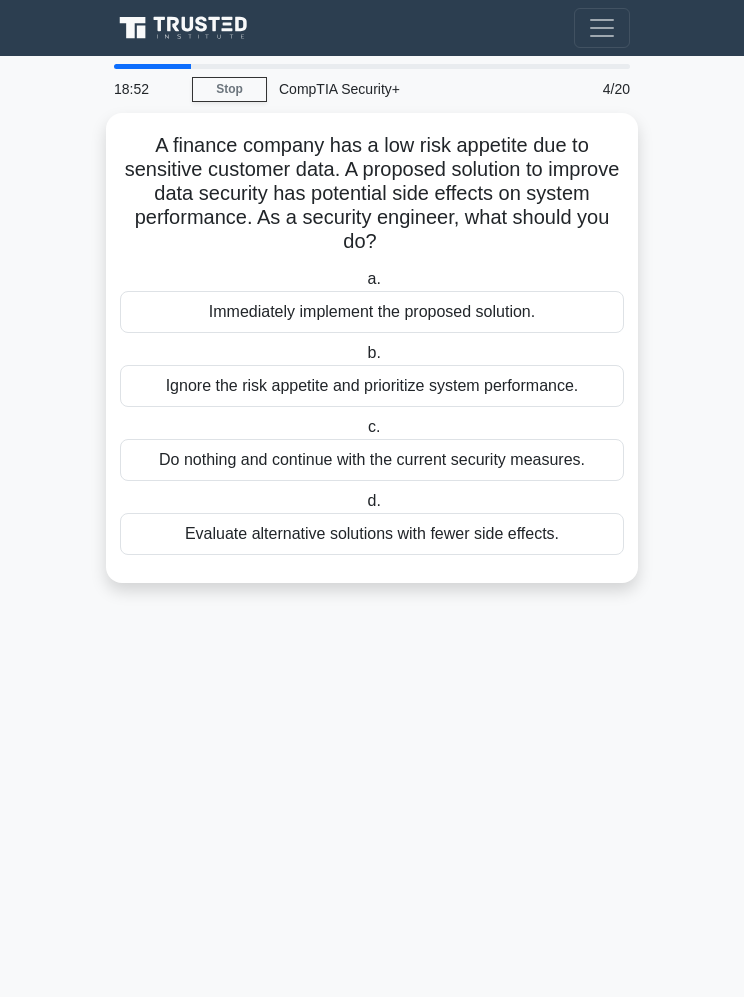 click on "Evaluate alternative solutions with fewer side effects." at bounding box center (372, 534) 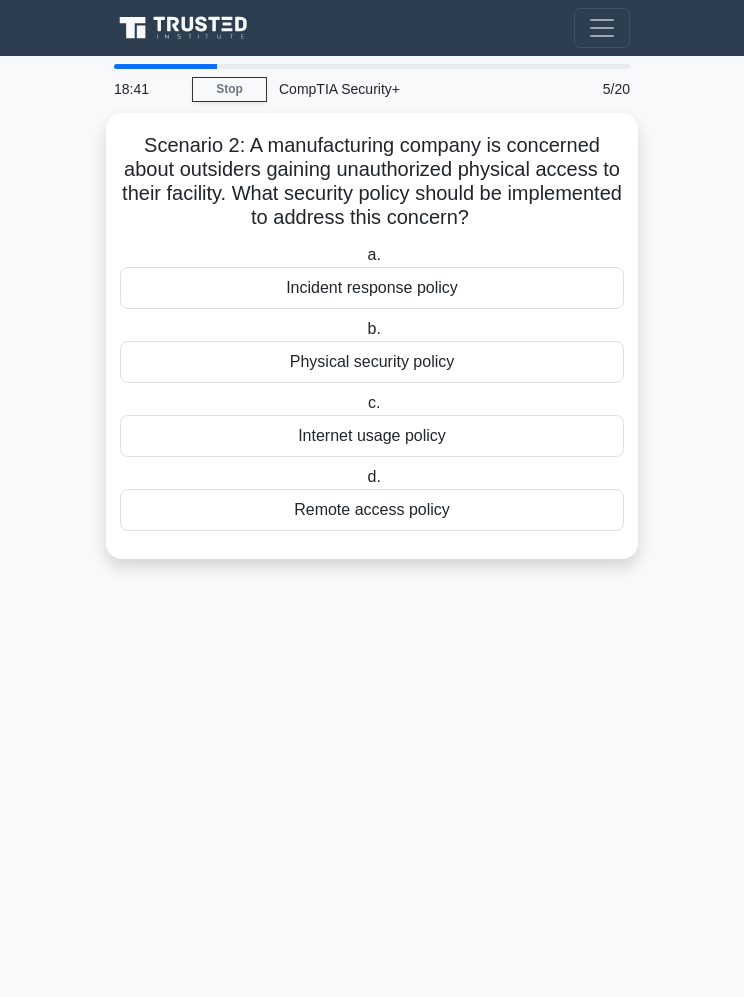 click on "Physical security policy" at bounding box center (372, 362) 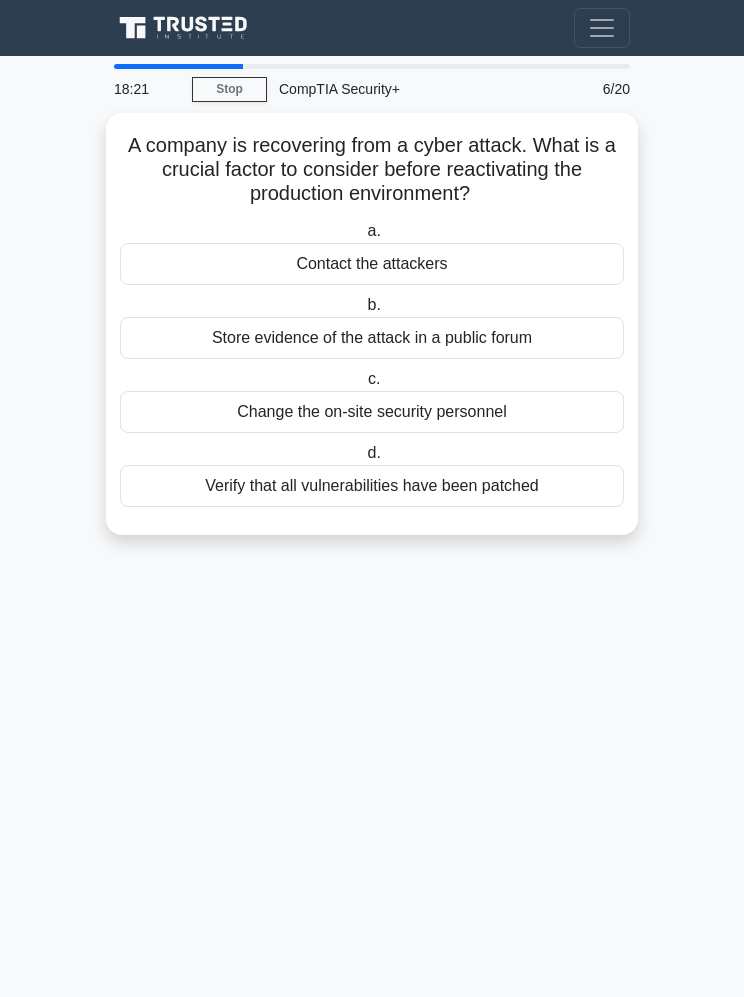 click on "Verify that all vulnerabilities have been patched" at bounding box center (372, 486) 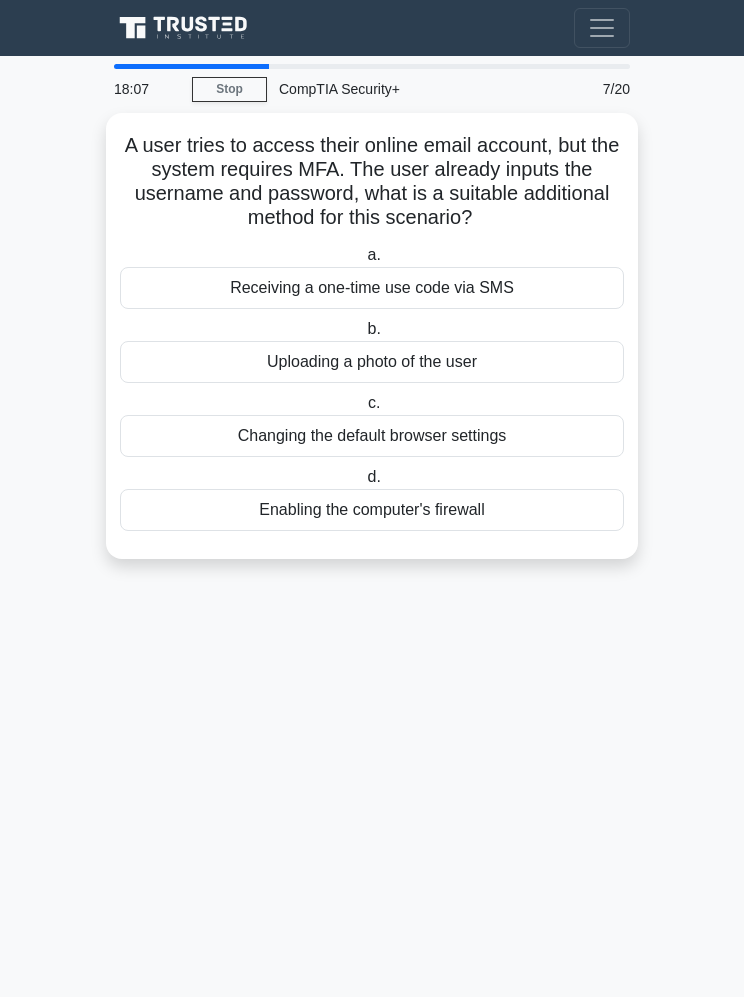 click on "Receiving a one-time use code via SMS" at bounding box center (372, 288) 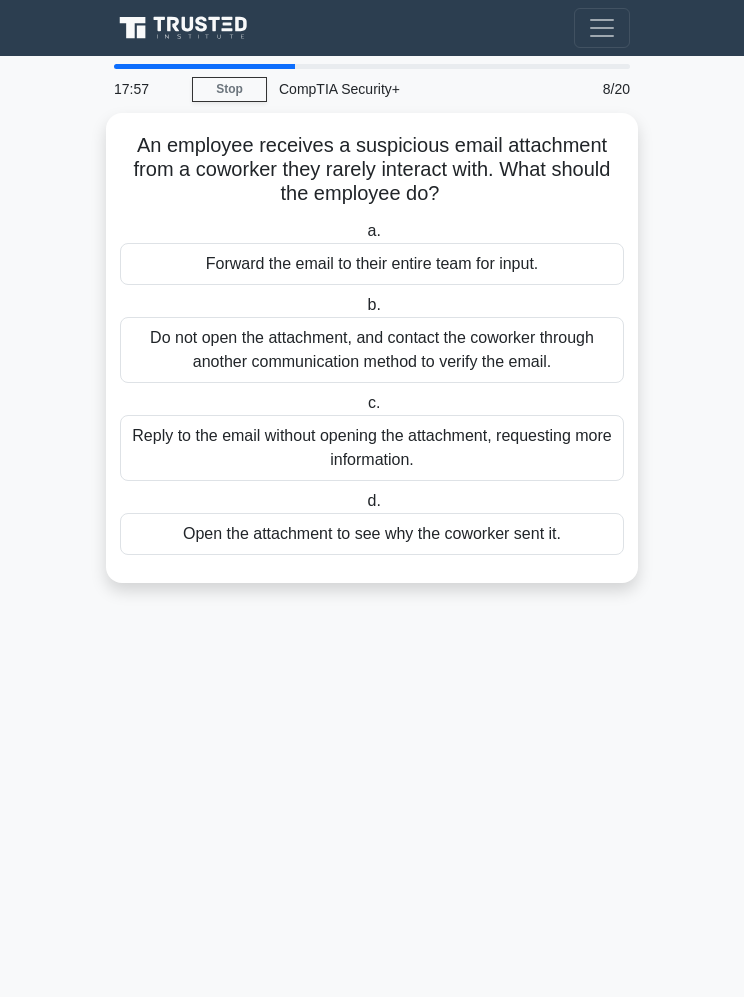 click on "Do not open the attachment, and contact the coworker through another communication method to verify the email." at bounding box center (372, 350) 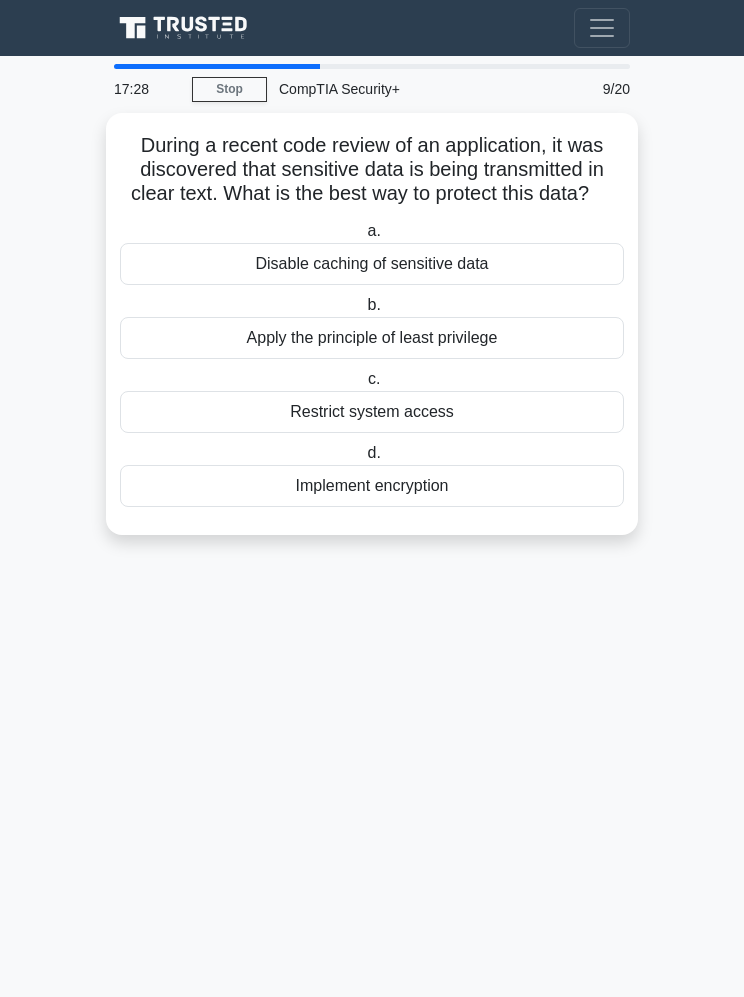 click on "Disable caching of sensitive data" at bounding box center [372, 264] 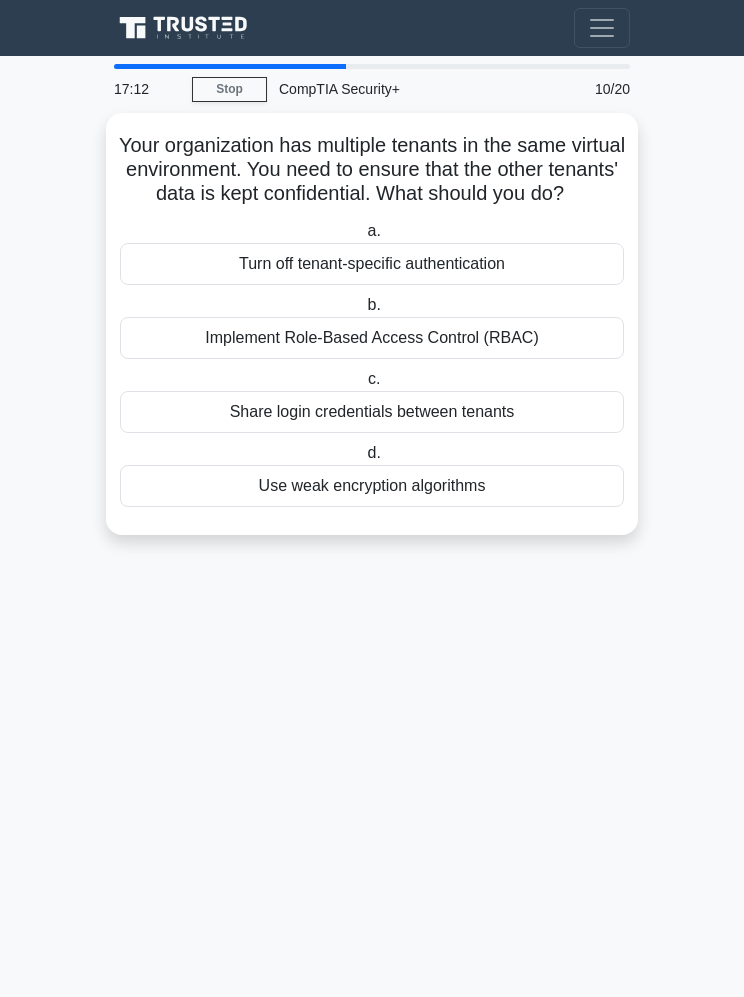 click on "Implement Role-Based Access Control (RBAC)" at bounding box center (372, 338) 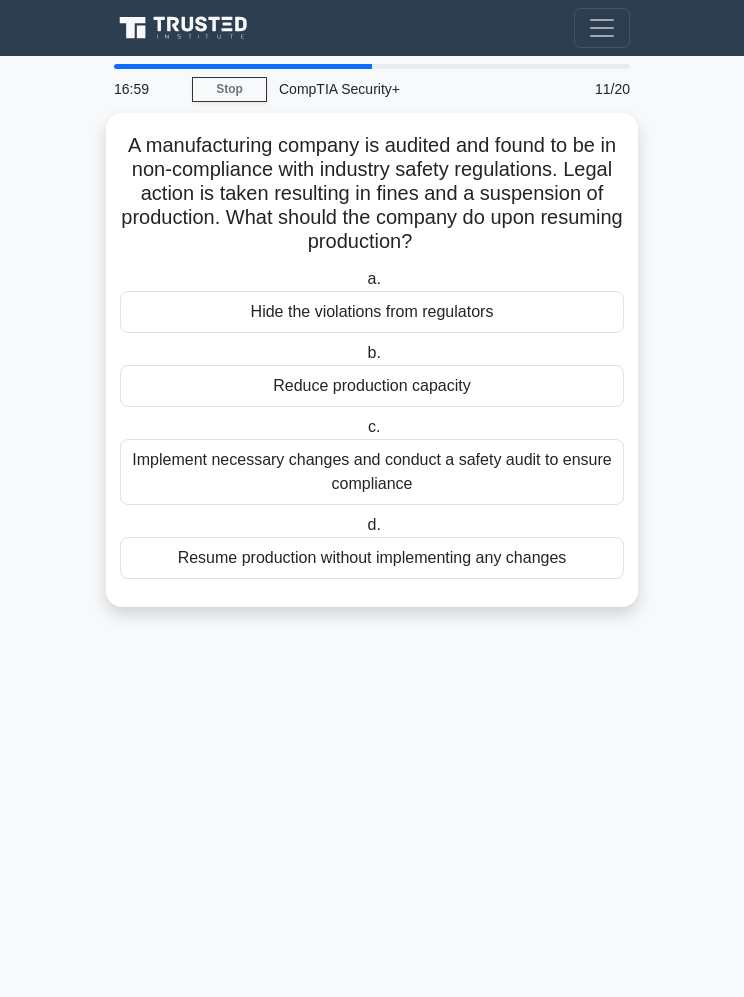 click on "Implement necessary changes and conduct a safety audit to ensure compliance" at bounding box center (372, 472) 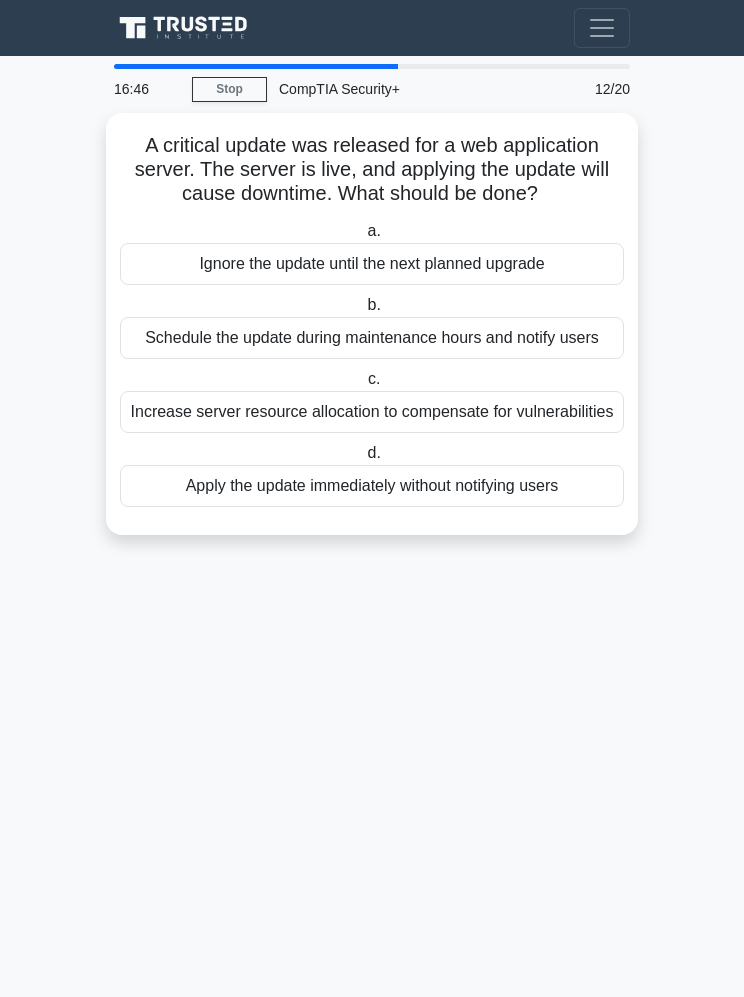 click on "Schedule the update during maintenance hours and notify users" at bounding box center (372, 338) 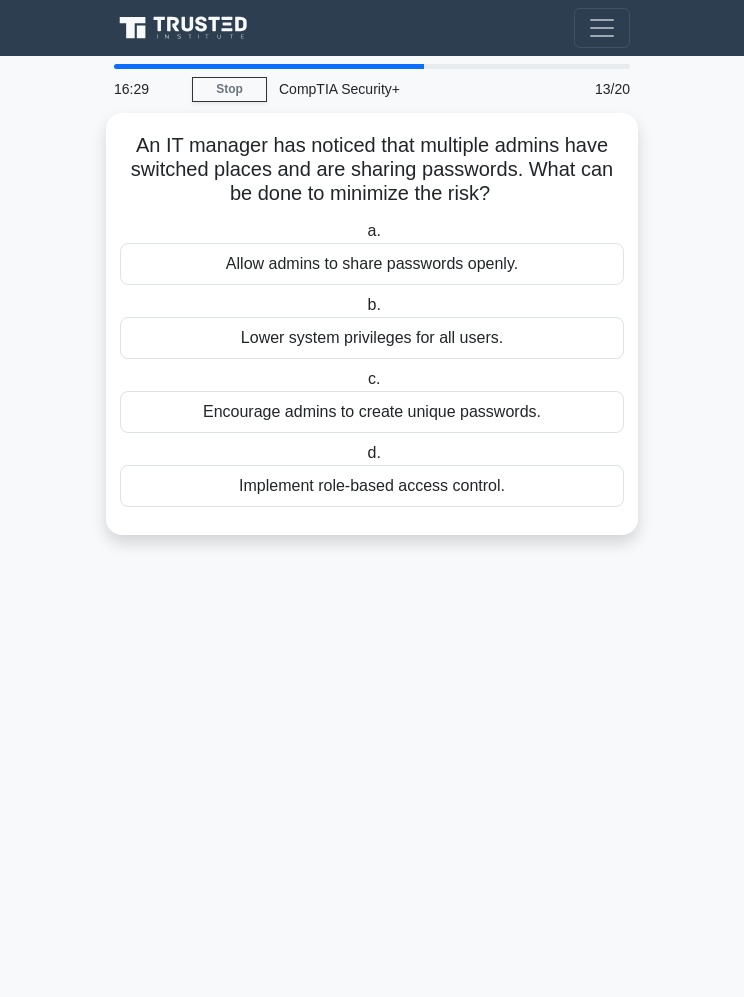 click on "Implement role-based access control." at bounding box center (372, 486) 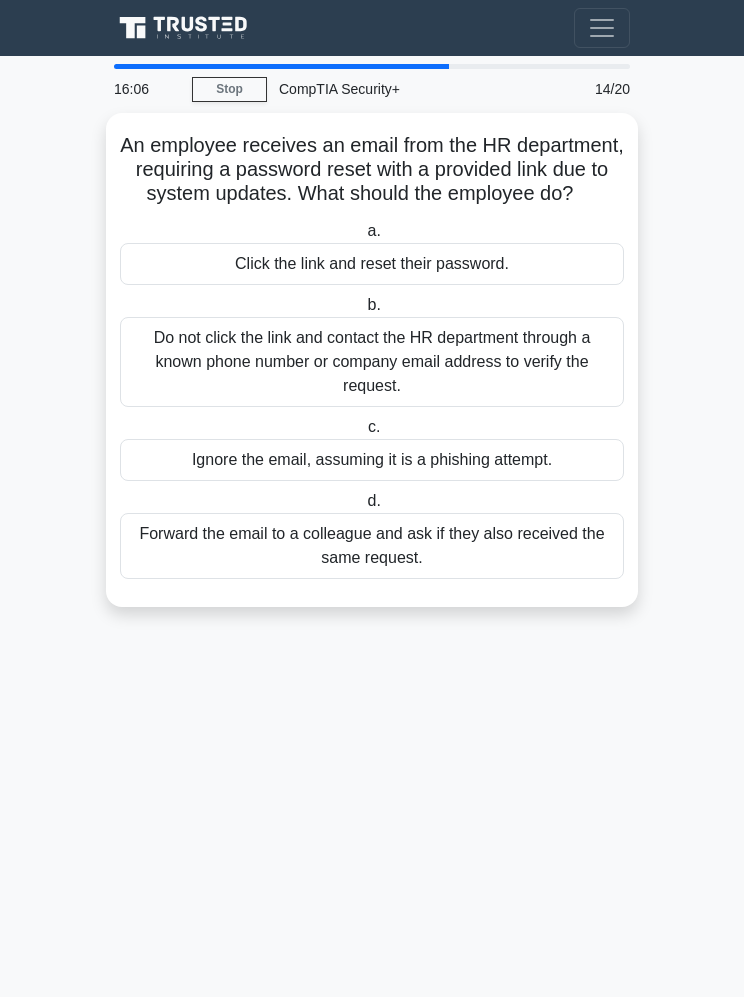 click on "Click the link and reset their password." at bounding box center (372, 264) 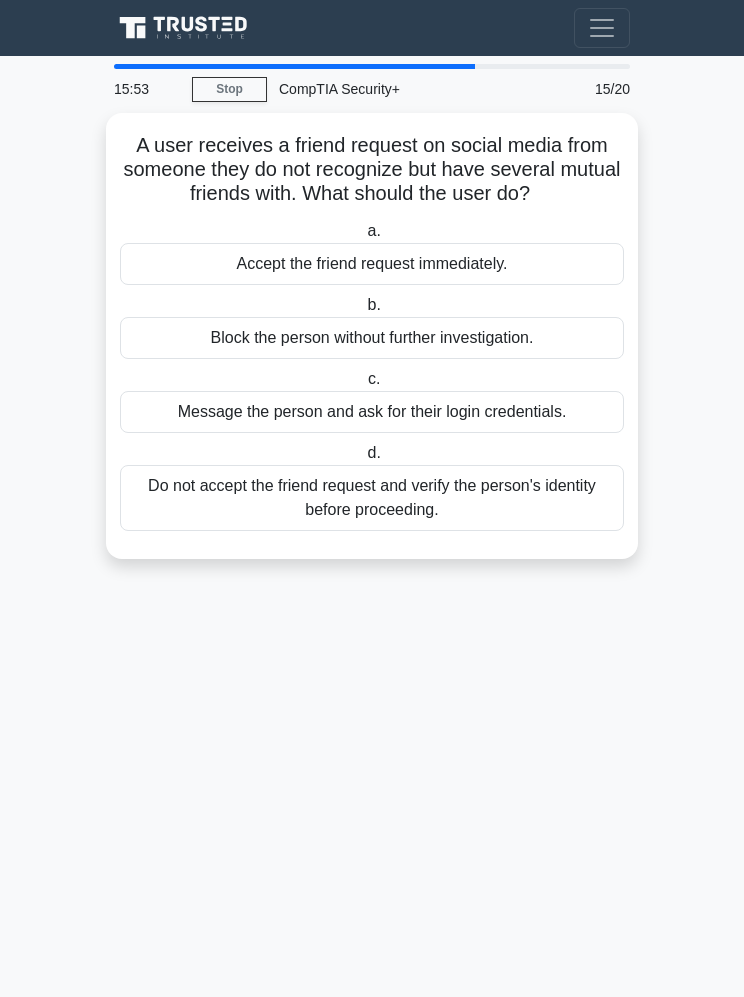 click on "Do not accept the friend request and verify the person's identity before proceeding." at bounding box center [372, 498] 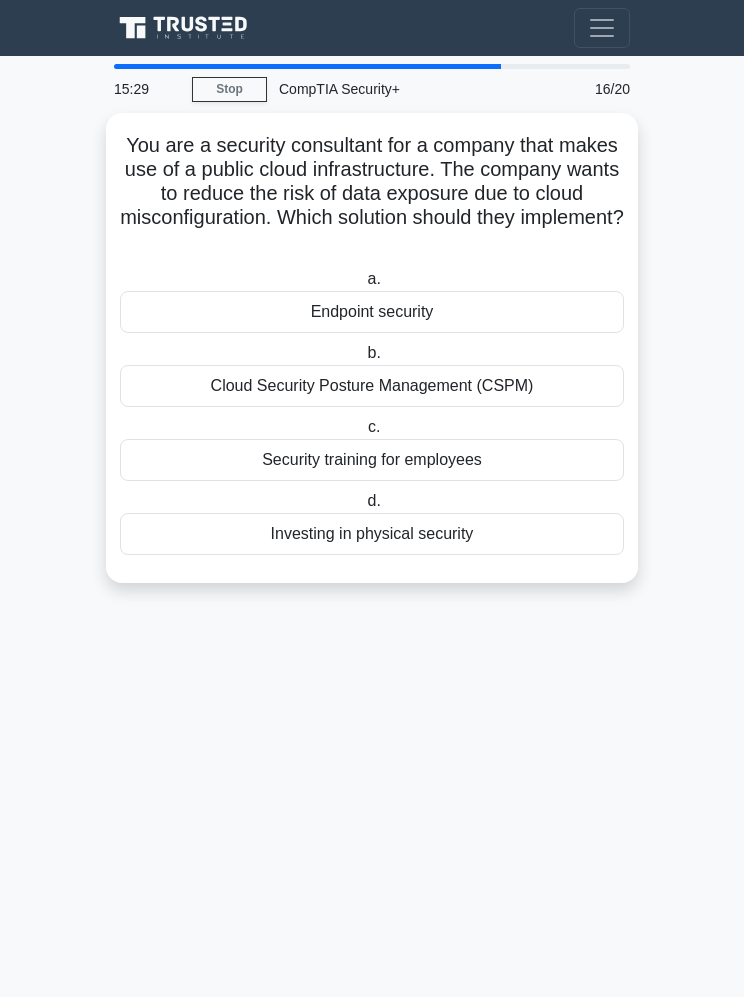 click on "Cloud Security Posture Management (CSPM)" at bounding box center [372, 386] 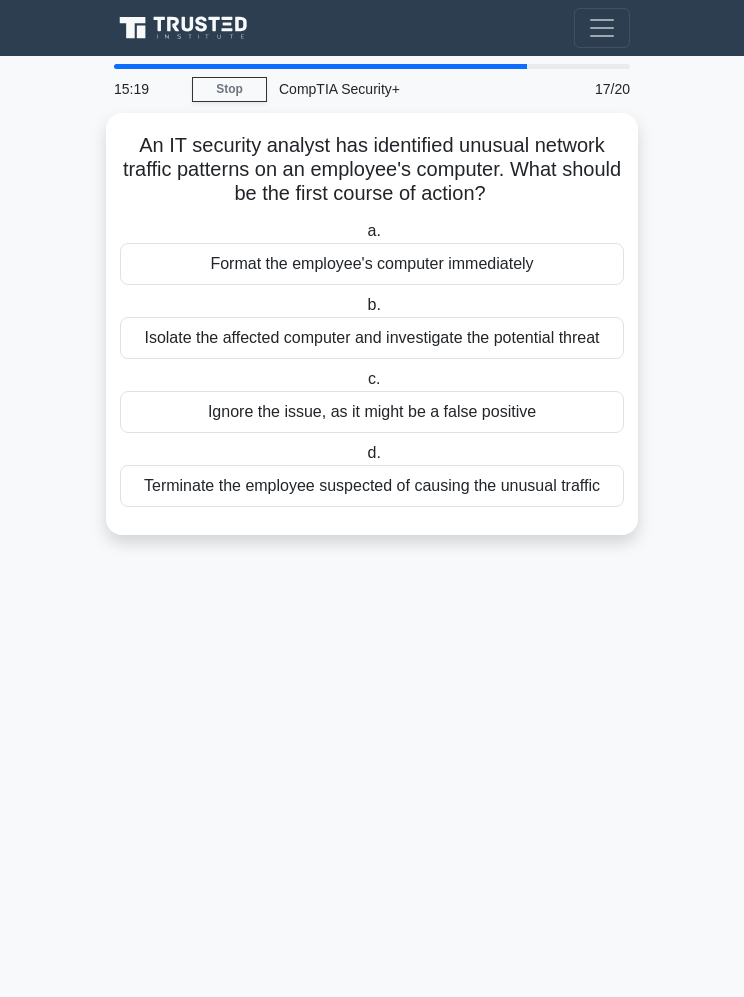 click on "Isolate the affected computer and investigate the potential threat" at bounding box center (372, 338) 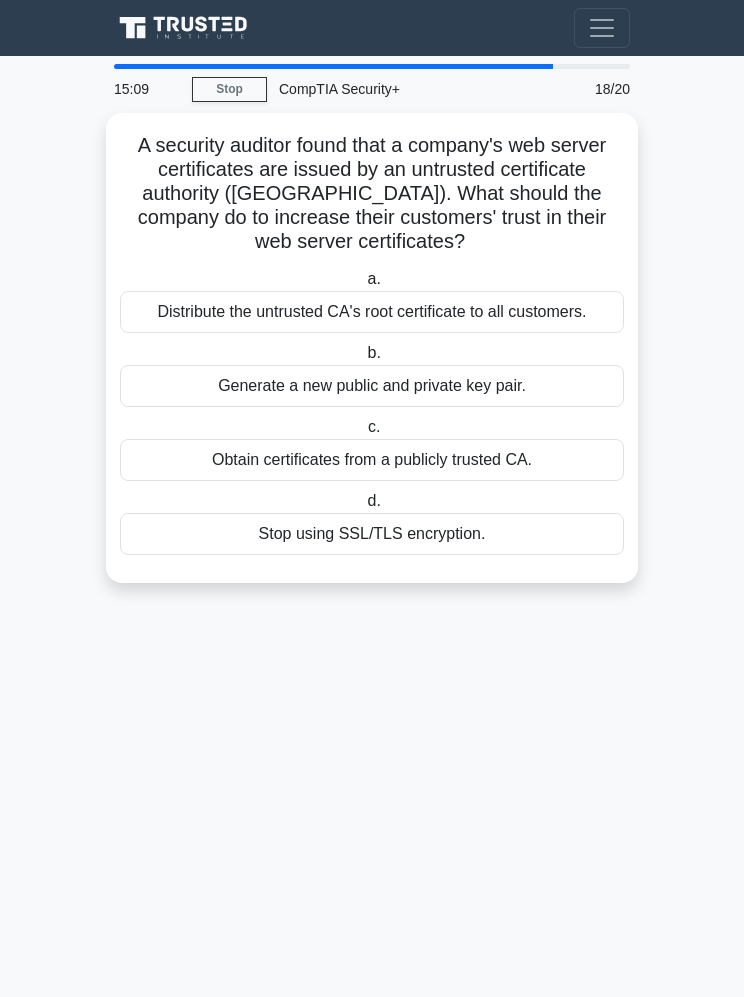 click on "15:09
Stop
CompTIA Security+
Beginner
18/20
A security auditor found that a company's web server certificates are issued by an untrusted certificate authority (CA). What should the company do to increase their customers' trust in their web server certificates?
.spinner_0XTQ{transform-origin:center;animation:spinner_y6GP .75s linear infinite}@keyframes spinner_y6GP{100%{transform:rotate(360deg)}}
a.
b. c. d." at bounding box center [372, 526] 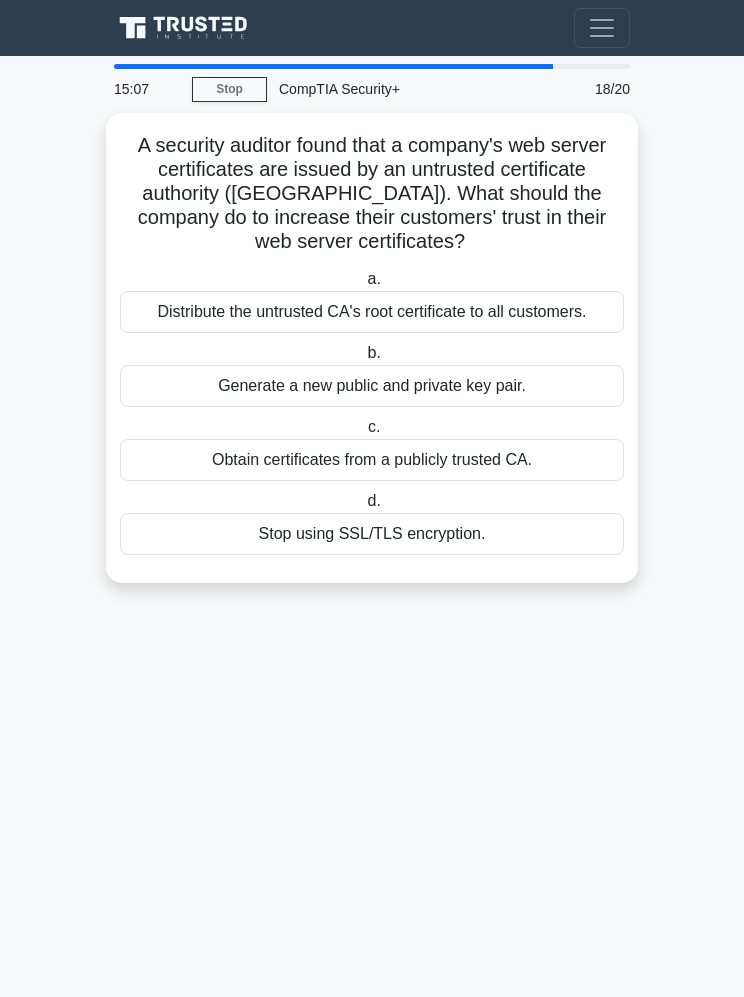 click on "Obtain certificates from a publicly trusted CA." at bounding box center [372, 460] 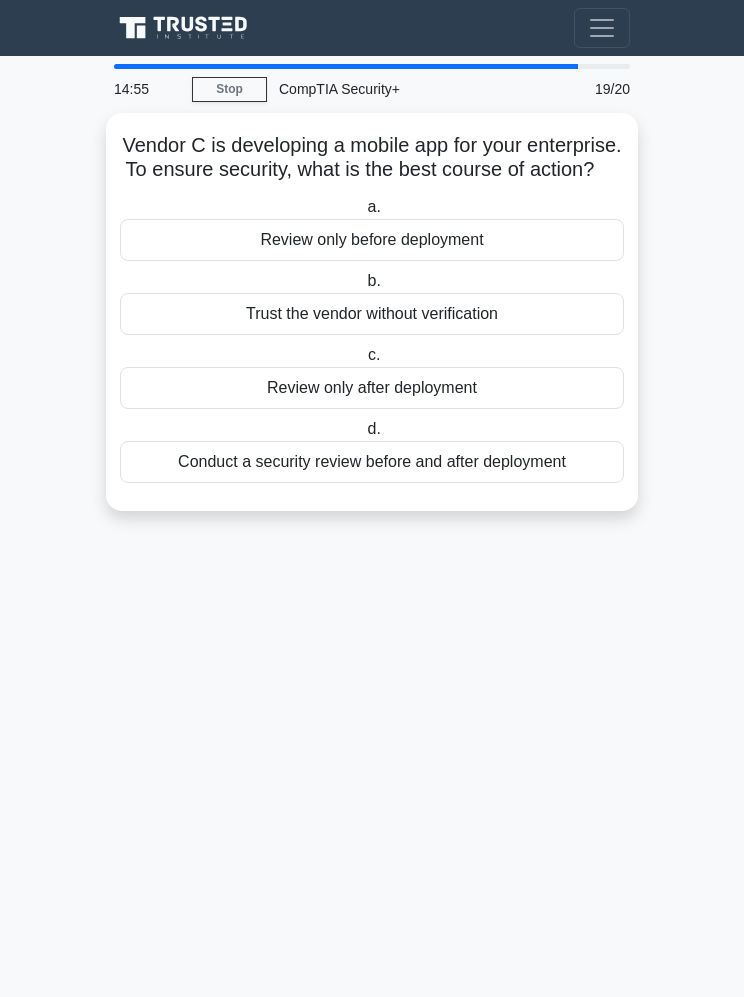 click on "Conduct a security review before and after deployment" at bounding box center [372, 462] 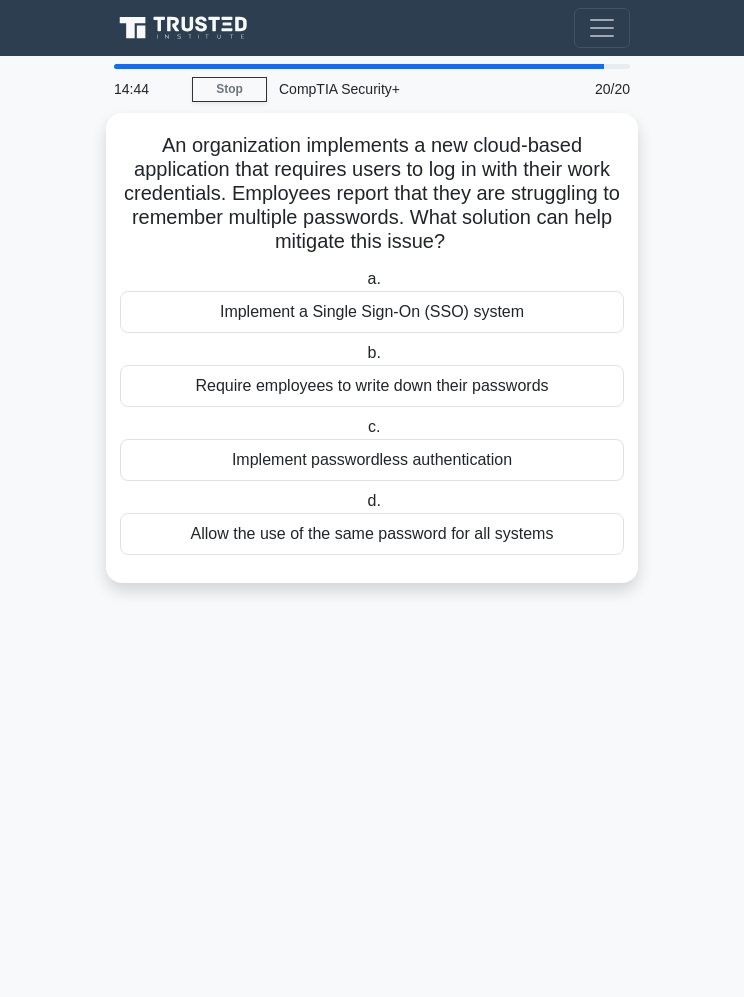 scroll, scrollTop: 2, scrollLeft: 0, axis: vertical 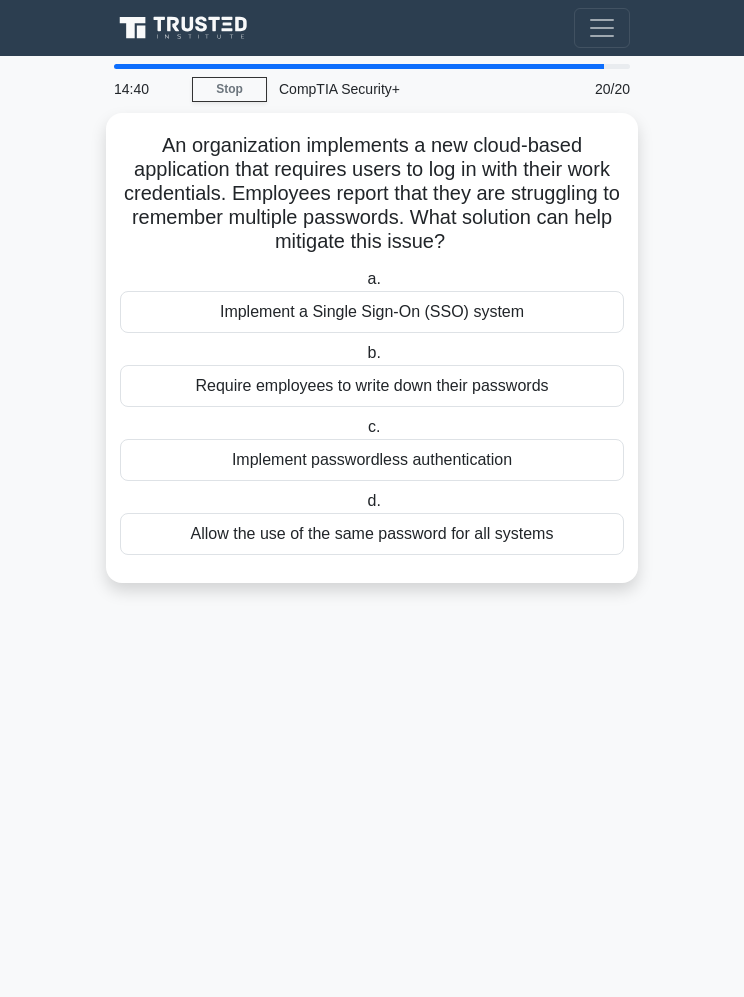 click on "Implement a Single Sign-On (SSO) system" at bounding box center (372, 312) 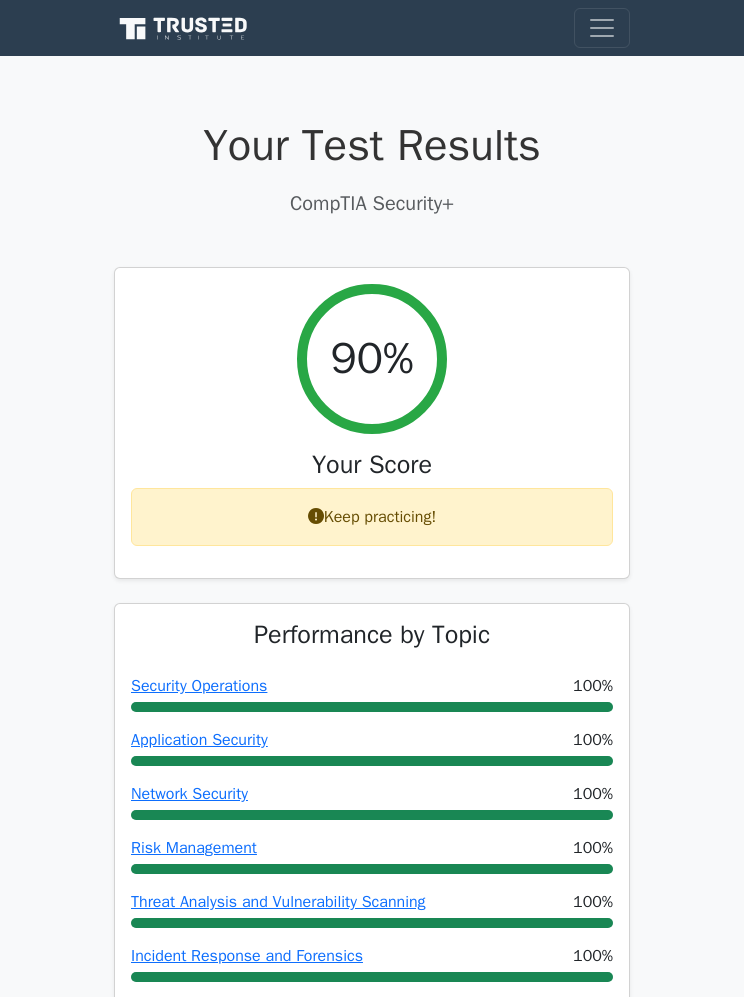 scroll, scrollTop: 0, scrollLeft: 0, axis: both 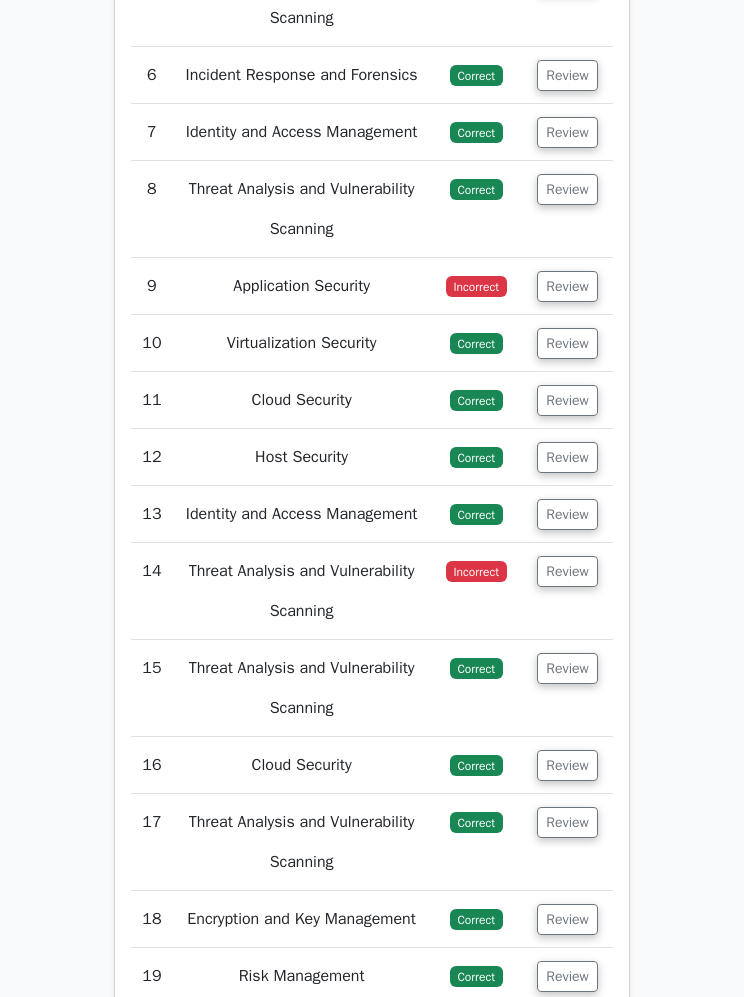 click on "Review" at bounding box center (567, 287) 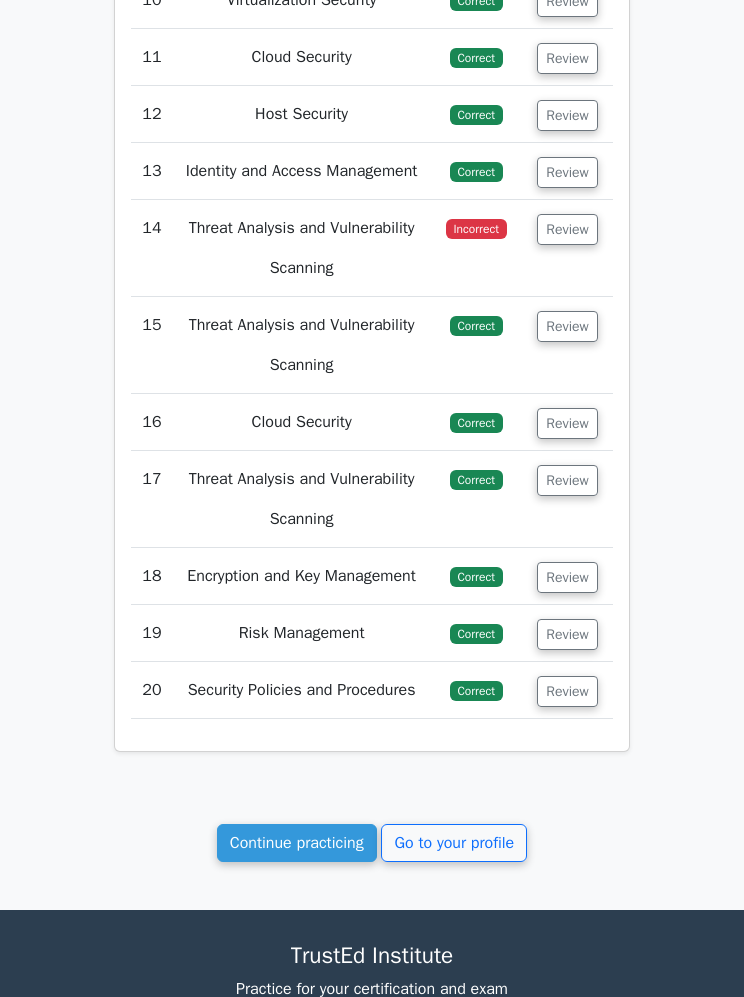 scroll, scrollTop: 4158, scrollLeft: 0, axis: vertical 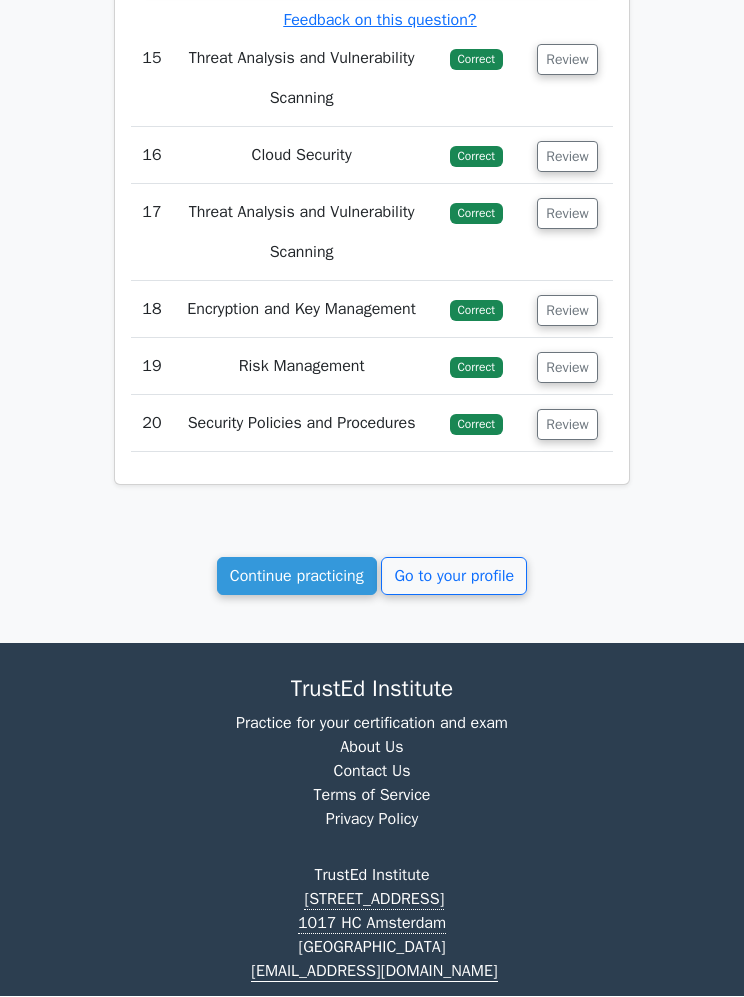 click on "Continue practicing" at bounding box center (297, 577) 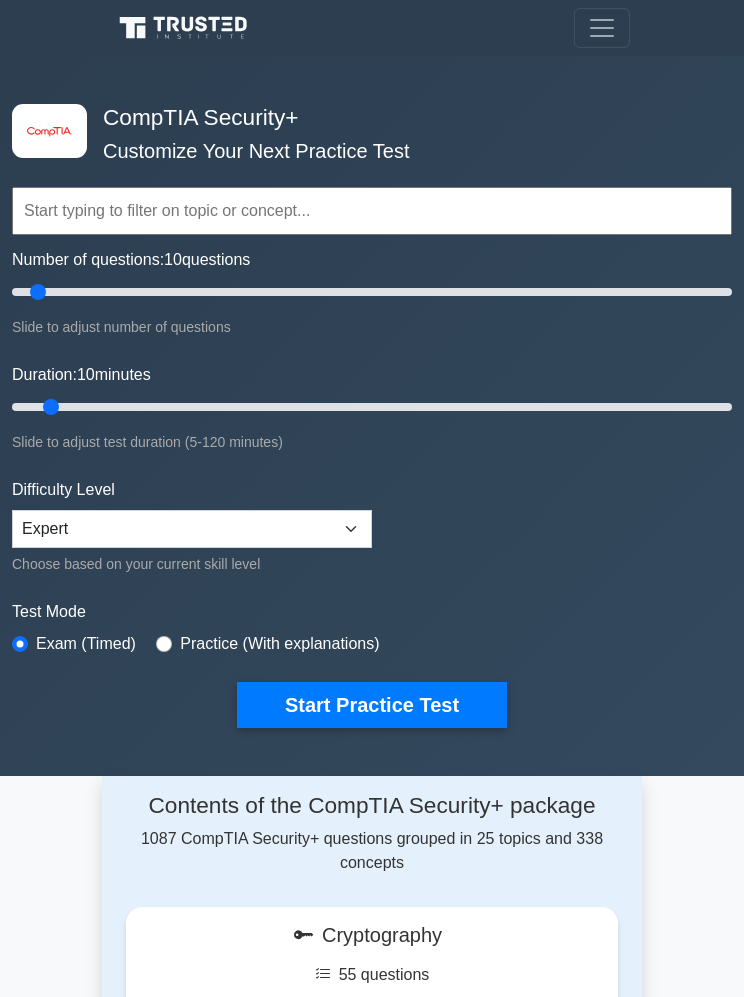 scroll, scrollTop: 0, scrollLeft: 0, axis: both 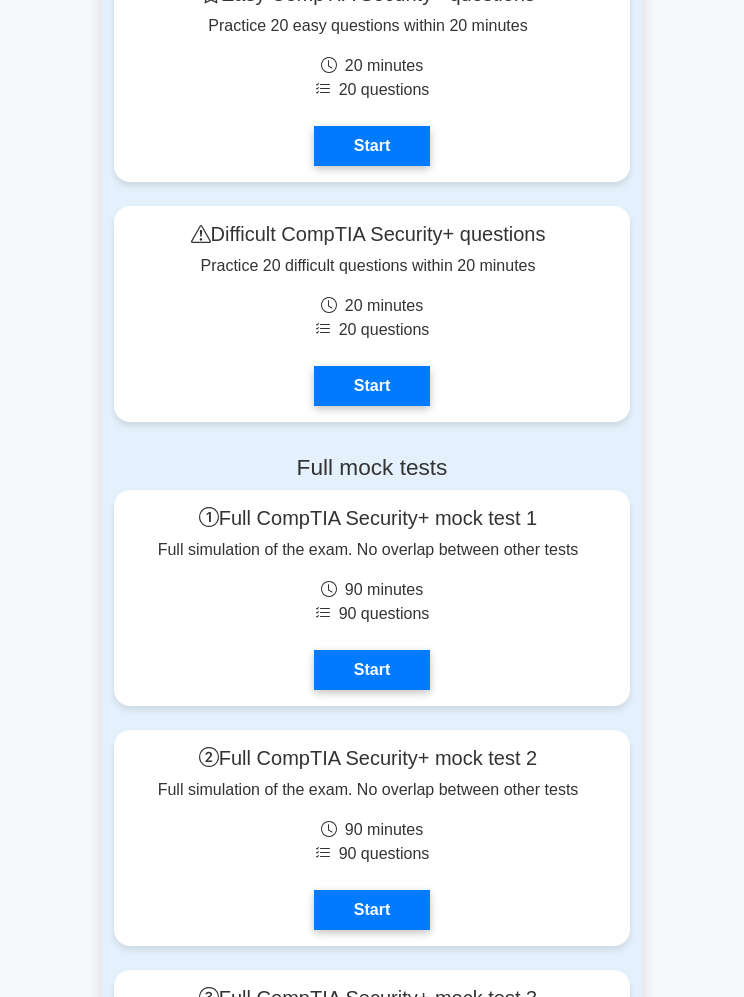 click on "Start" at bounding box center (372, 670) 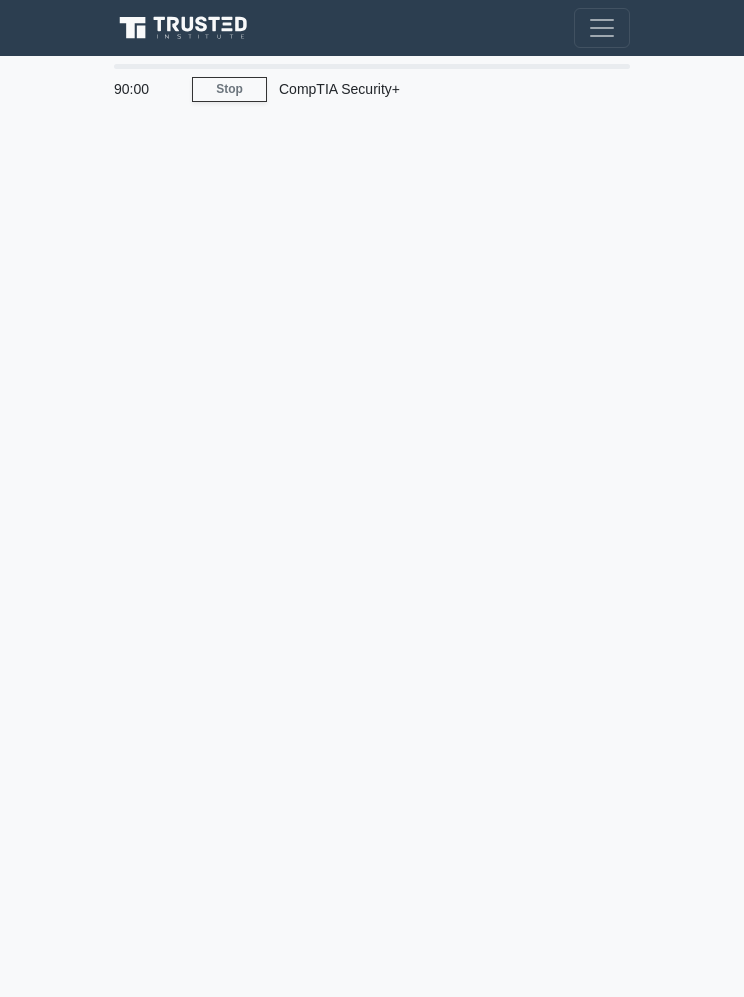 scroll, scrollTop: 0, scrollLeft: 0, axis: both 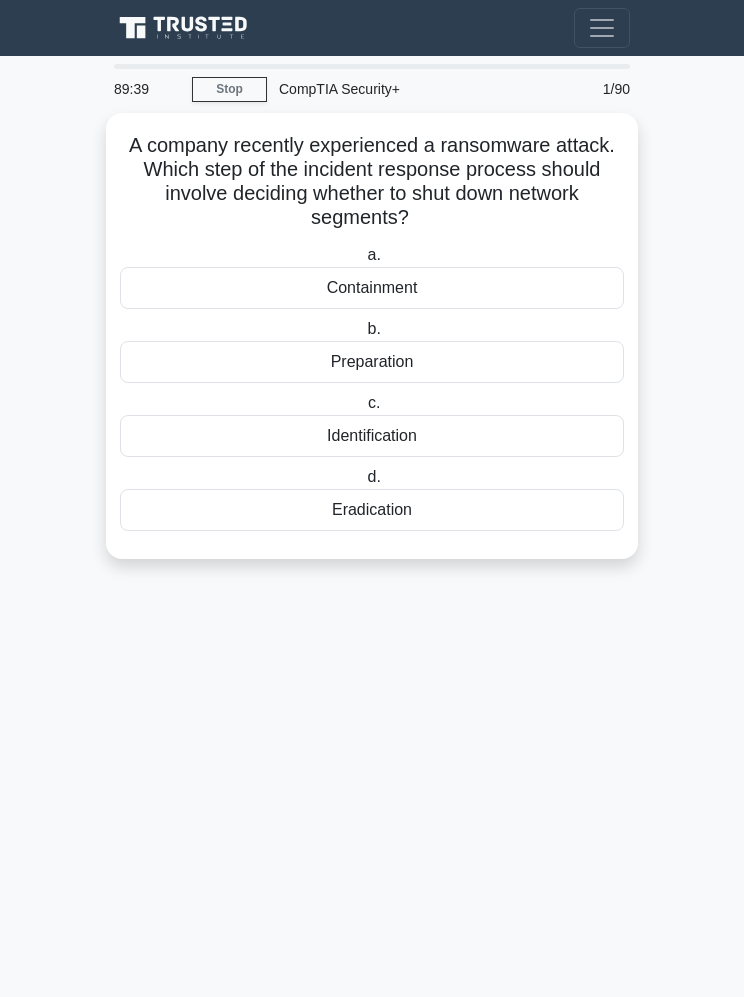 click on "Containment" at bounding box center [372, 288] 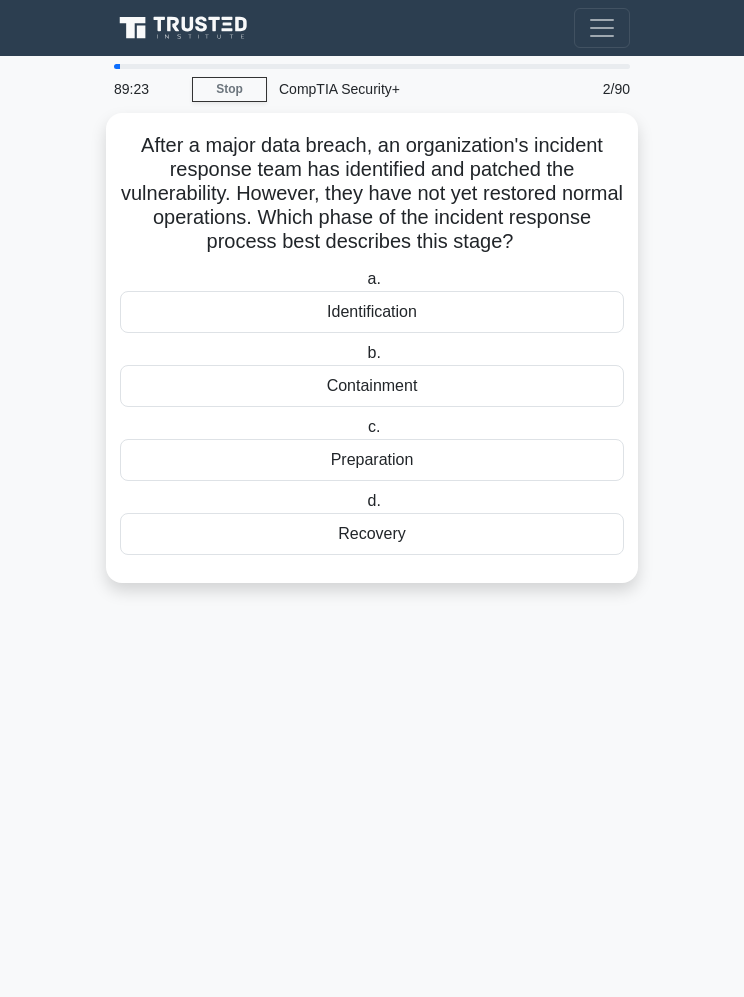 click on "Containment" at bounding box center (372, 386) 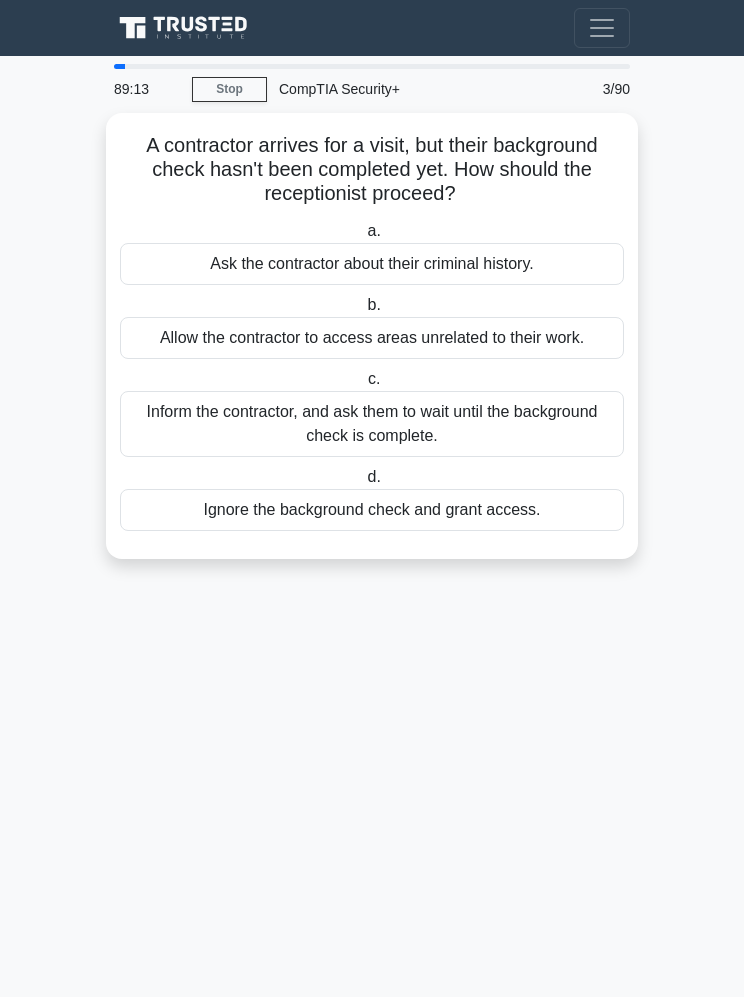 click on "Inform the contractor, and ask them to wait until the background check is complete." at bounding box center [372, 424] 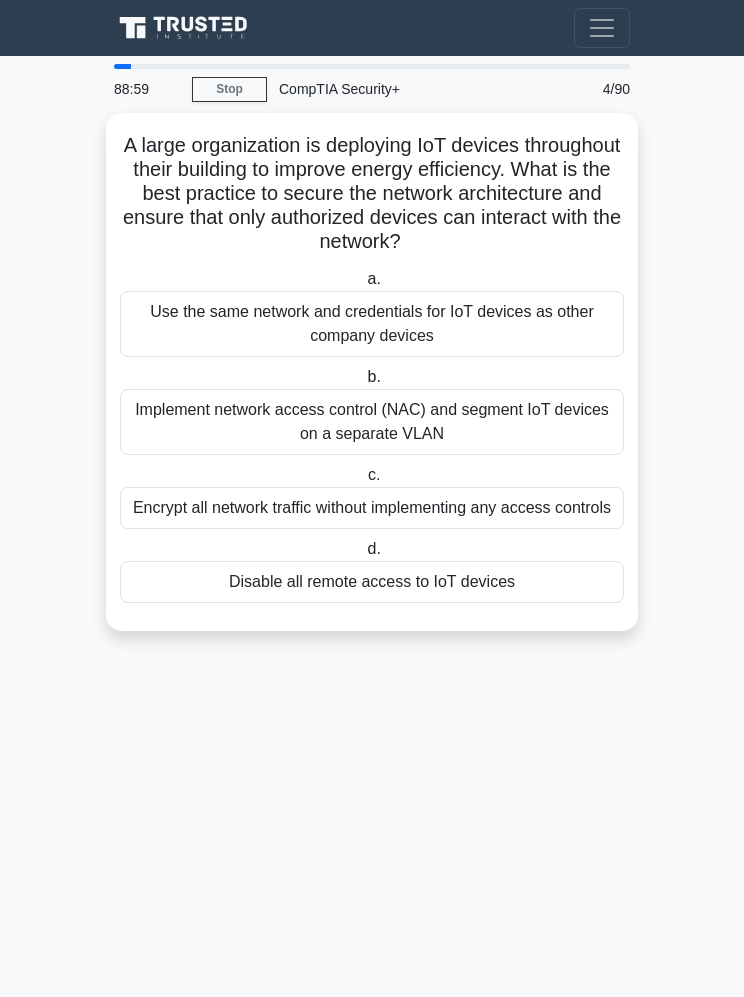 click on "Implement network access control (NAC) and segment IoT devices on a separate VLAN" at bounding box center [372, 422] 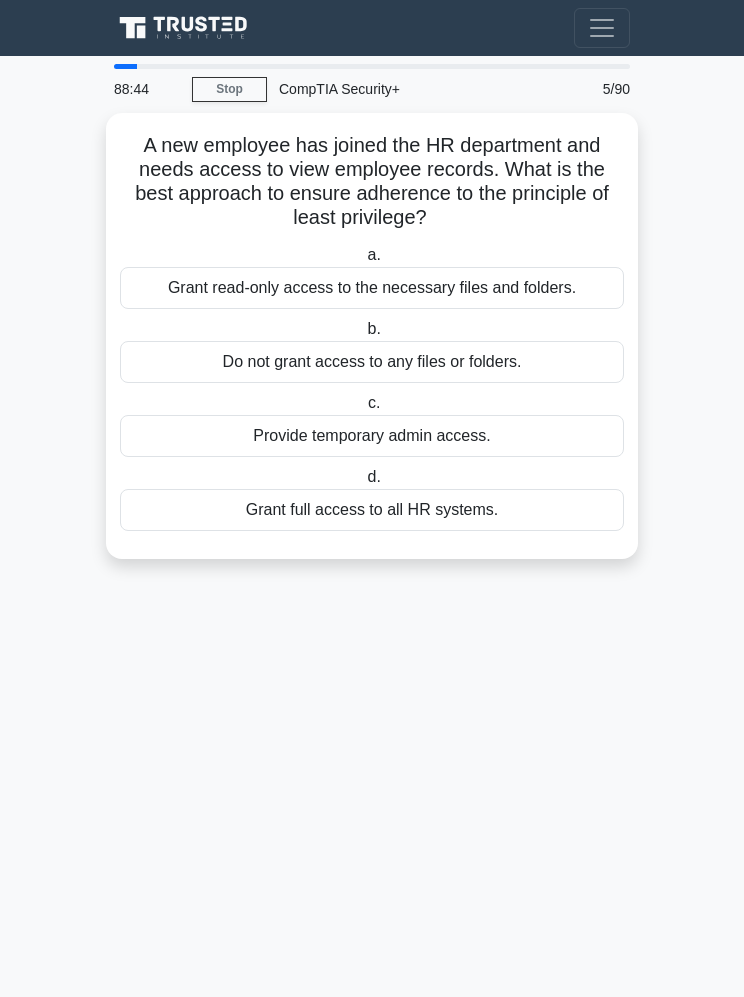 click on "Grant read-only access to the necessary files and folders." at bounding box center [372, 288] 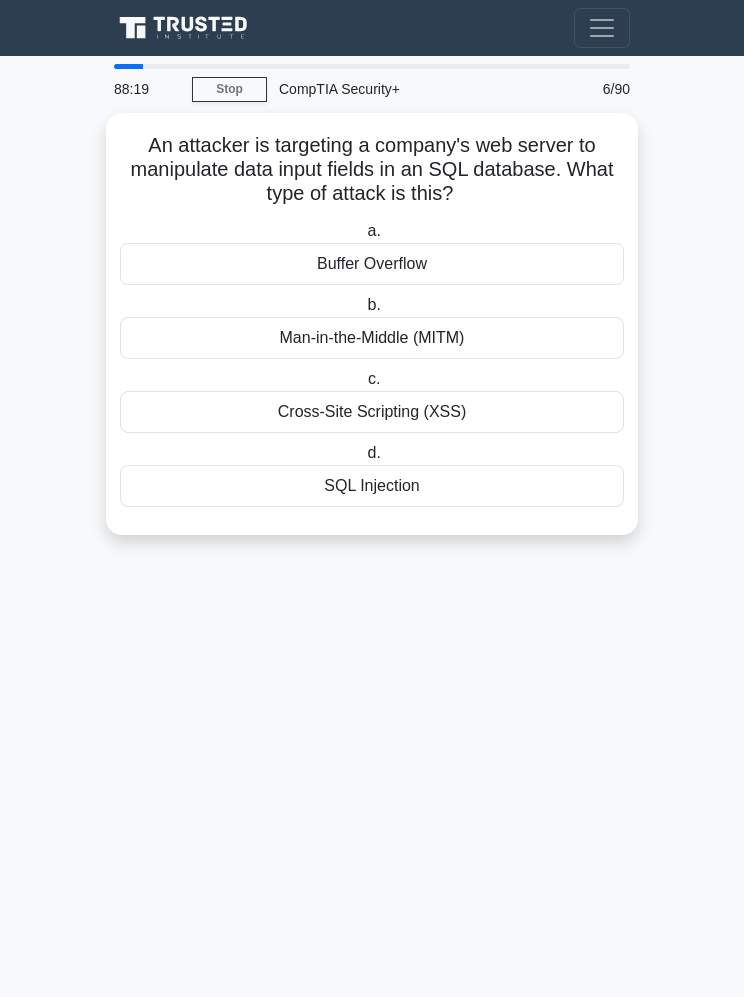 click on "SQL Injection" at bounding box center (372, 486) 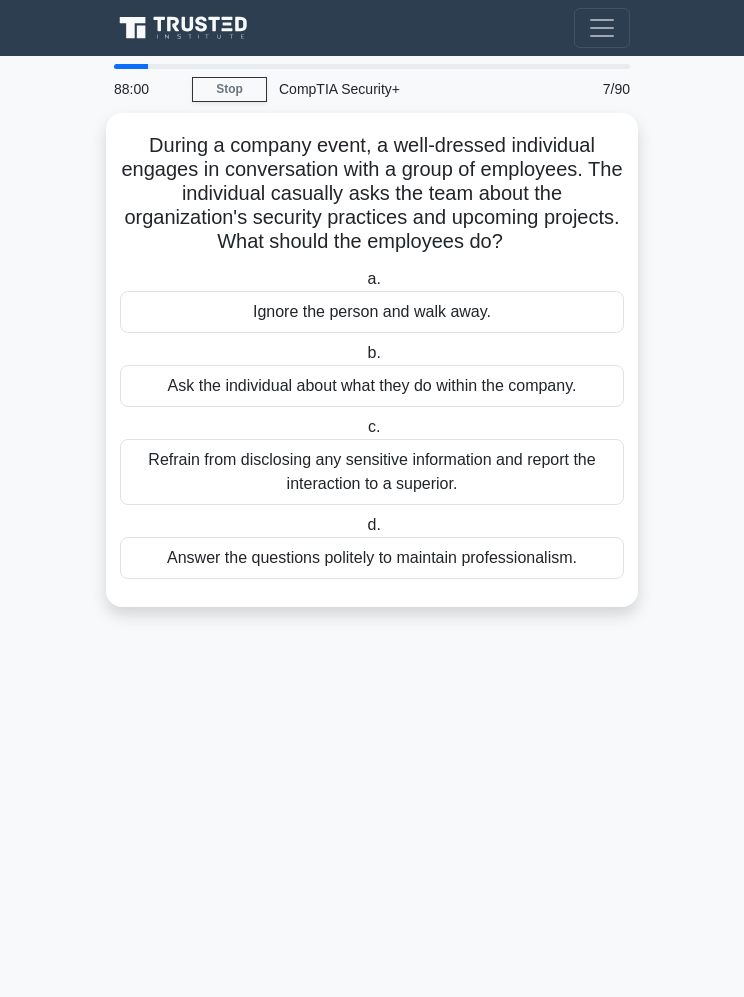 click on "Ask the individual about what they do within the company." at bounding box center [372, 386] 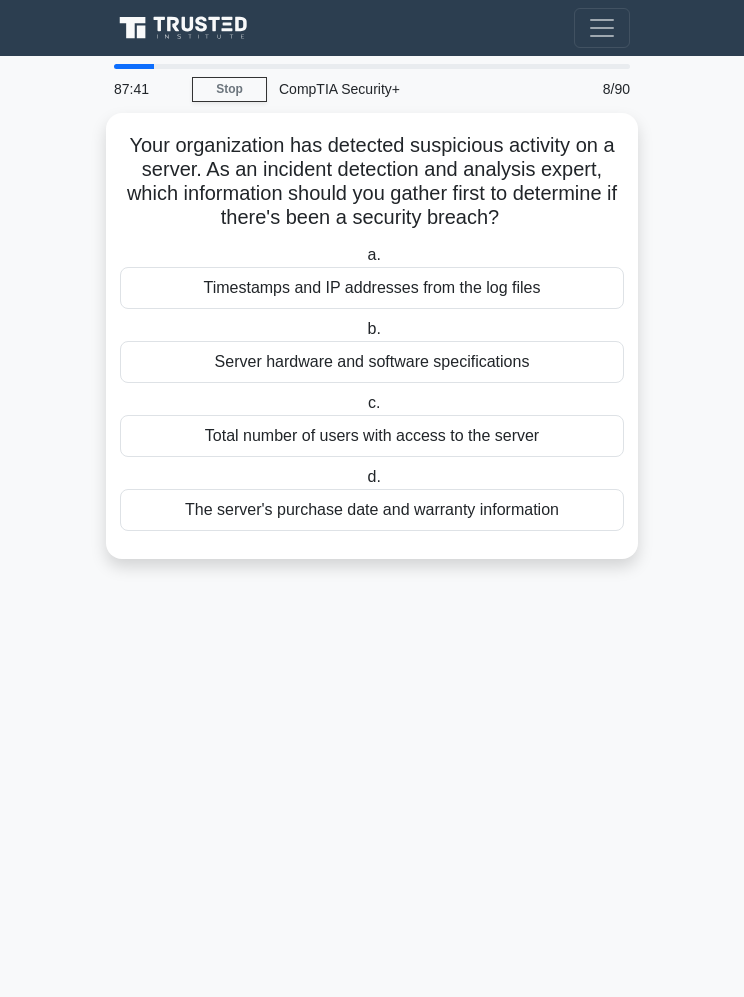click on "Timestamps and IP addresses from the log files" at bounding box center [372, 288] 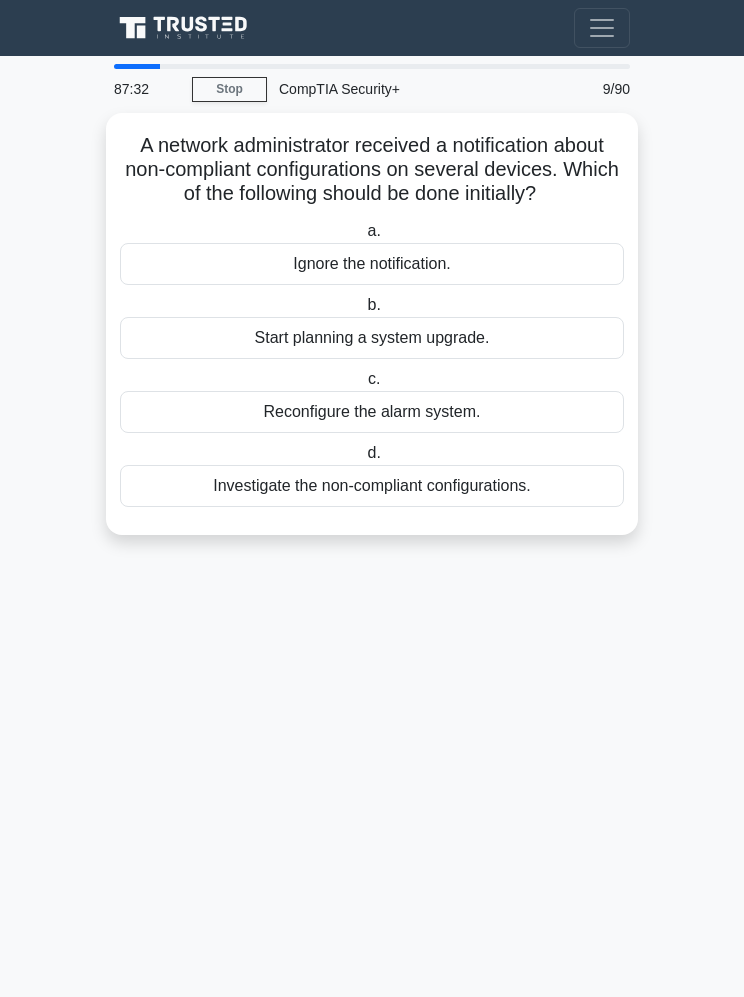 click on "Investigate the non-compliant configurations." at bounding box center [372, 486] 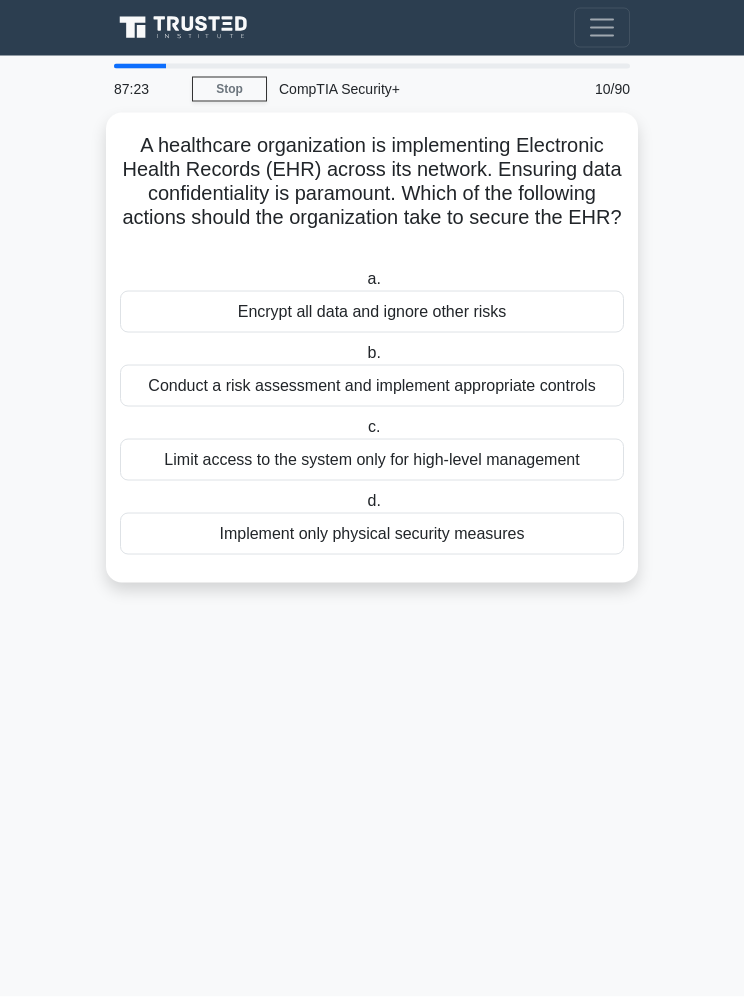scroll, scrollTop: 8, scrollLeft: 0, axis: vertical 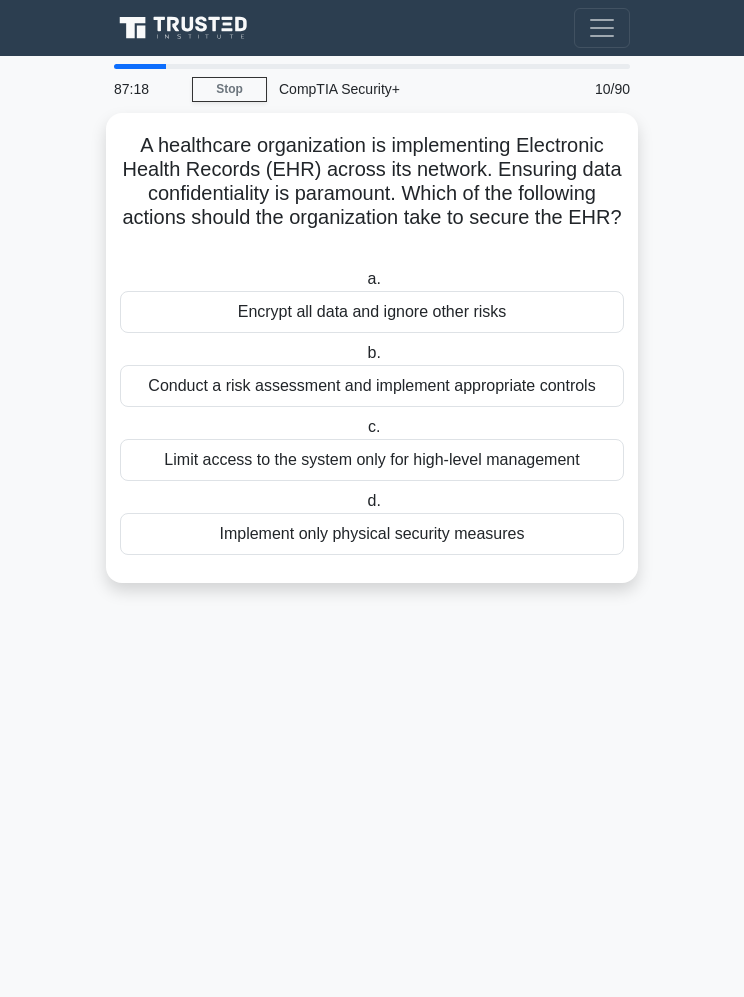 click on "Conduct a risk assessment and implement appropriate controls" at bounding box center (372, 386) 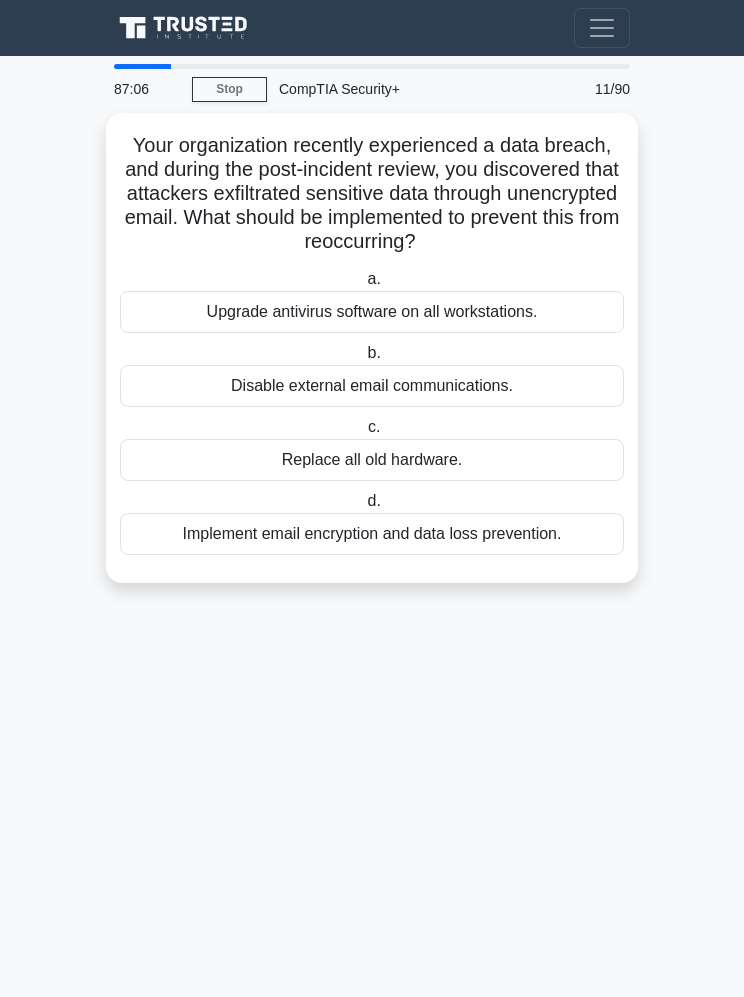 click on "Implement email encryption and data loss prevention." at bounding box center [372, 534] 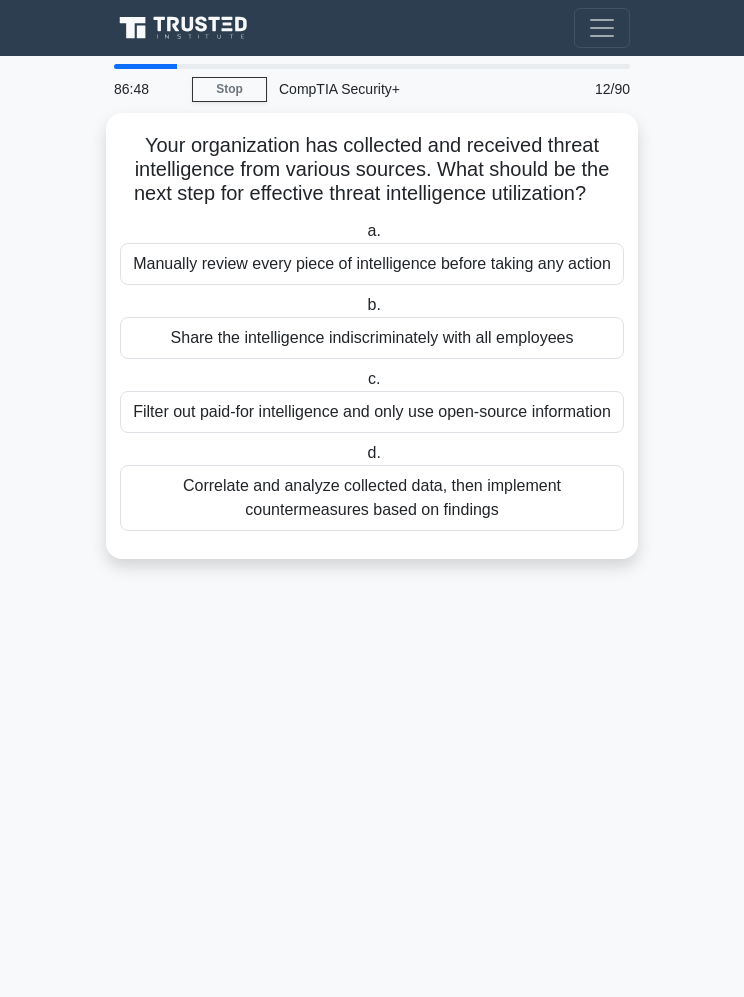 click on "Correlate and analyze collected data, then implement countermeasures based on findings" at bounding box center (372, 498) 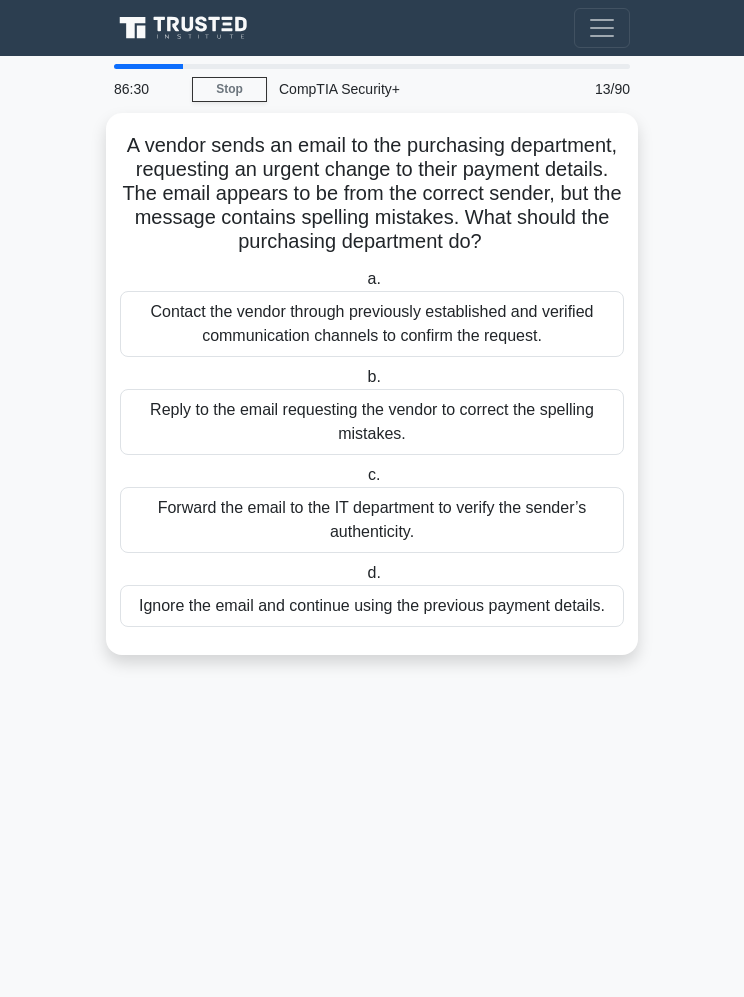 click on "Contact the vendor through previously established and verified communication channels to confirm the request." at bounding box center [372, 324] 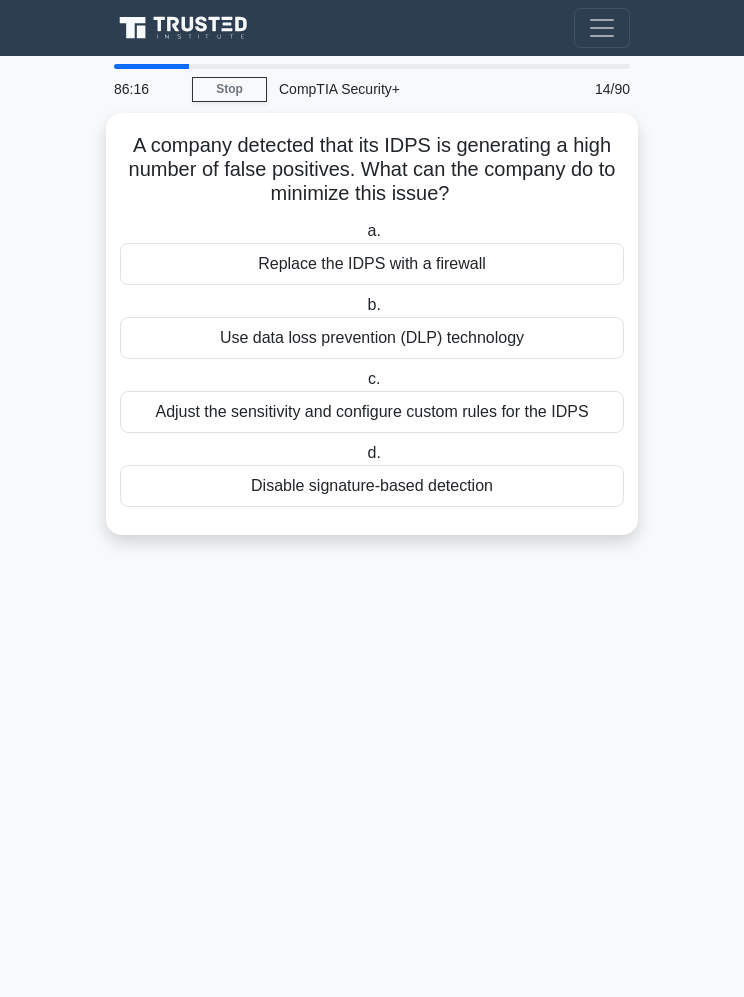 click on "Adjust the sensitivity and configure custom rules for the IDPS" at bounding box center [372, 412] 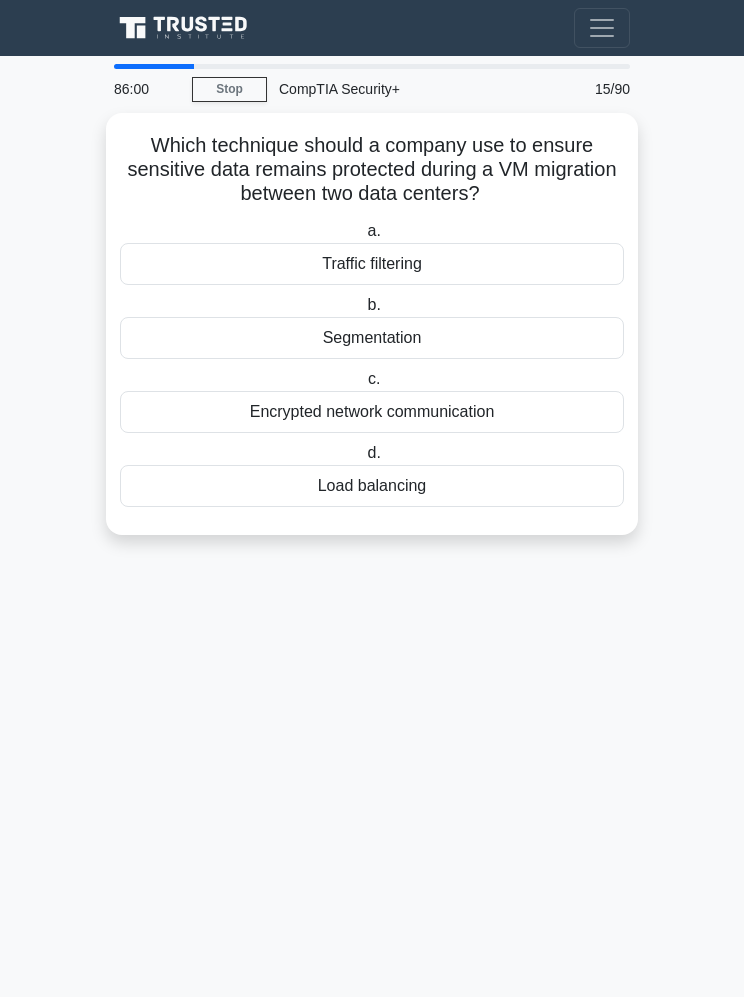 click on "Encrypted network communication" at bounding box center (372, 412) 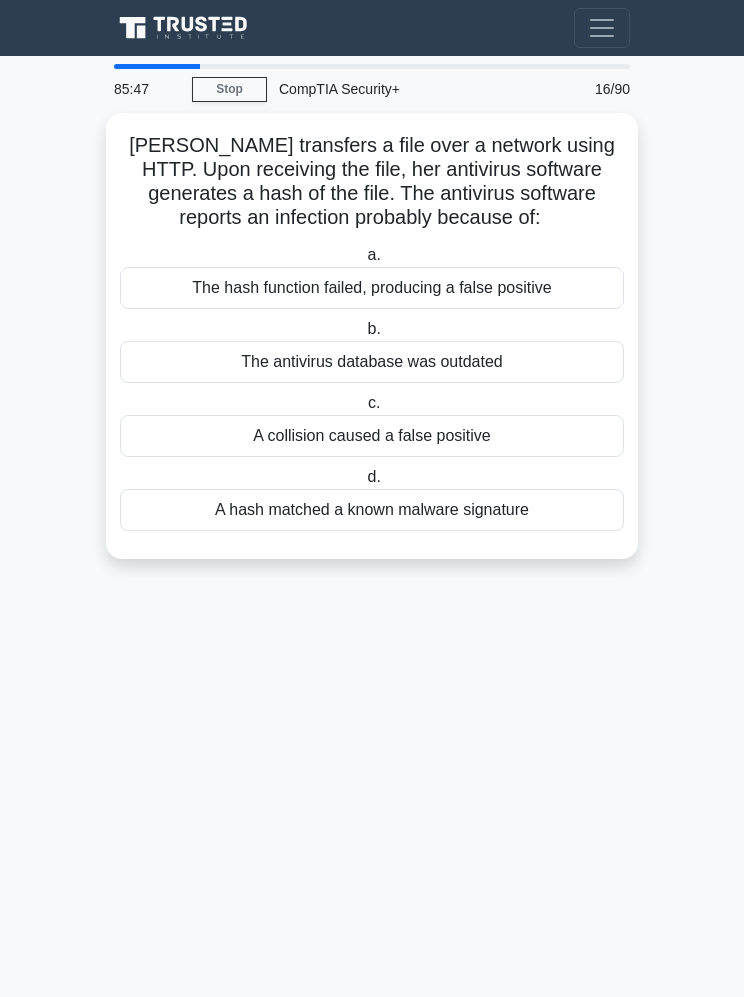 click on "A hash matched a known malware signature" at bounding box center (372, 510) 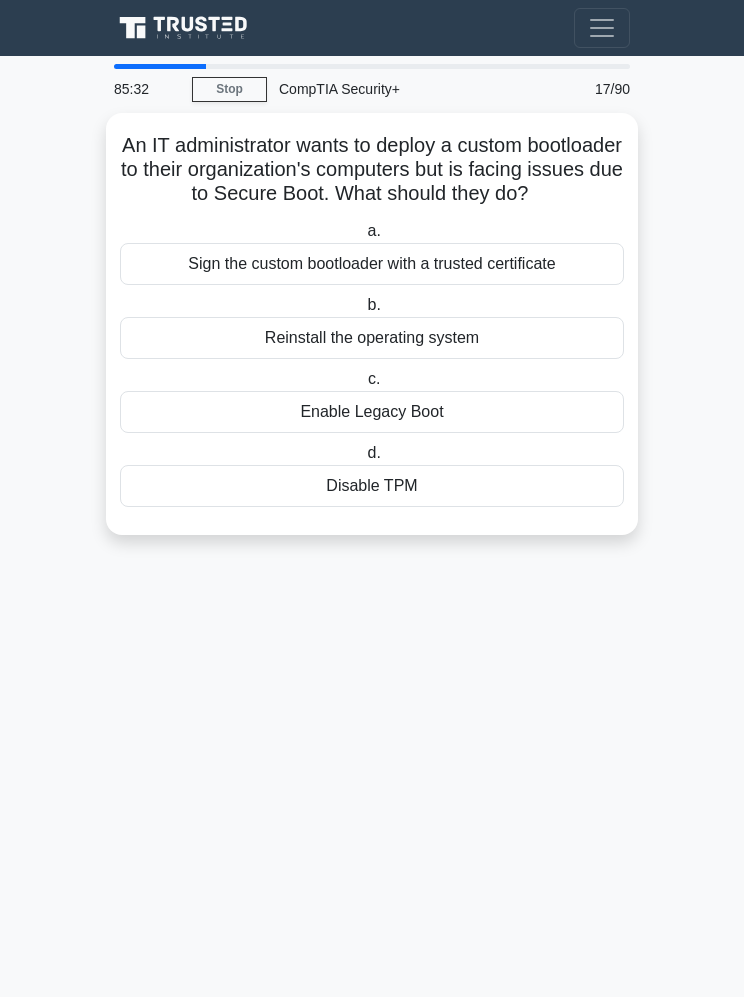 click on "Sign the custom bootloader with a trusted certificate" at bounding box center [372, 264] 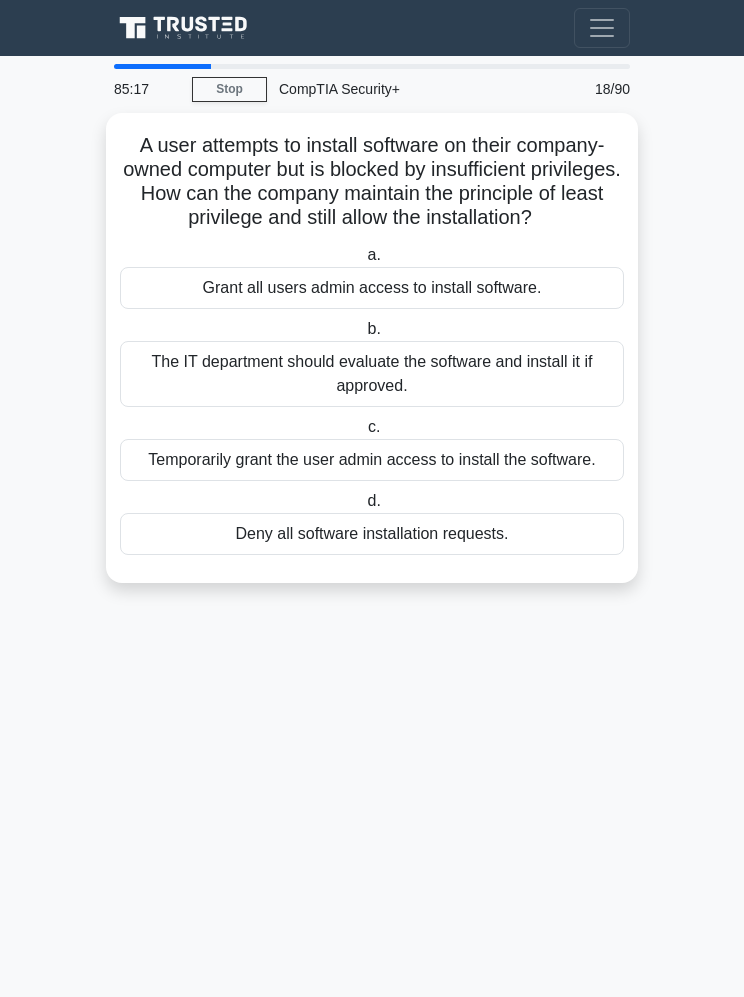 click on "Temporarily grant the user admin access to install the software." at bounding box center (372, 460) 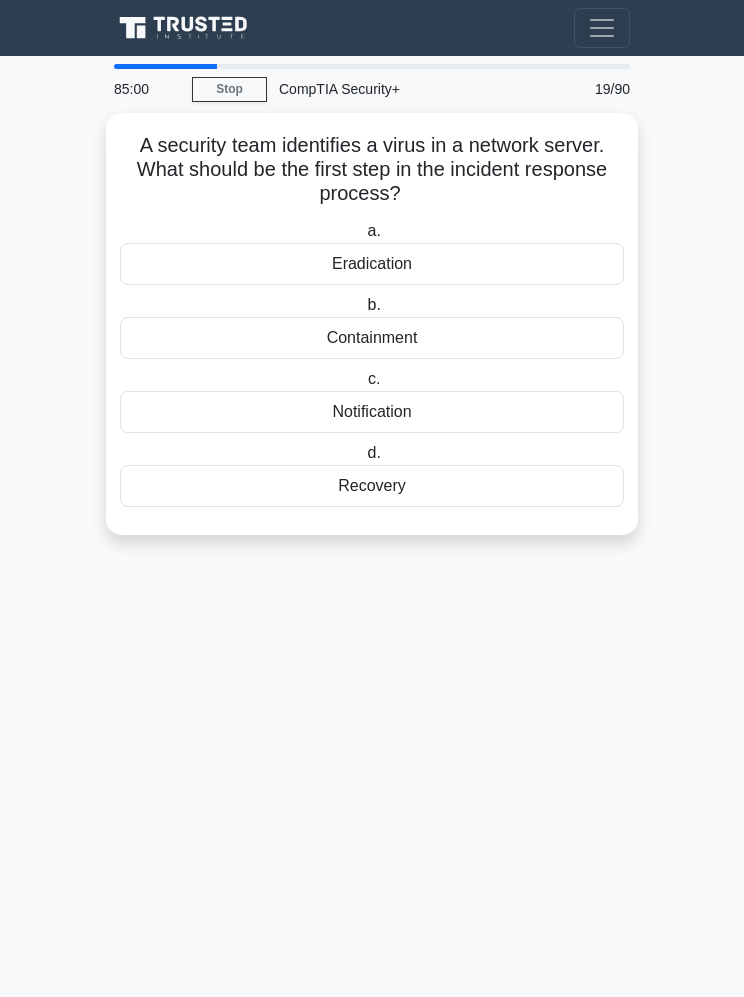 click on "Containment" at bounding box center (372, 338) 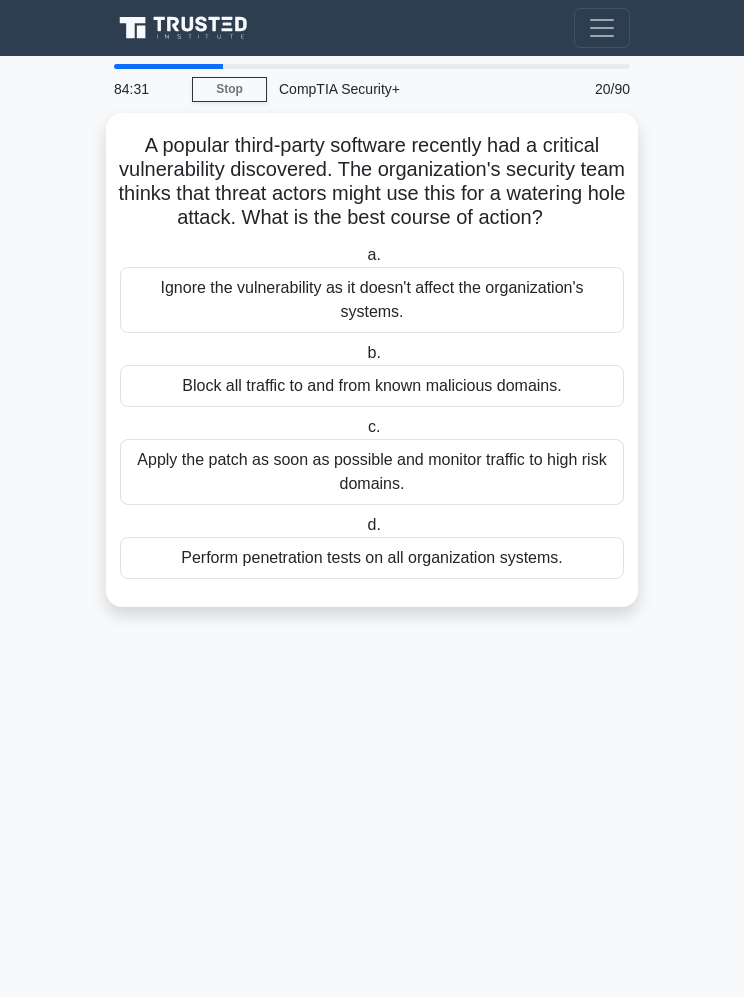 click on "Apply the patch as soon as possible and monitor traffic to high risk domains." at bounding box center (372, 472) 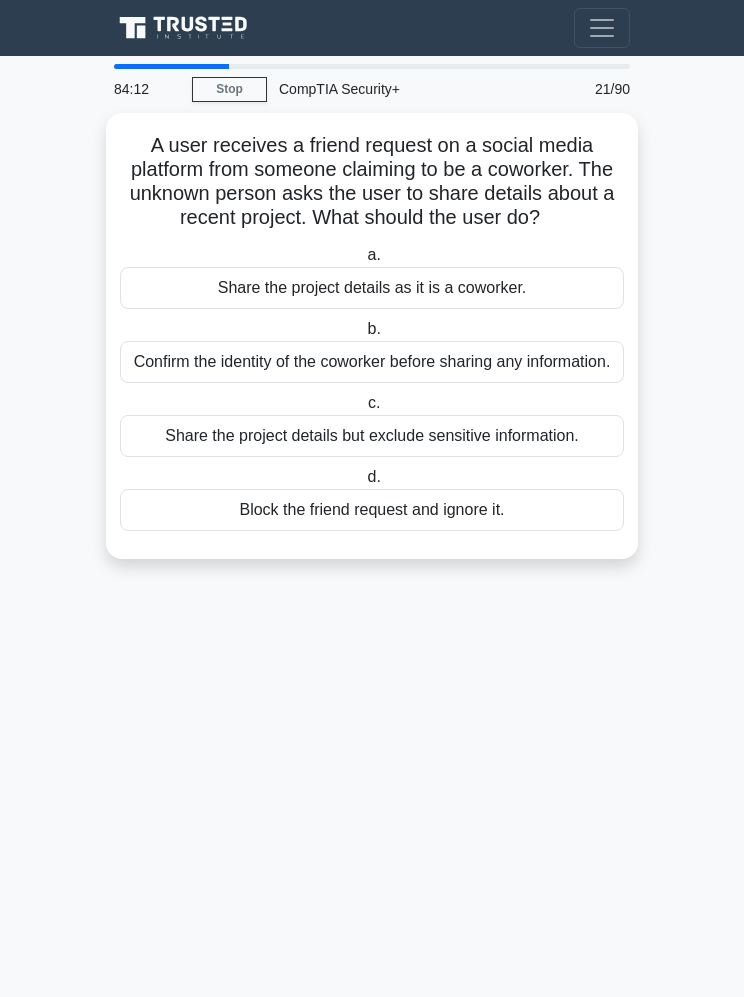 click on "Confirm the identity of the coworker before sharing any information." at bounding box center [372, 362] 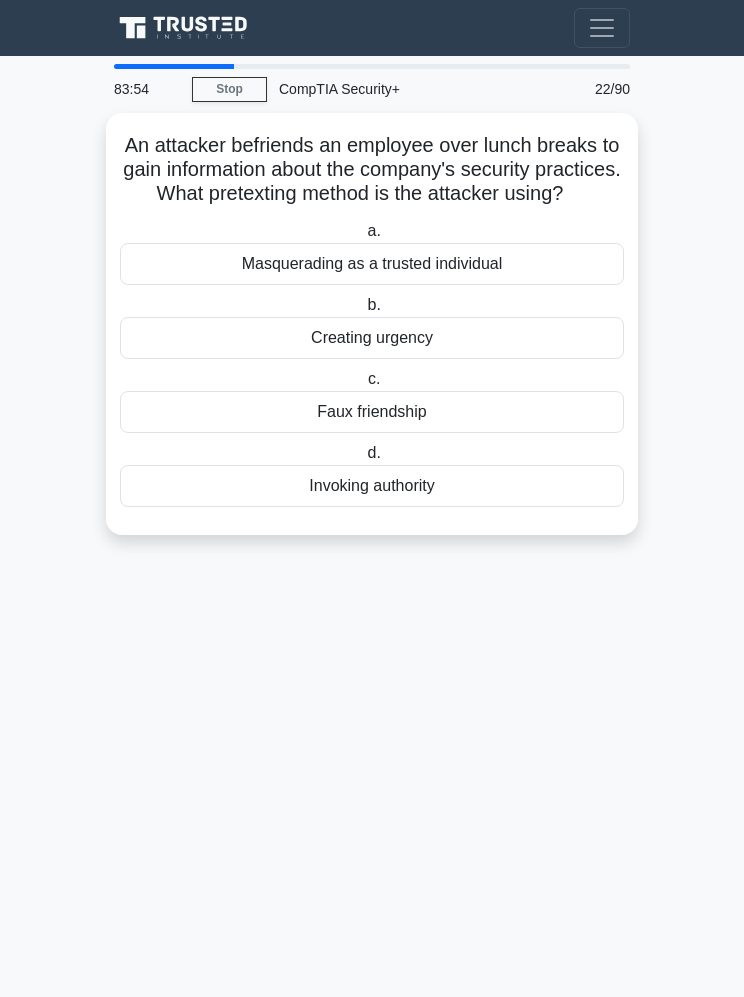 click on "Faux friendship" at bounding box center [372, 412] 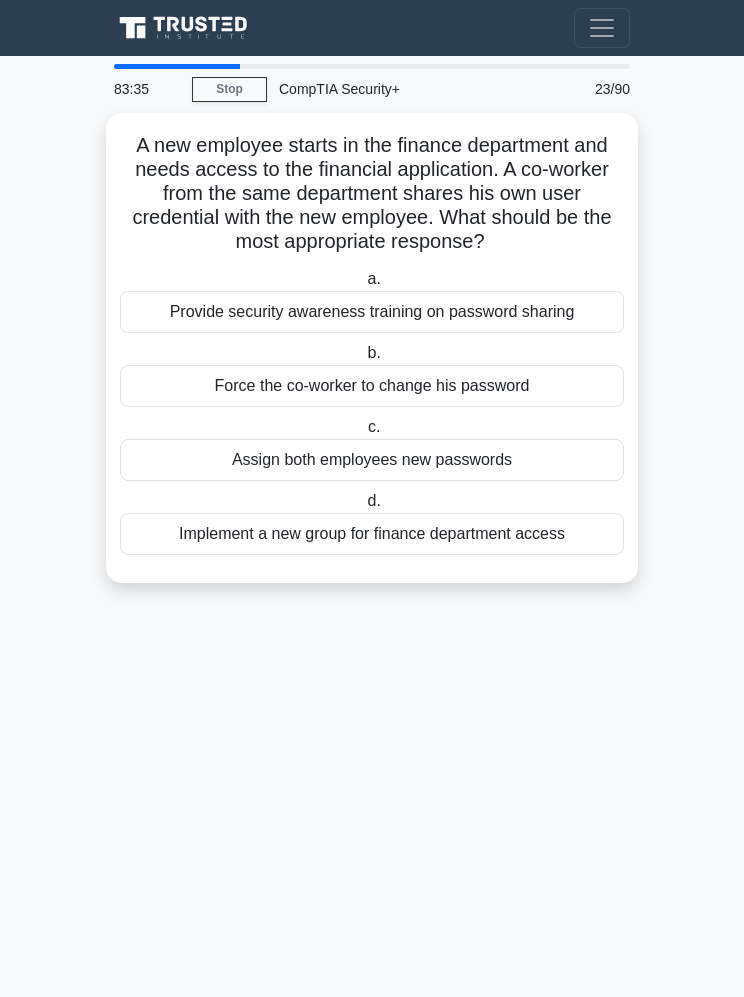 click on "Provide security awareness training on password sharing" at bounding box center [372, 312] 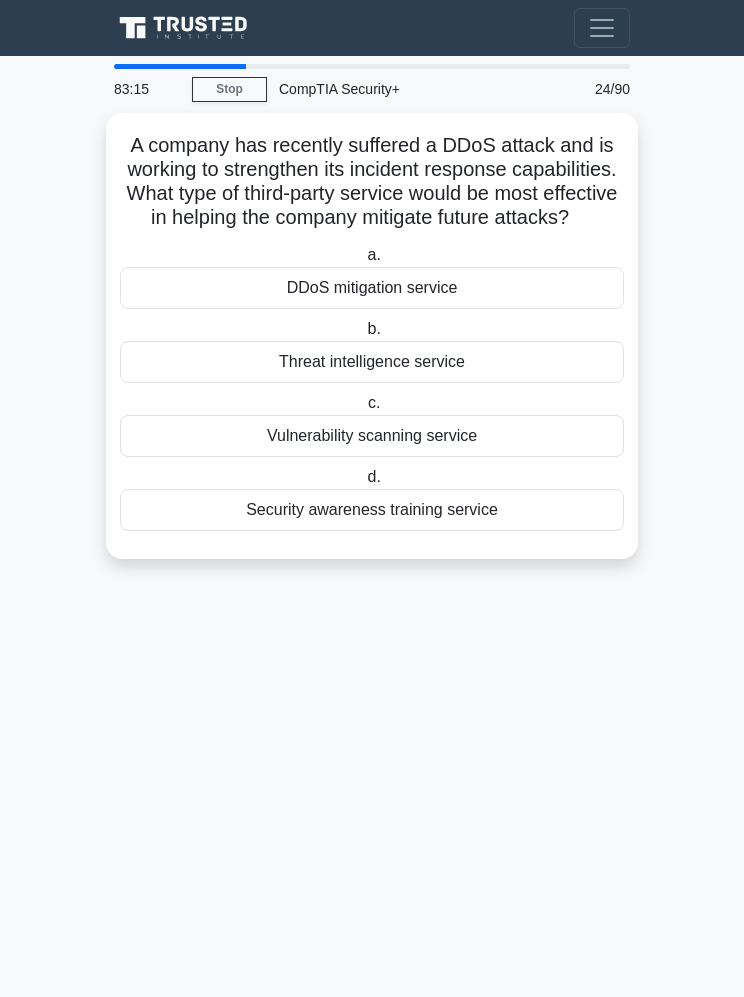 click on "DDoS mitigation service" at bounding box center [372, 288] 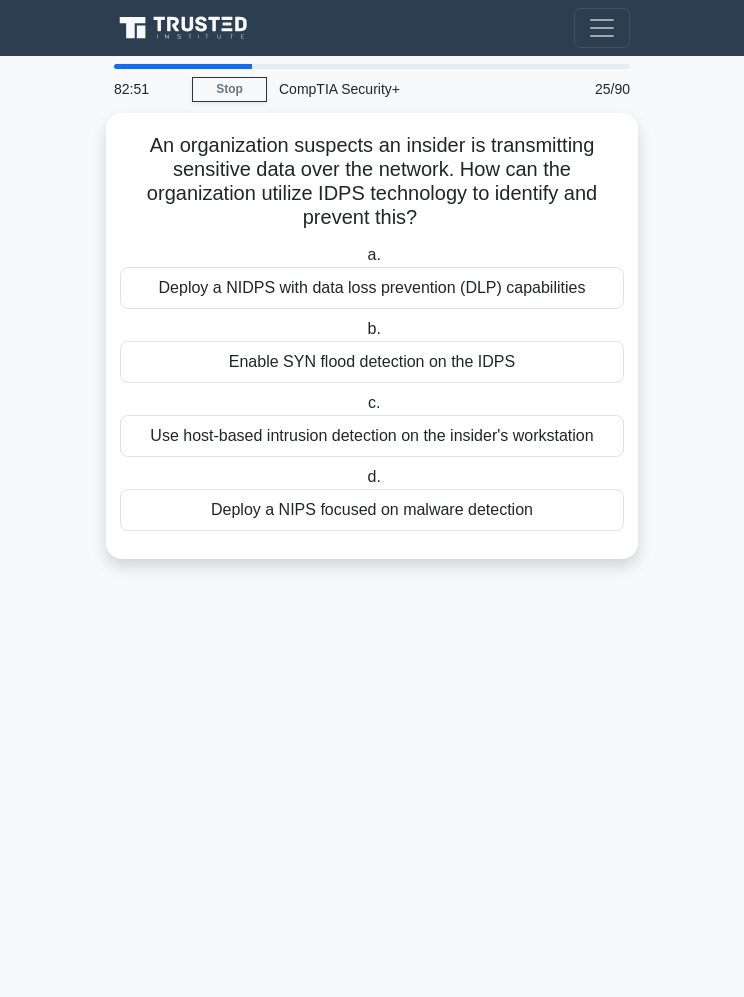scroll, scrollTop: 0, scrollLeft: 0, axis: both 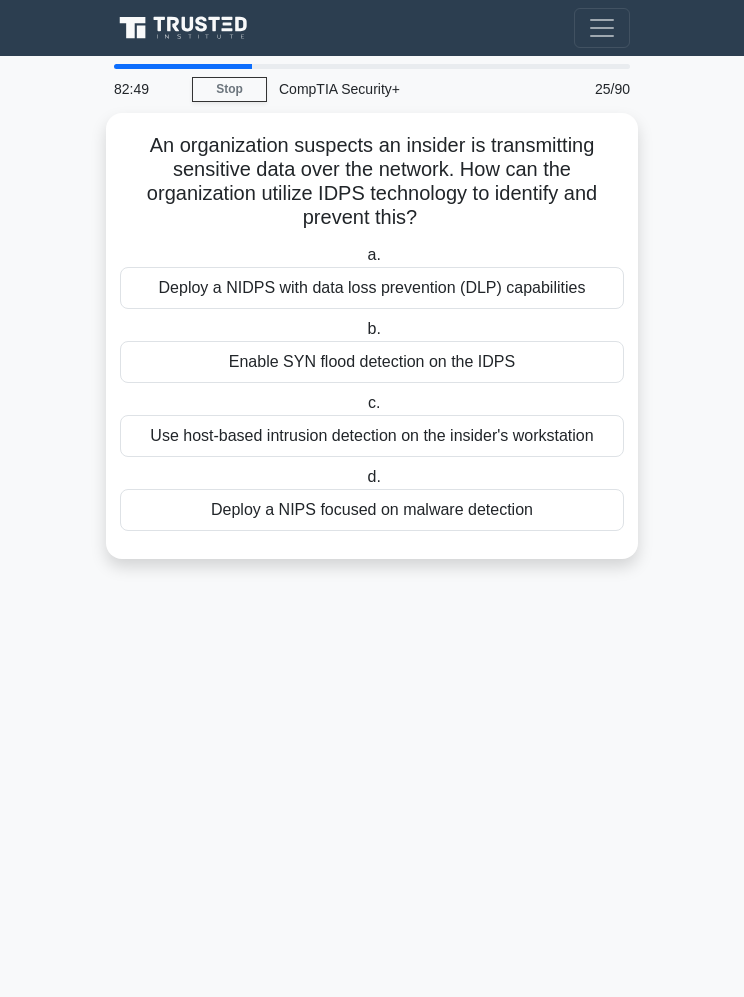 click on "Deploy a NIDPS with data loss prevention (DLP) capabilities" at bounding box center [372, 288] 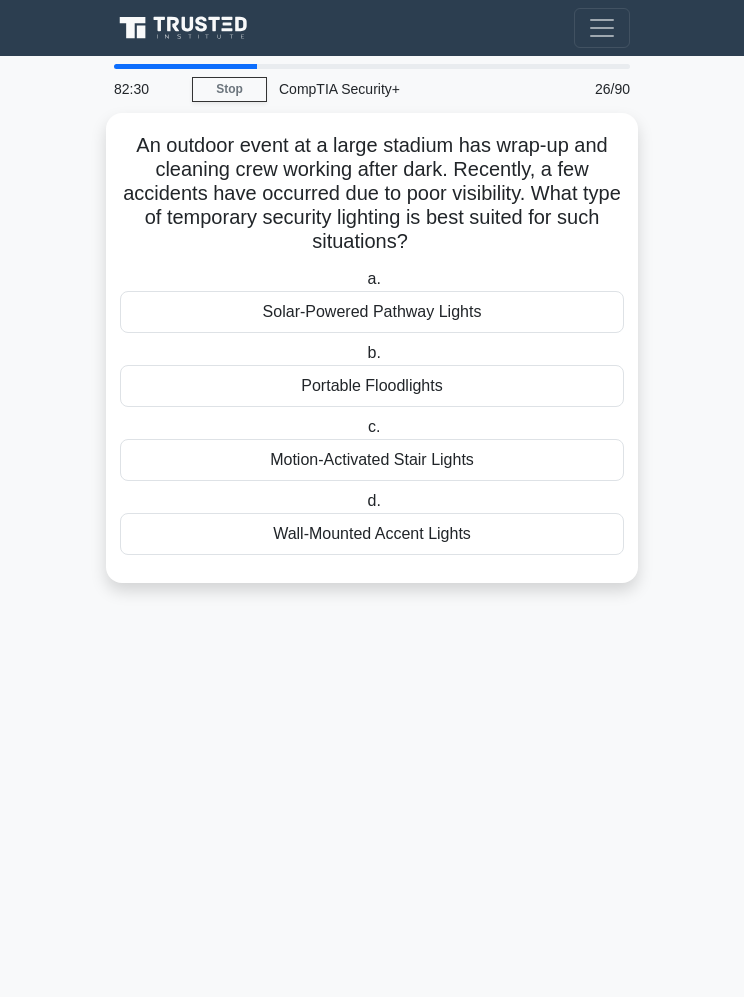 click on "Portable Floodlights" at bounding box center (372, 386) 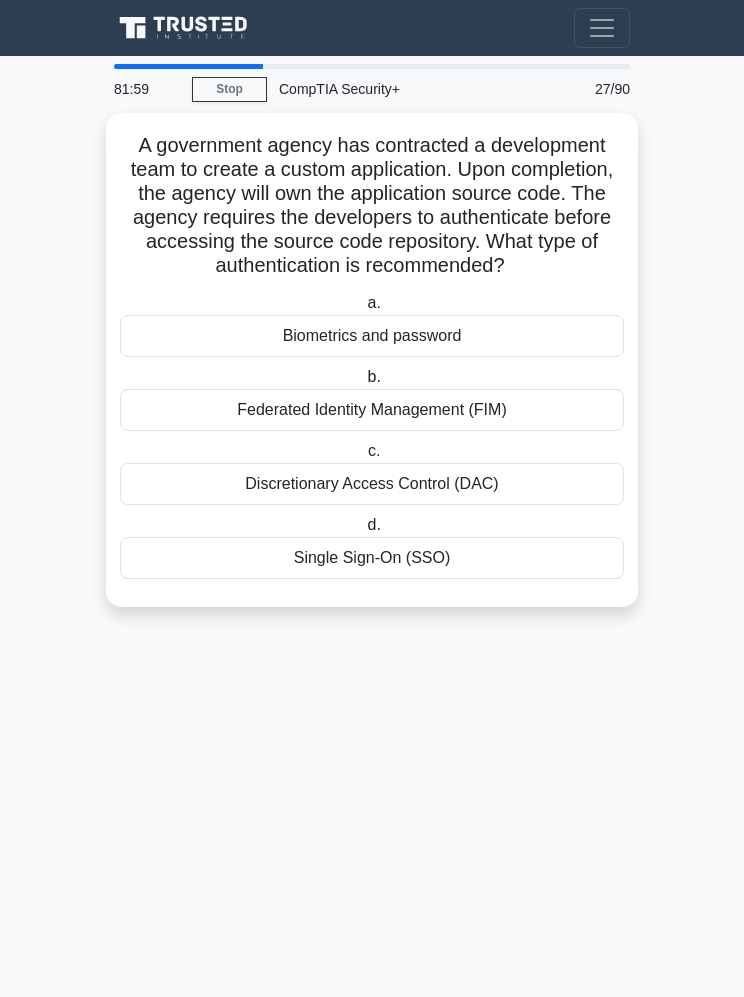 click on "Federated Identity Management (FIM)" at bounding box center [372, 410] 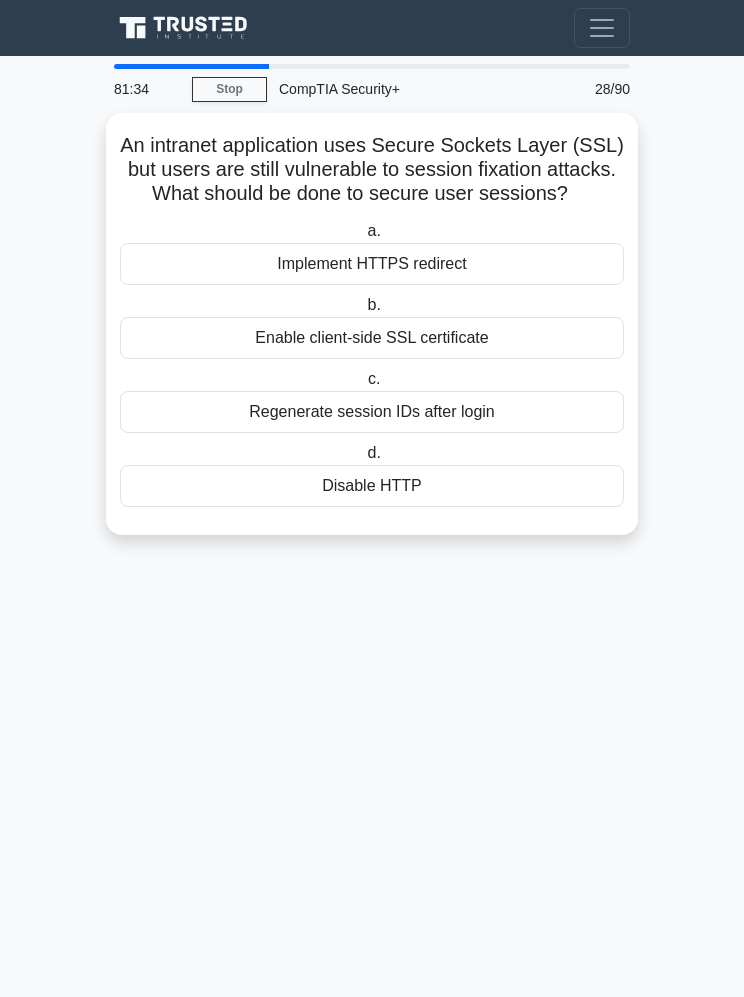 click on "Enable client-side SSL certificate" at bounding box center (372, 338) 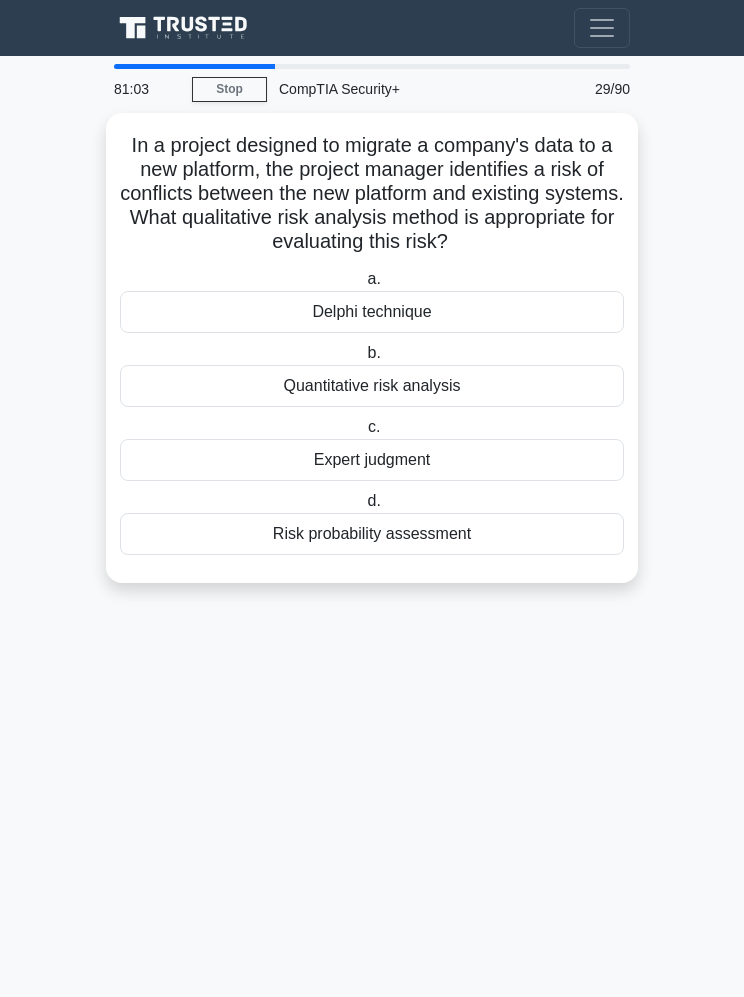 click on "Quantitative risk analysis" at bounding box center [372, 386] 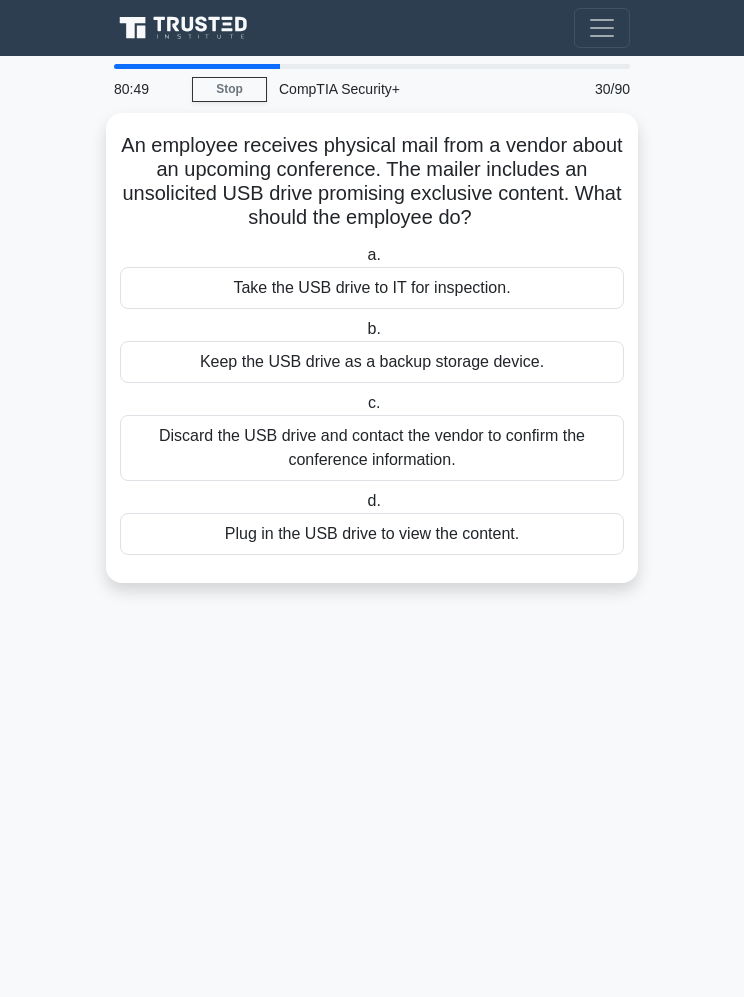 click on "Discard the USB drive and contact the vendor to confirm the conference information." at bounding box center [372, 448] 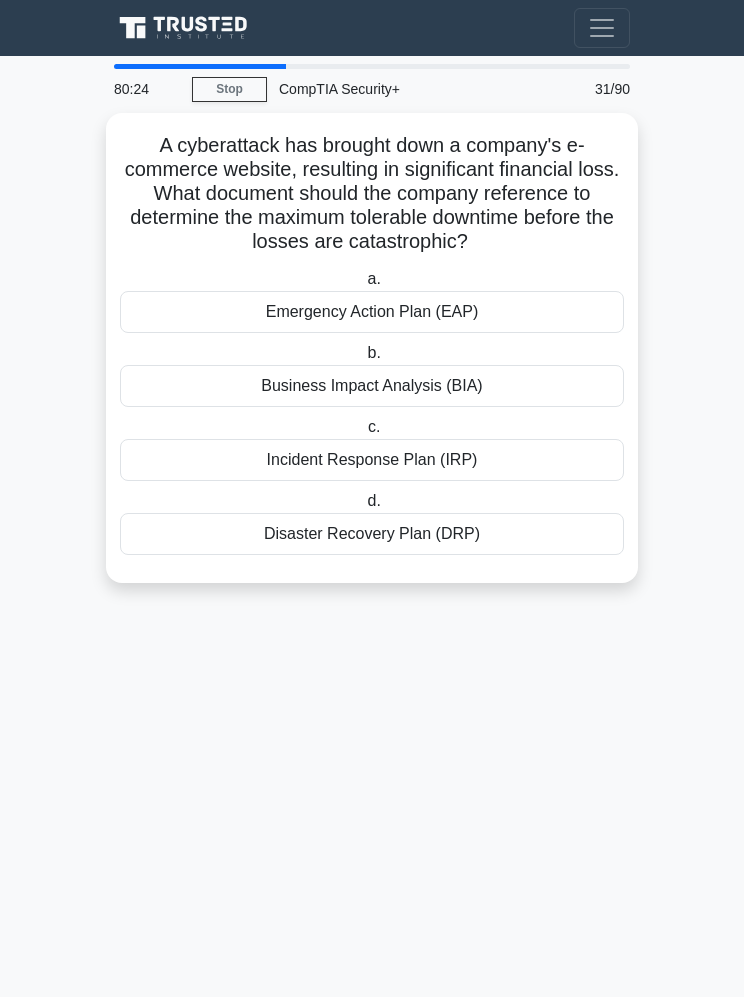 click on "Incident Response Plan (IRP)" at bounding box center [372, 460] 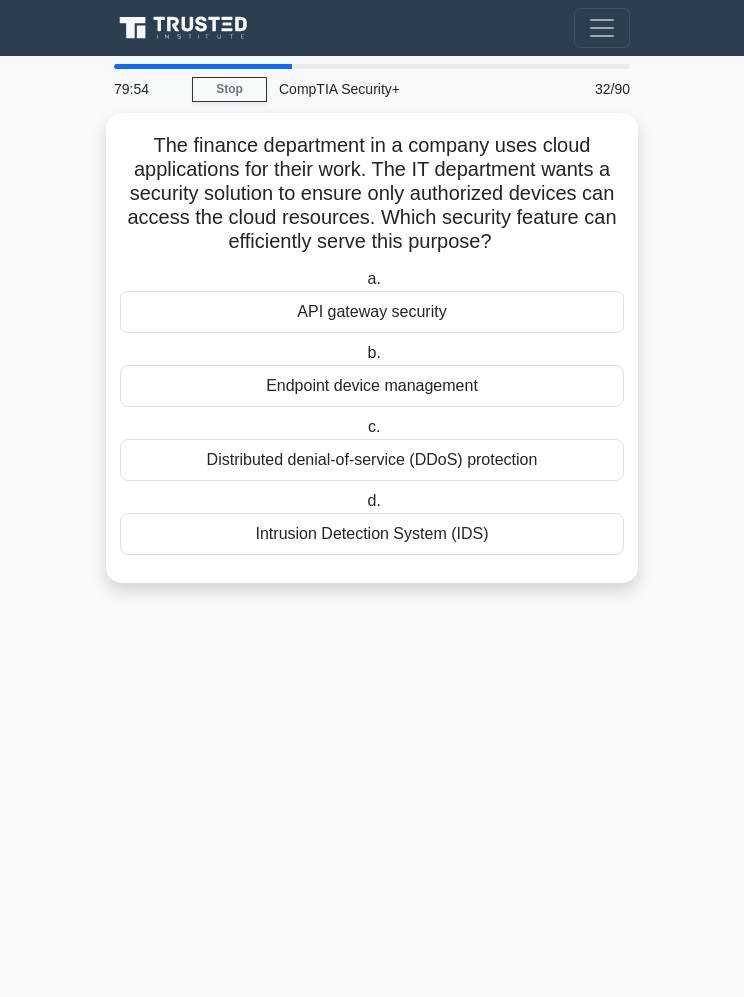 click on "Endpoint device management" at bounding box center [372, 386] 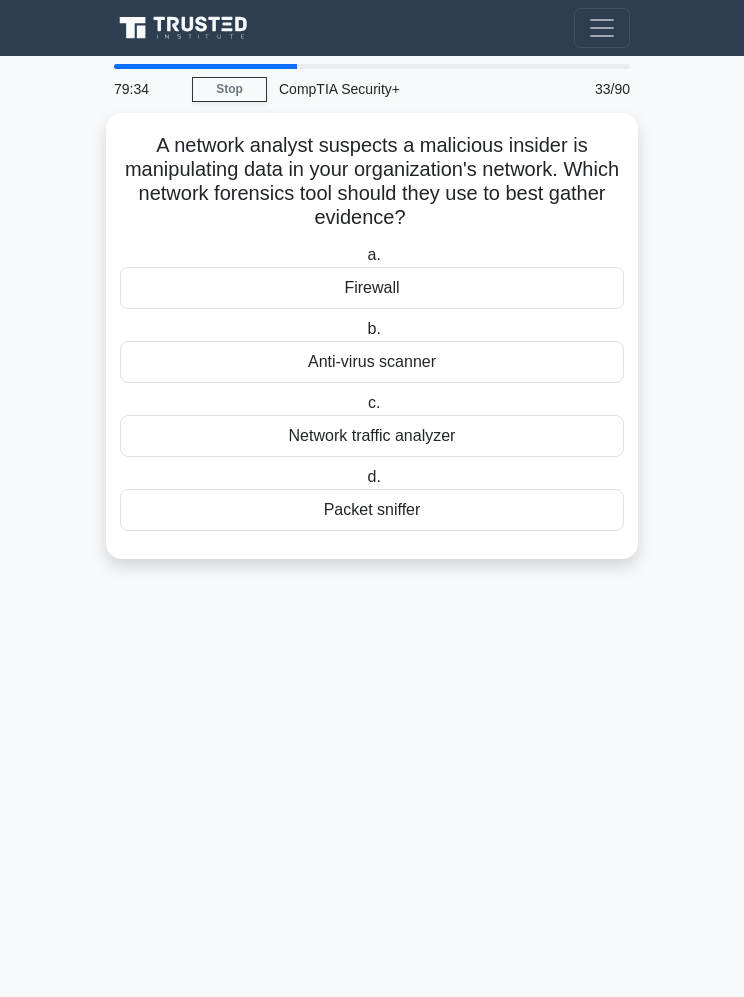 click on "Network traffic analyzer" at bounding box center [372, 436] 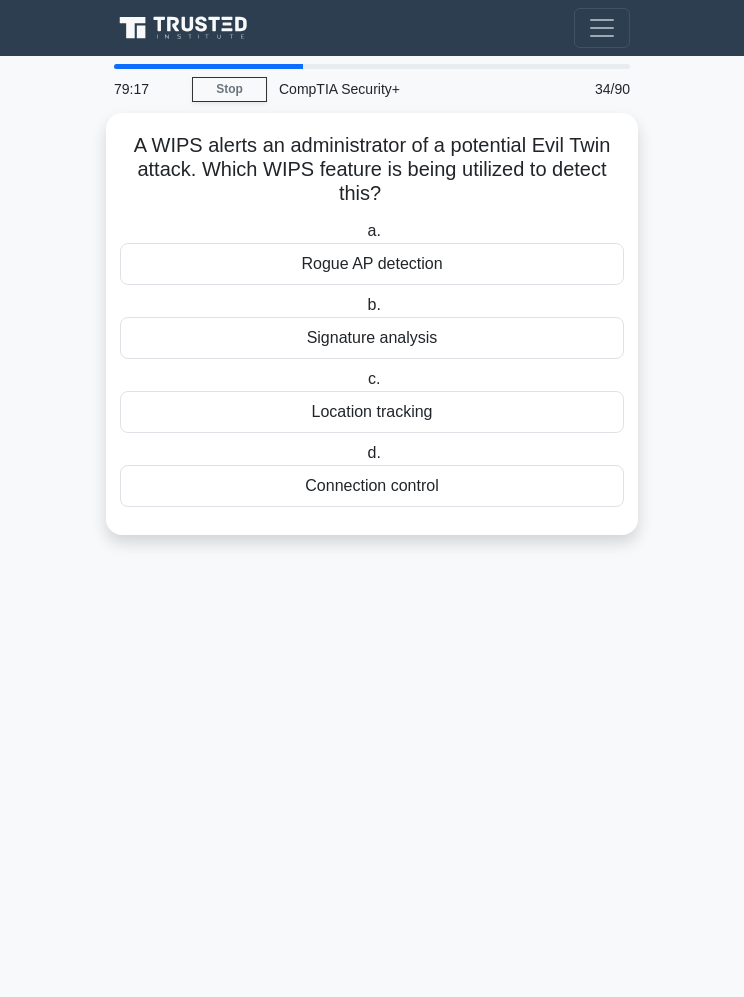 click on "Signature analysis" at bounding box center [372, 338] 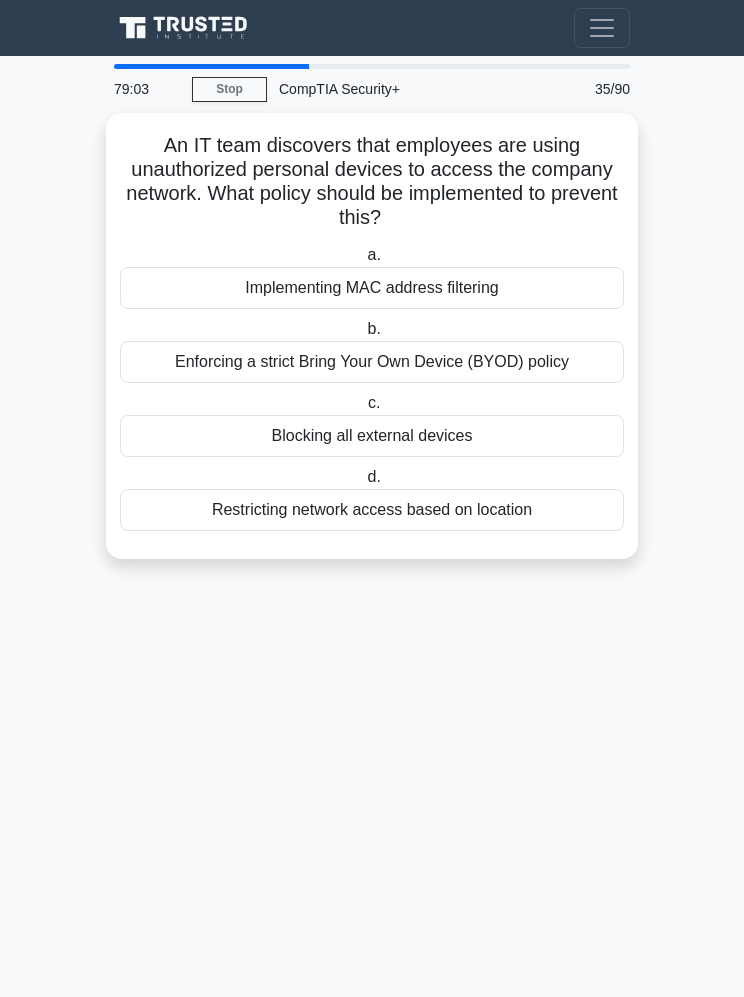 click on "Enforcing a strict Bring Your Own Device (BYOD) policy" at bounding box center [372, 362] 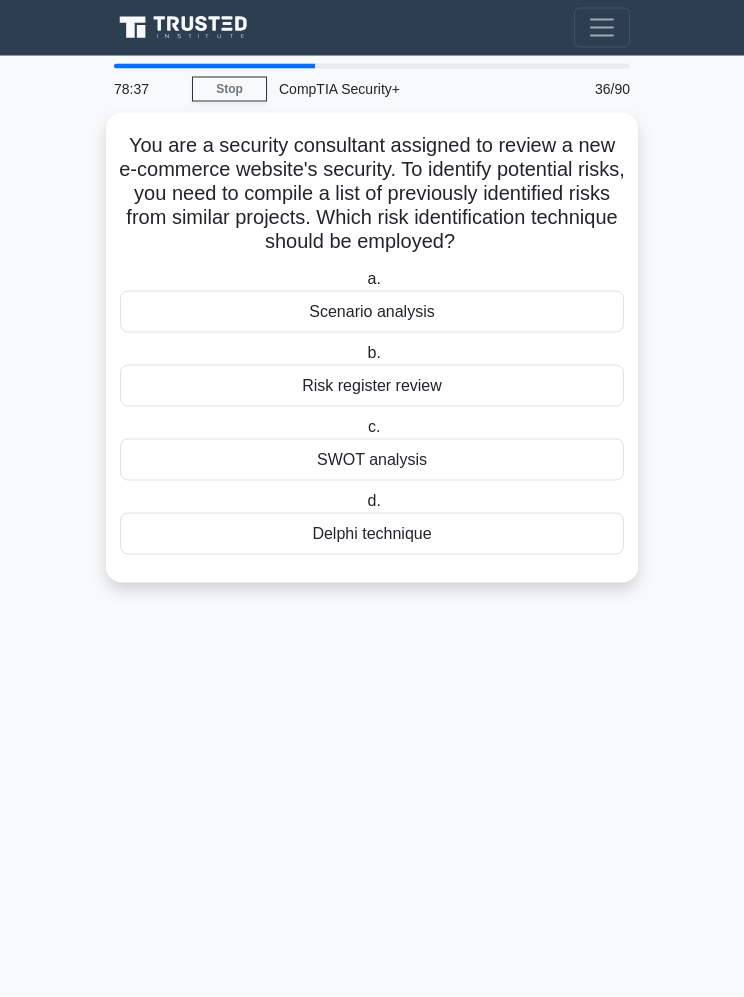 scroll, scrollTop: 0, scrollLeft: 0, axis: both 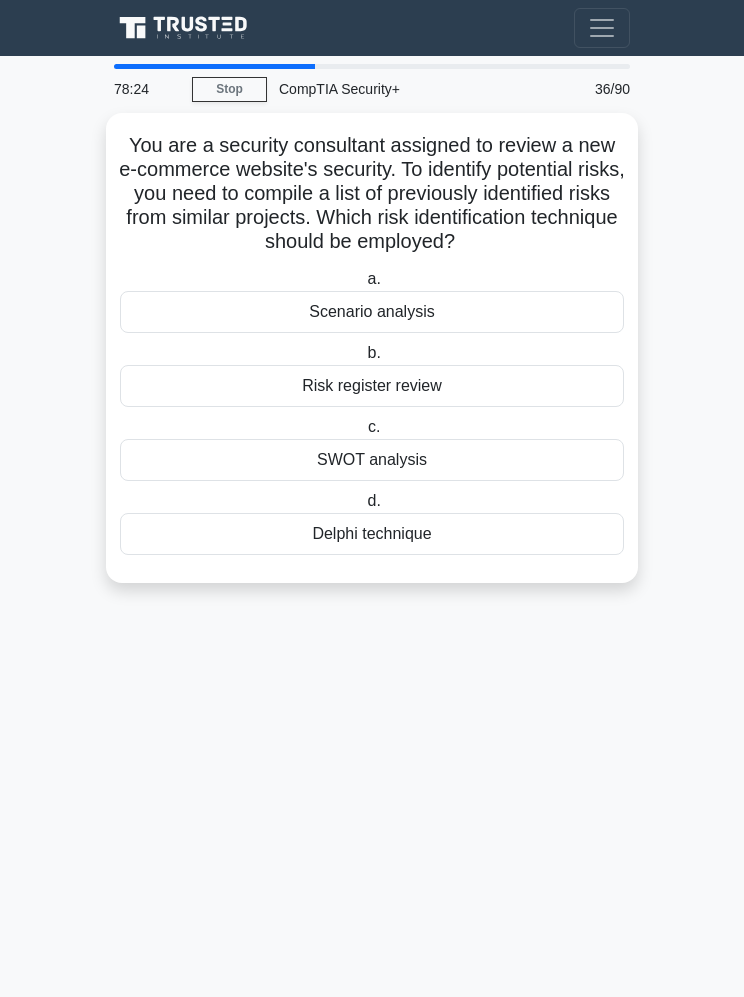 click on "Risk register review" at bounding box center [372, 386] 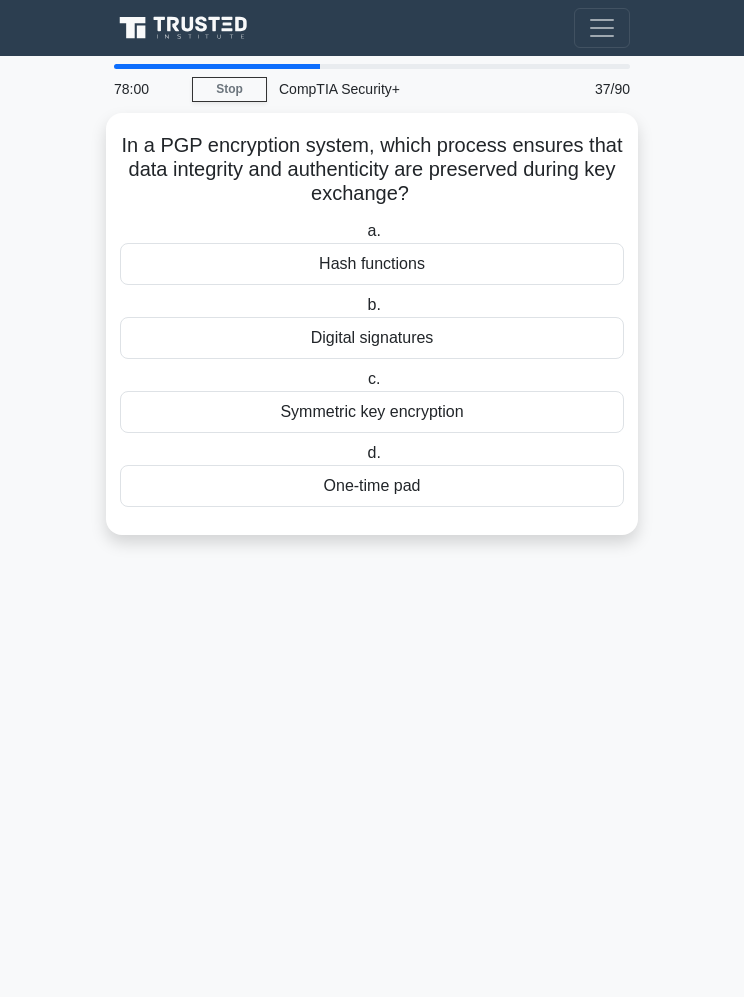 click on "Digital signatures" at bounding box center (372, 338) 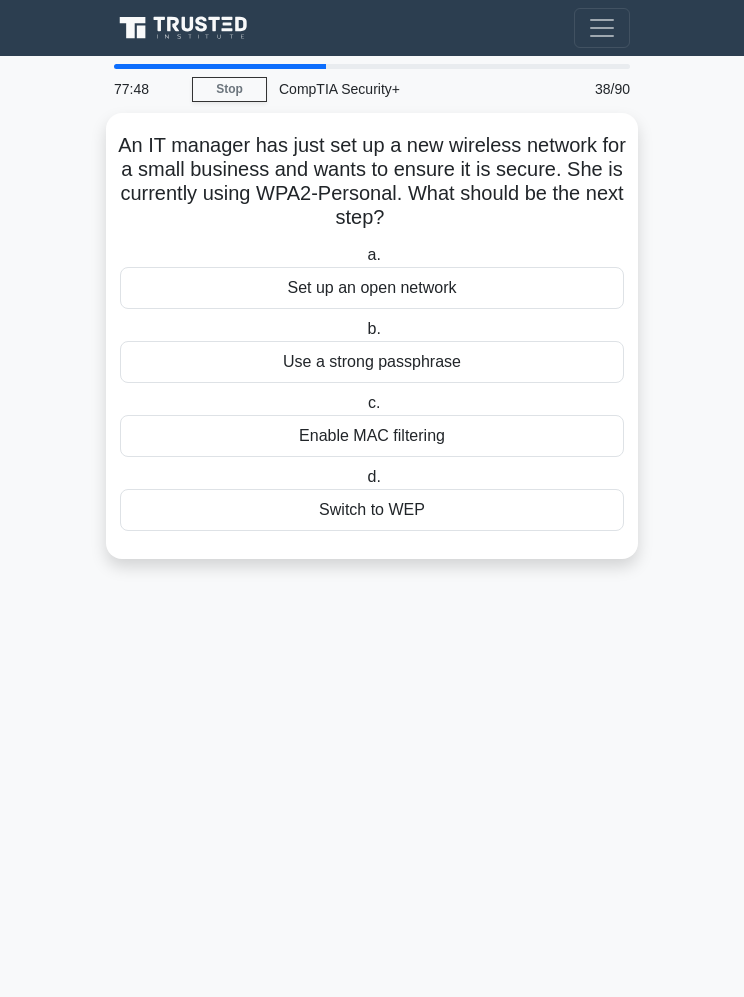 click on "Use a strong passphrase" at bounding box center [372, 362] 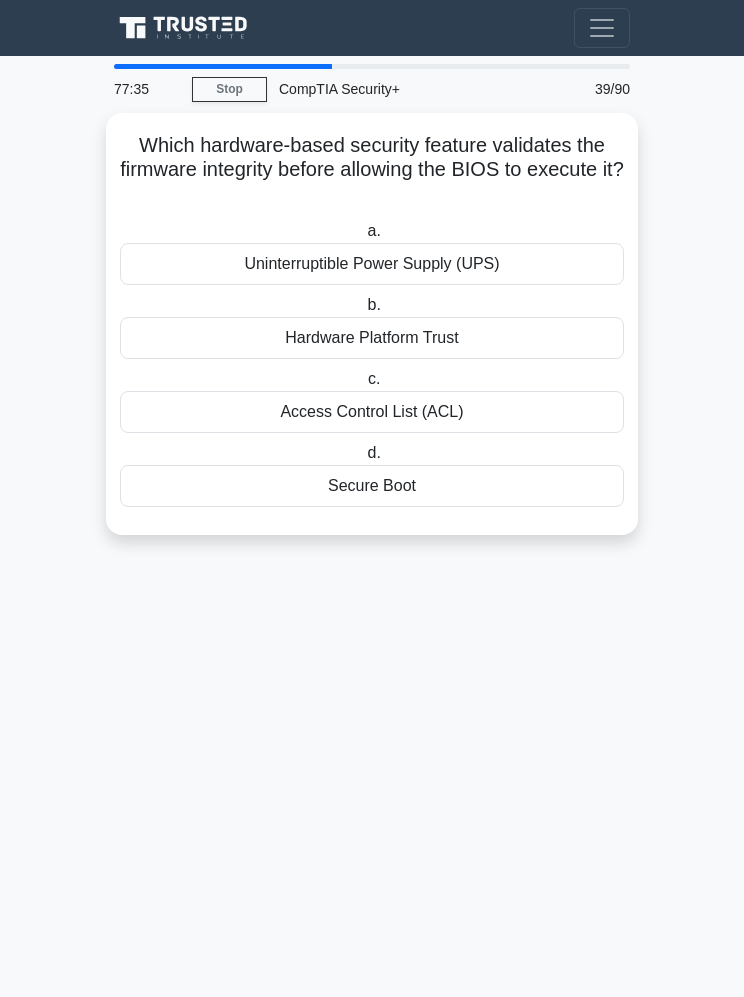 click on "Secure Boot" at bounding box center (372, 486) 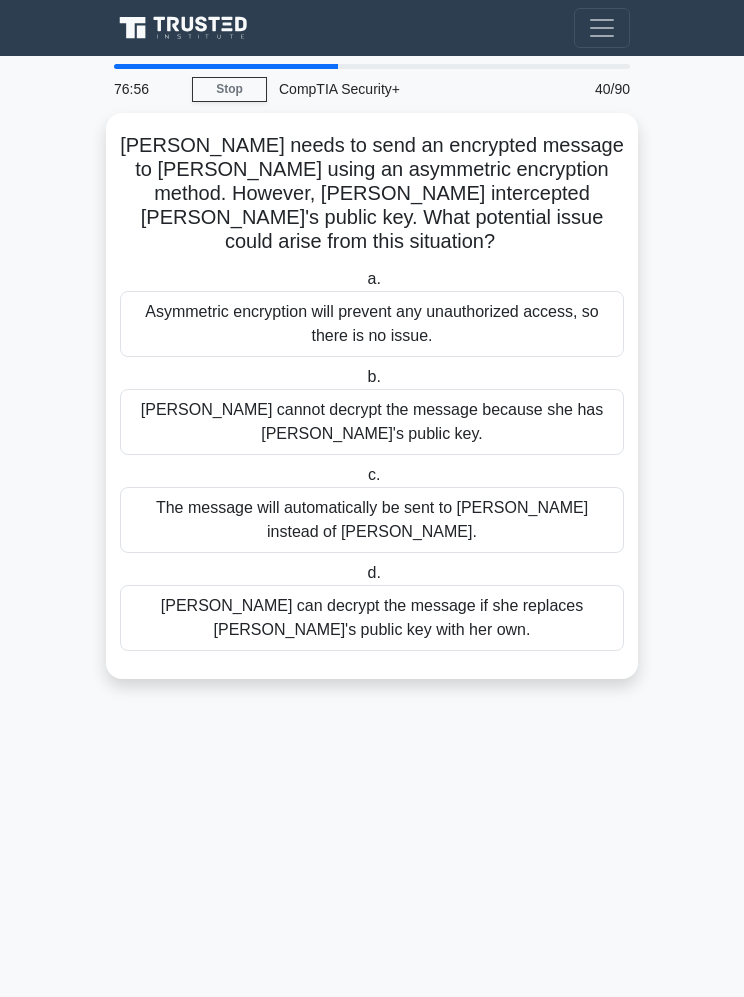 click on "[PERSON_NAME] cannot decrypt the message because she has [PERSON_NAME]'s public key." at bounding box center [372, 422] 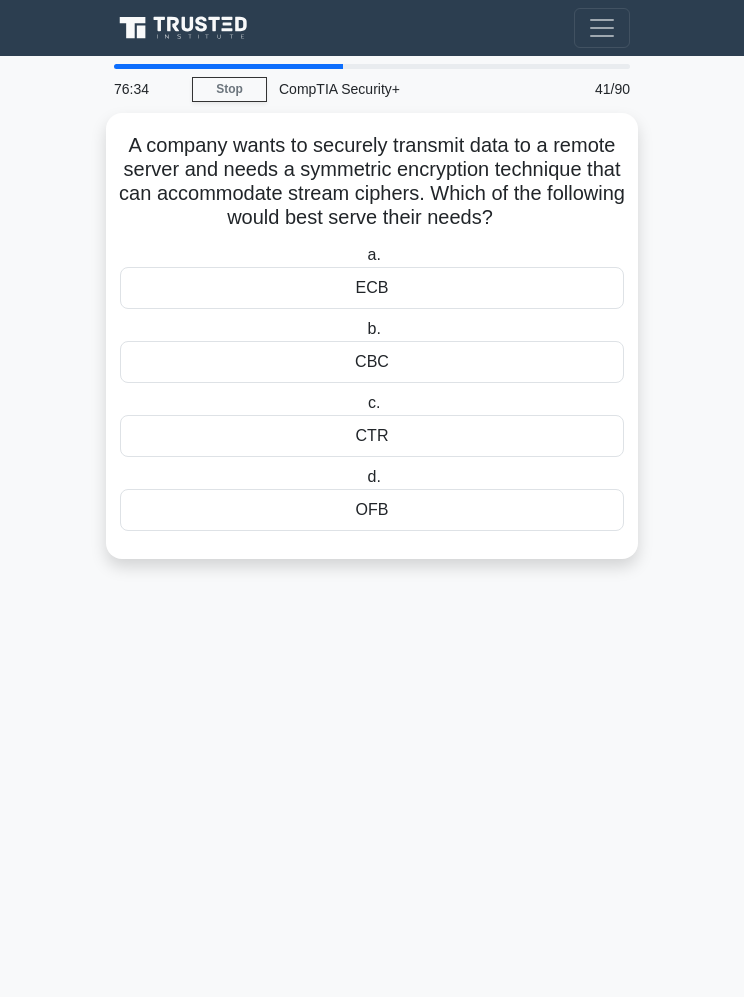 click on "CBC" at bounding box center [372, 362] 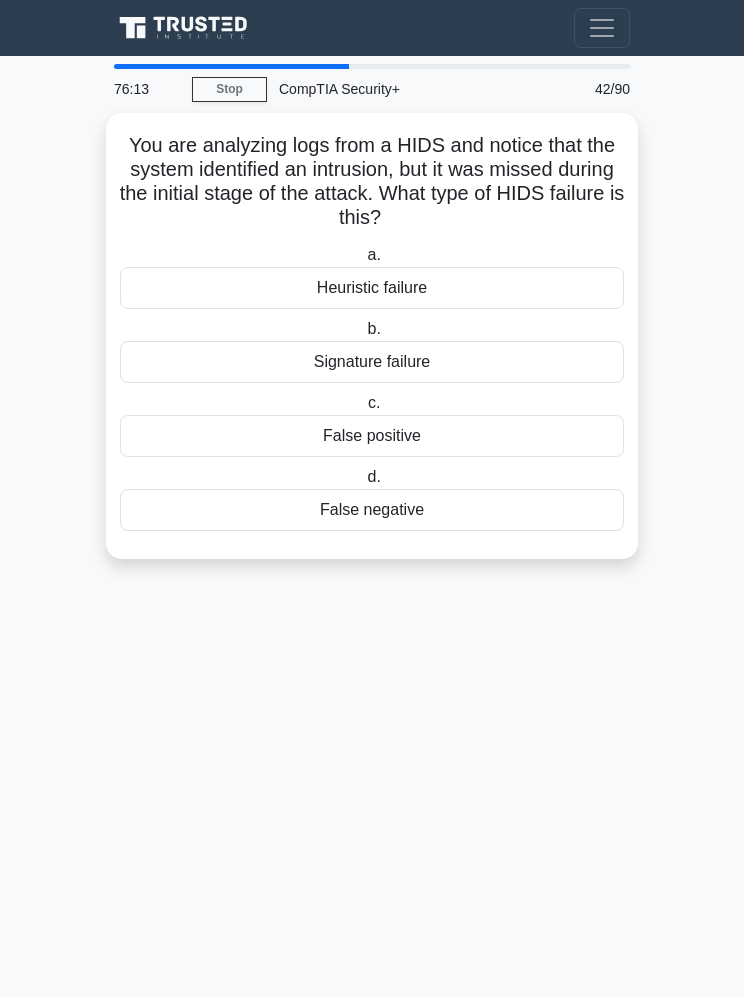 click on "False negative" at bounding box center [372, 510] 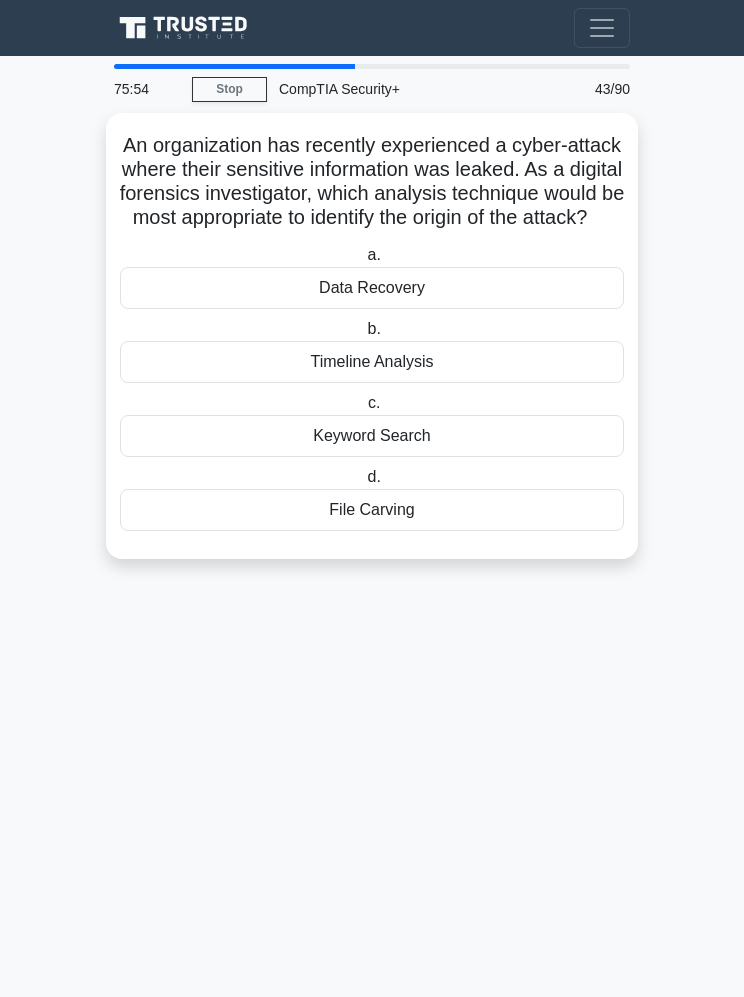 click on "Timeline Analysis" at bounding box center (372, 362) 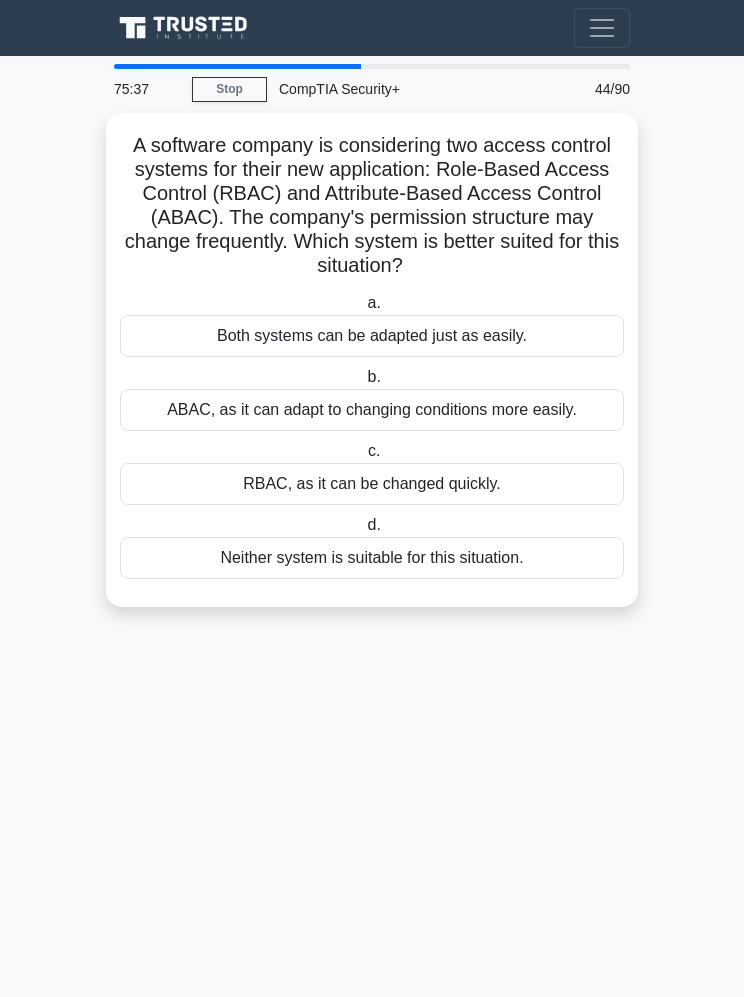 click on "ABAC, as it can adapt to changing conditions more easily." at bounding box center [372, 410] 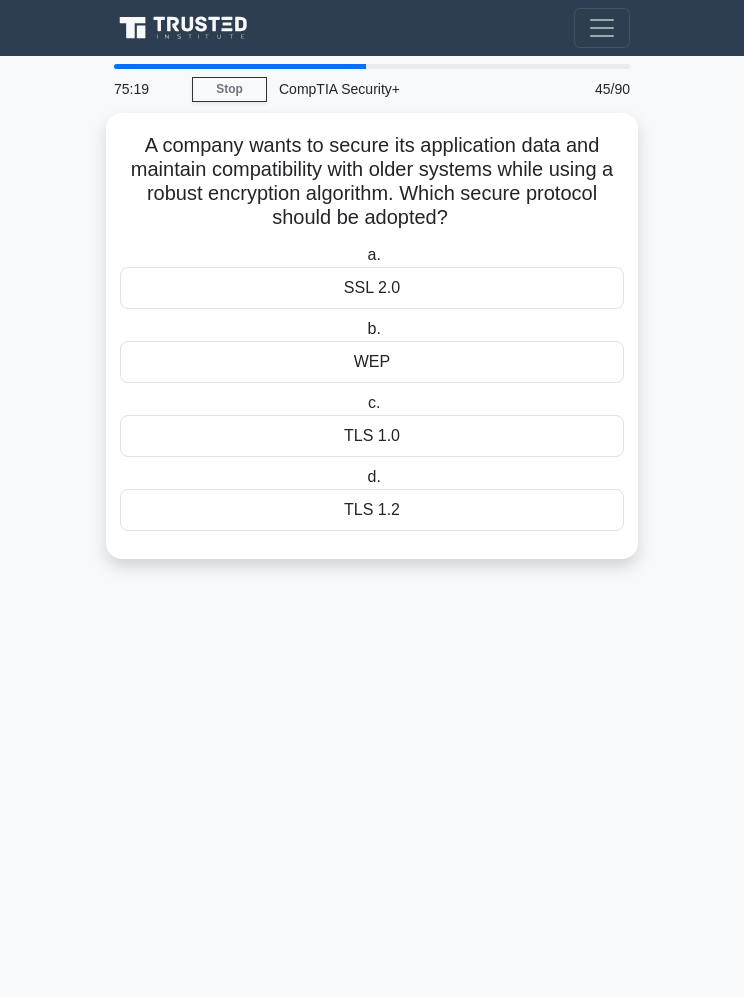 click on "TLS 1.2" at bounding box center (372, 510) 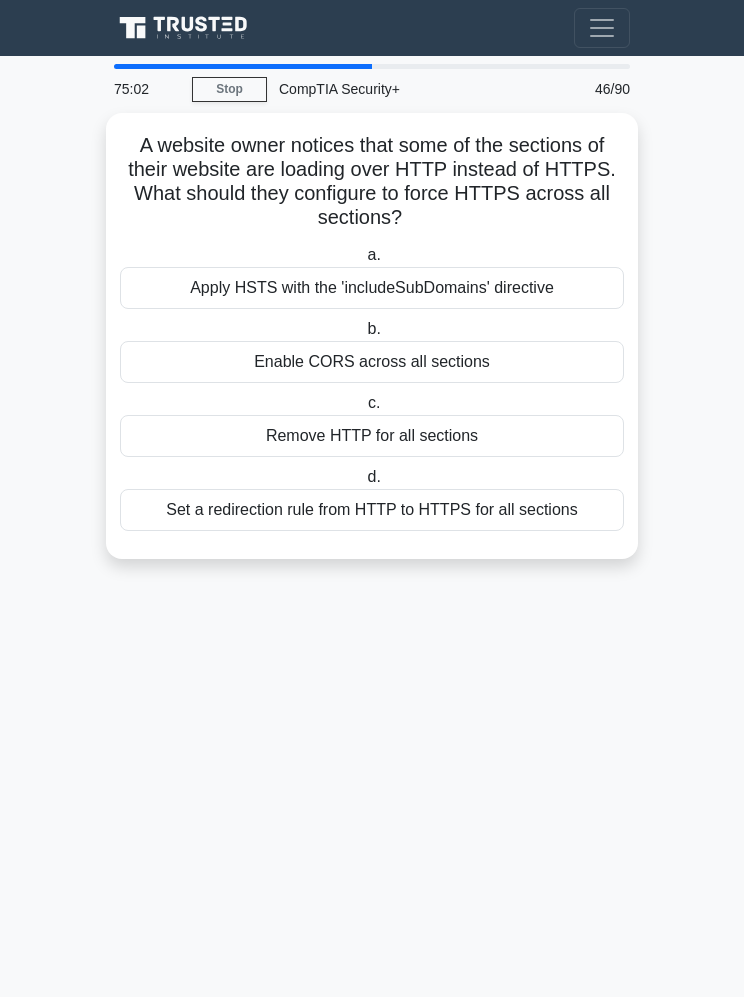 click on "Set a redirection rule from HTTP to HTTPS for all sections" at bounding box center (372, 510) 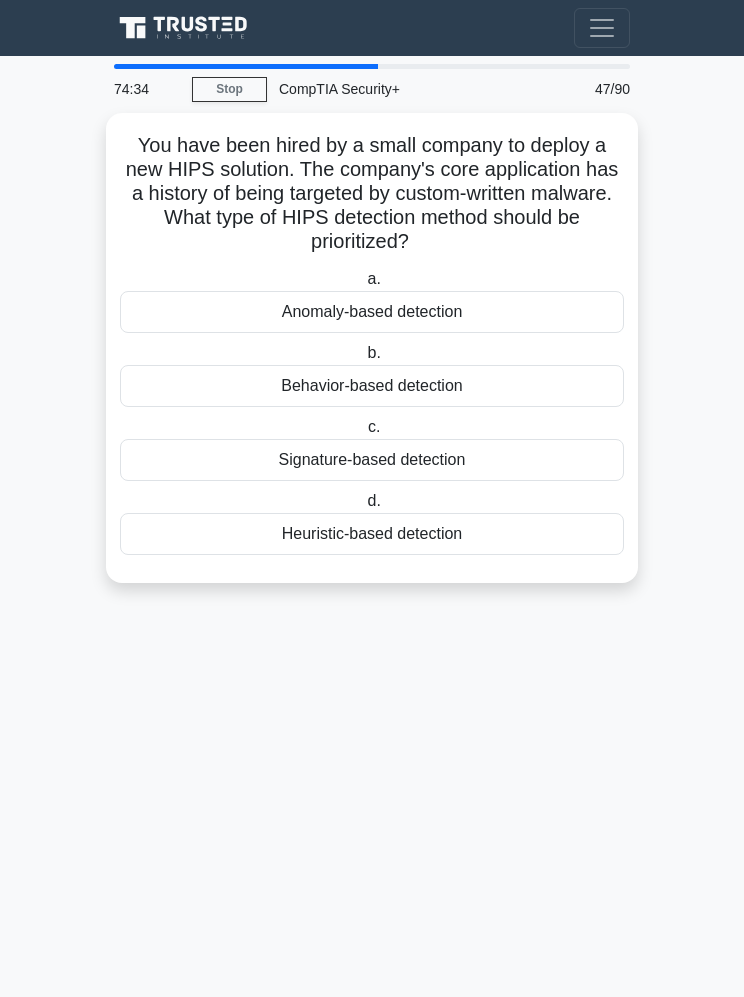 click on "Heuristic-based detection" at bounding box center [372, 534] 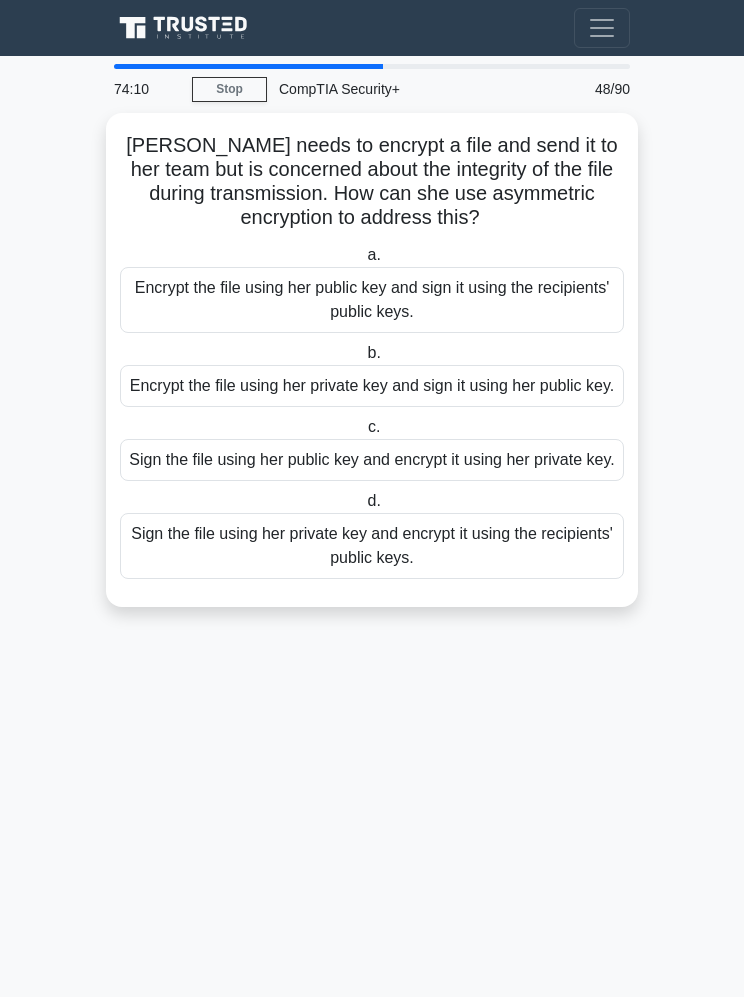 click on "Sign the file using her private key and encrypt it using the recipients' public keys." at bounding box center (372, 546) 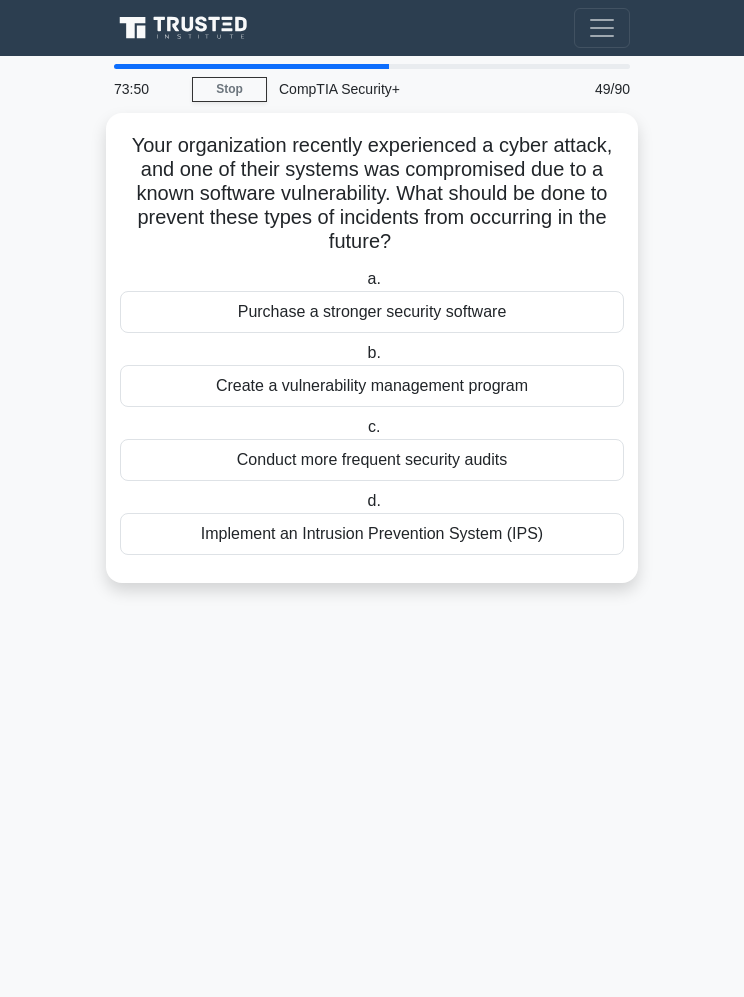 click on "Create a vulnerability management program" at bounding box center (372, 386) 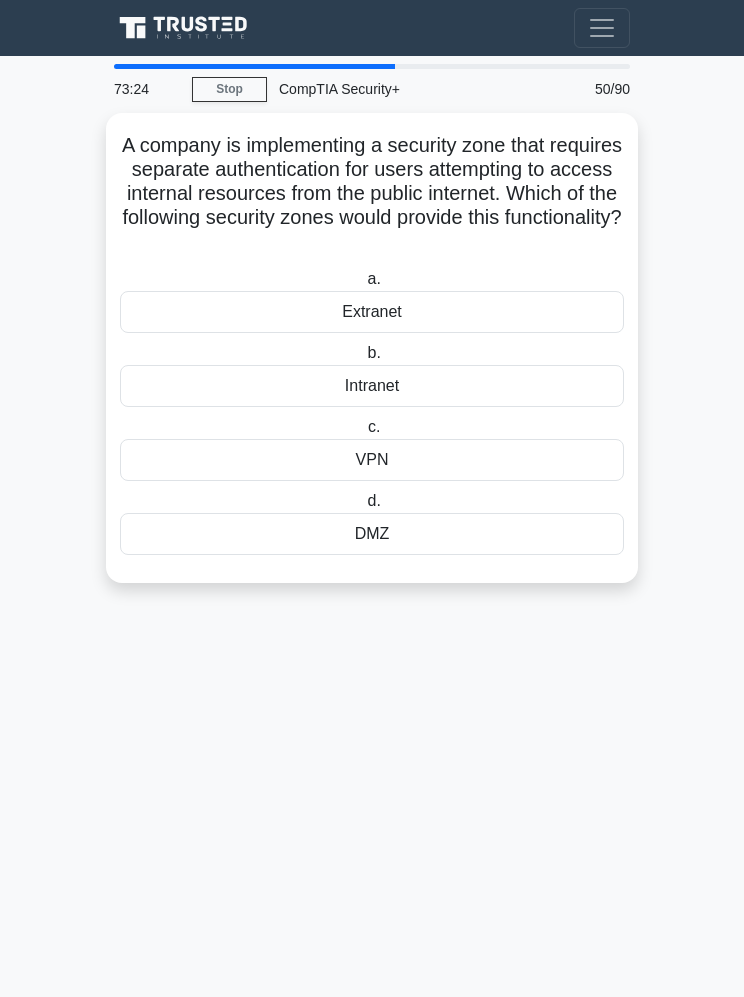 click on "Intranet" at bounding box center [372, 386] 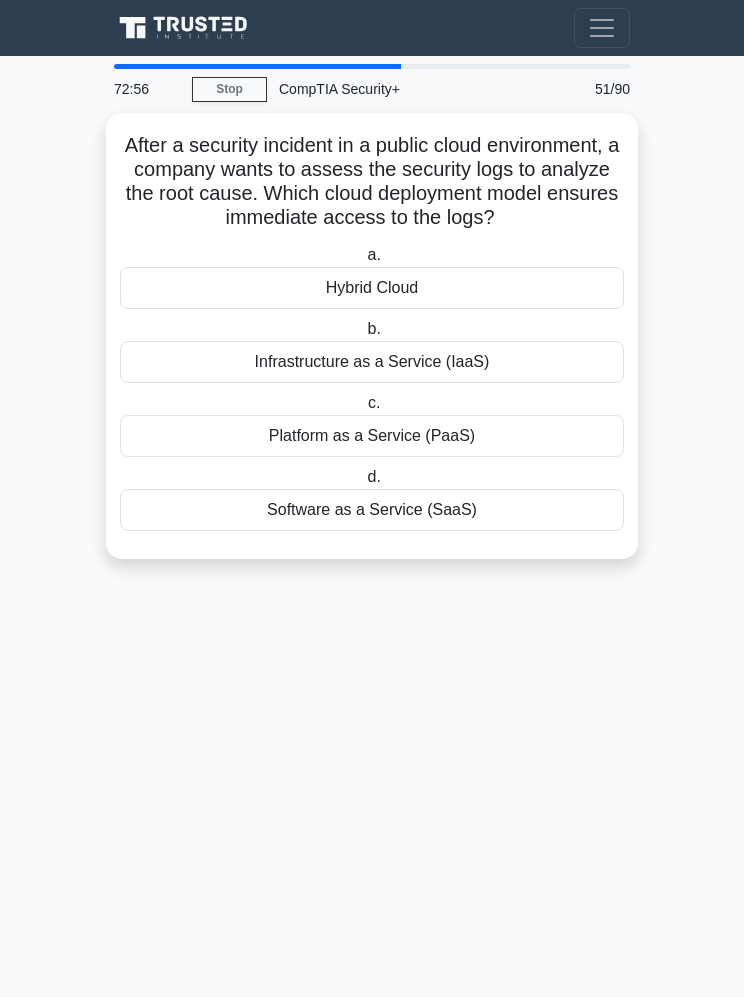 click on "Platform as a Service (PaaS)" at bounding box center (372, 436) 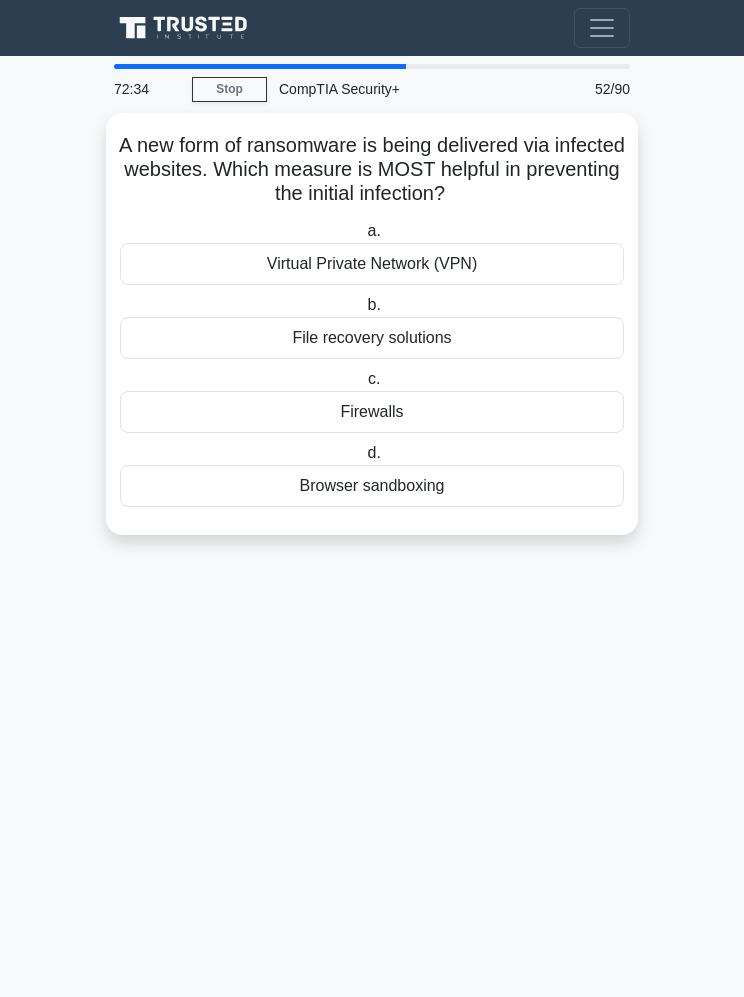 click on "Browser sandboxing" at bounding box center [372, 486] 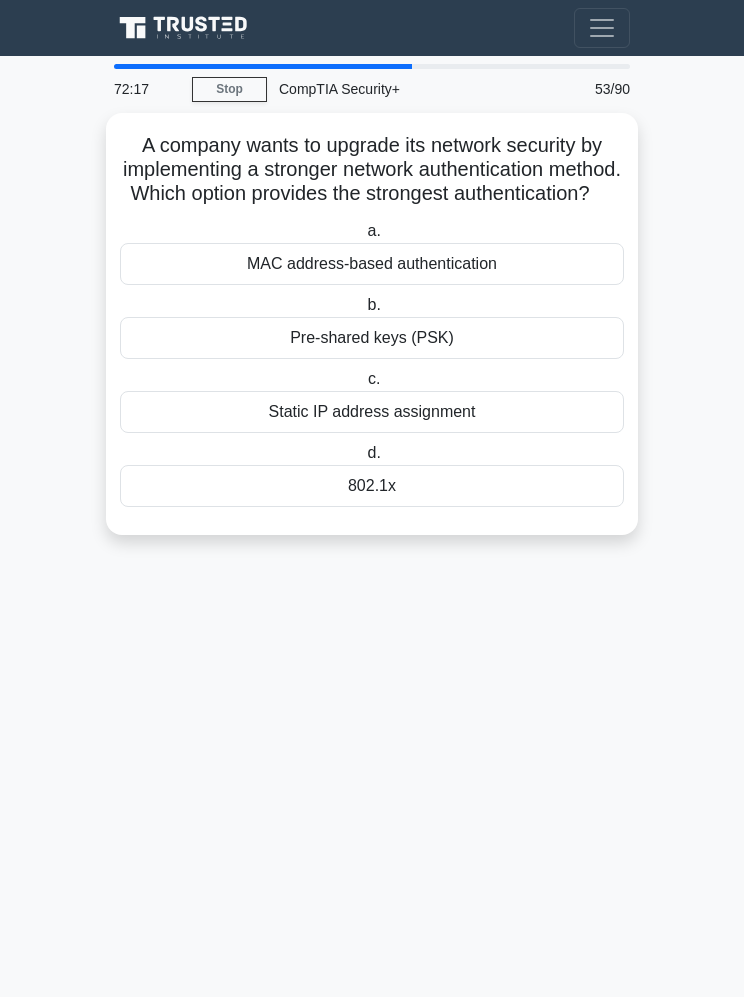 click on "d.
802.1x" at bounding box center [363, 453] 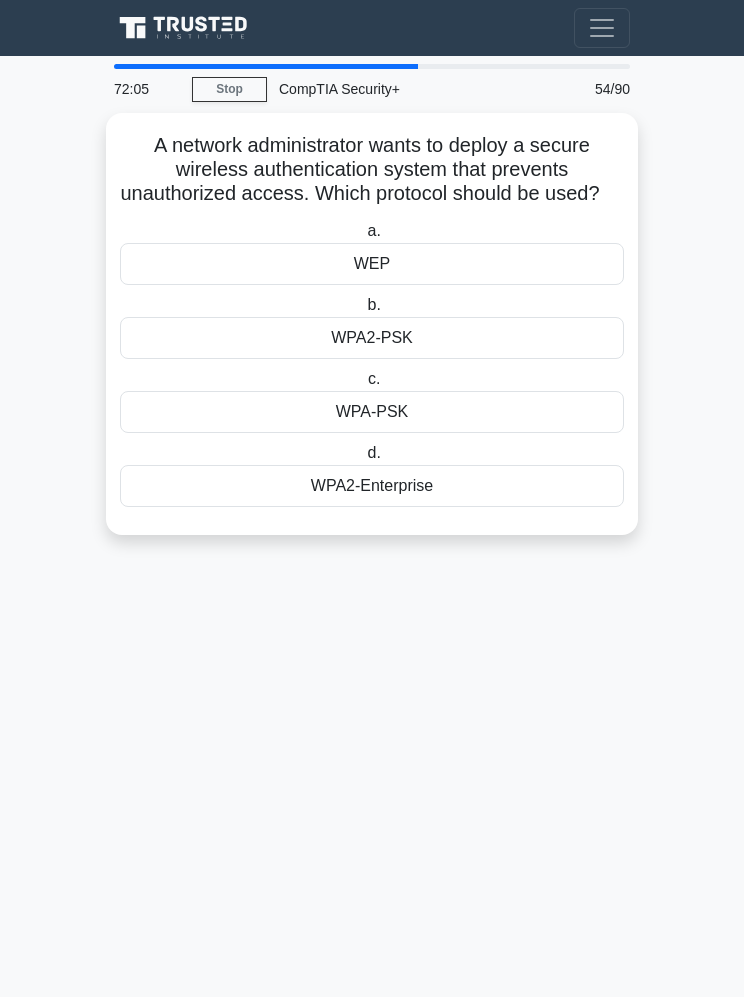 click on "WPA2-Enterprise" at bounding box center [372, 486] 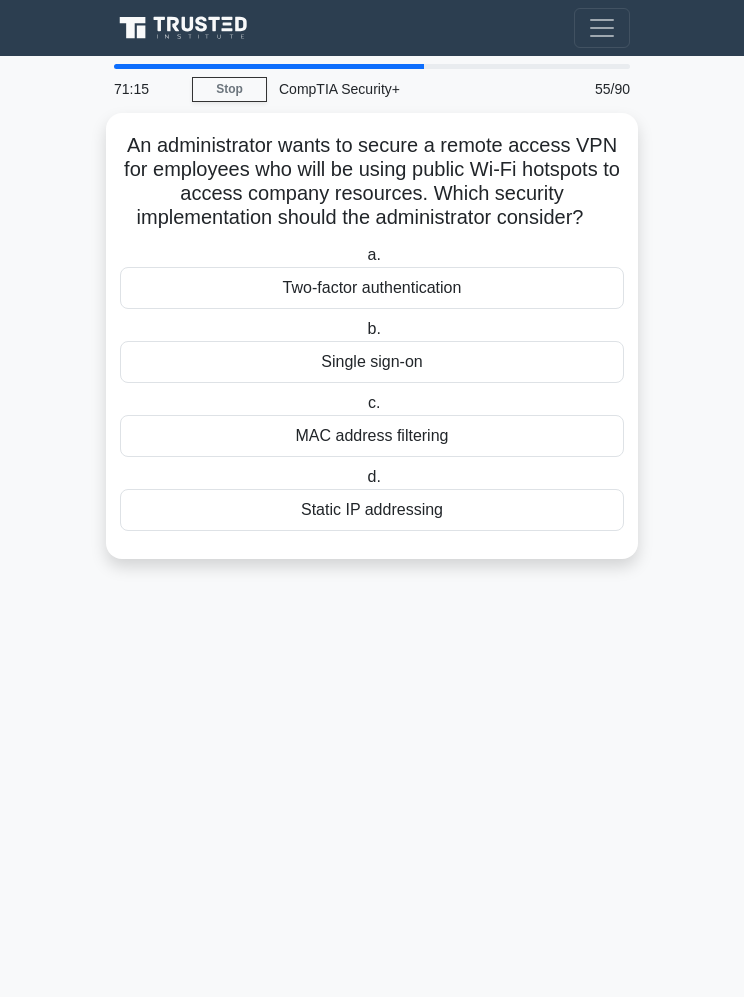 click on "Two-factor authentication" at bounding box center (372, 288) 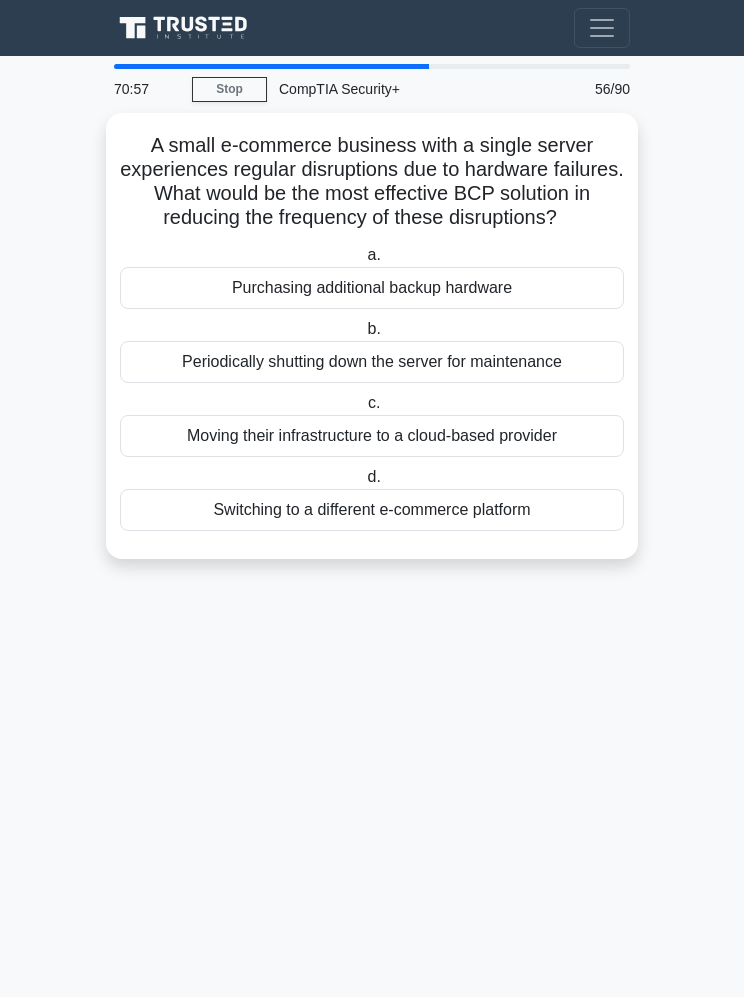 click on "Purchasing additional backup hardware" at bounding box center [372, 288] 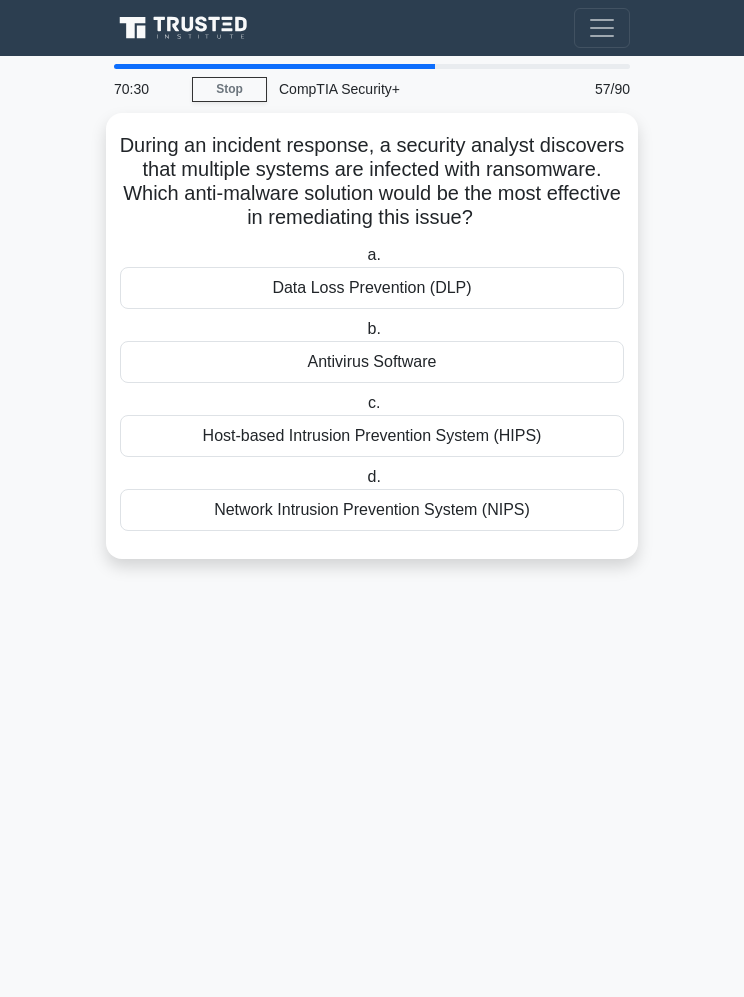 click on "Host-based Intrusion Prevention System (HIPS)" at bounding box center (372, 436) 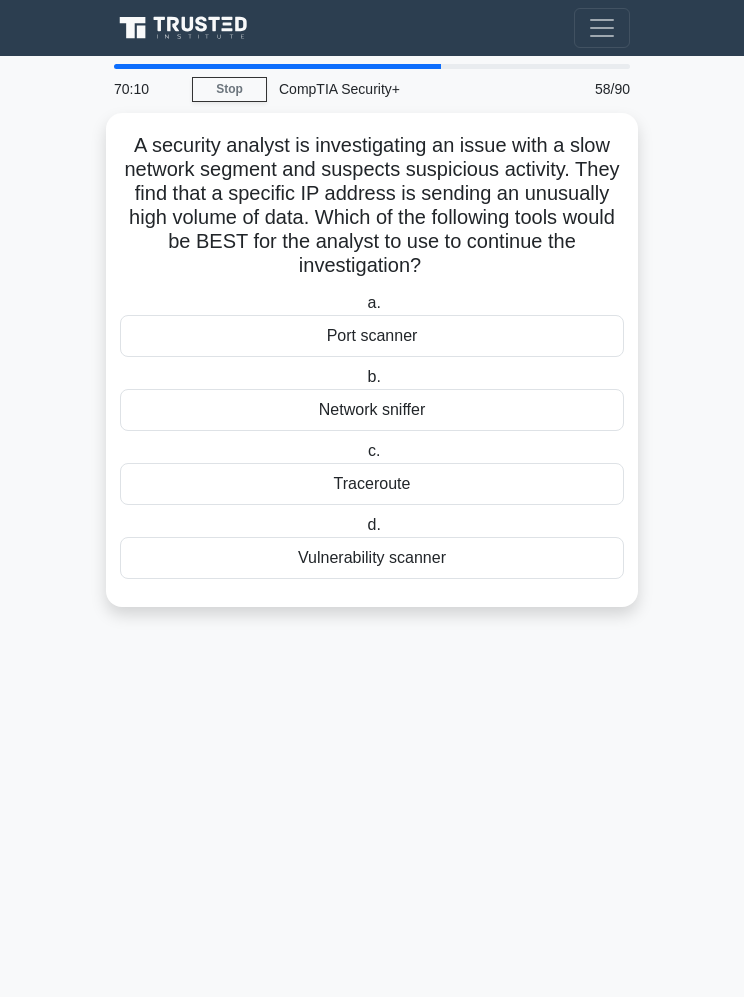 click on "Network sniffer" at bounding box center (372, 410) 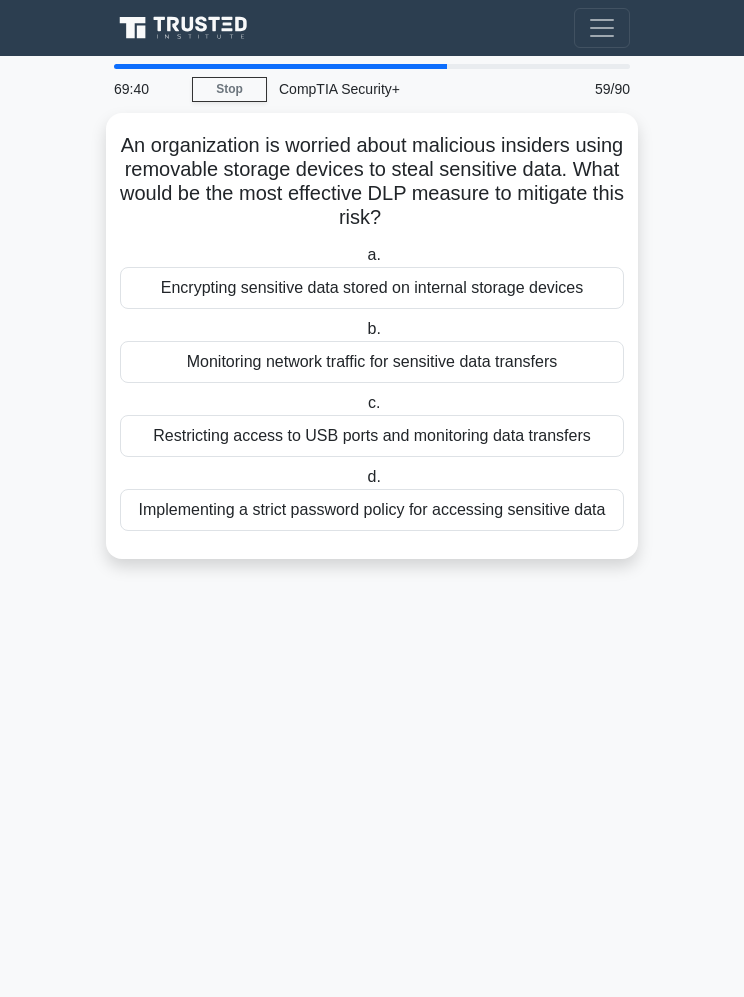 click on "Encrypting sensitive data stored on internal storage devices" at bounding box center [372, 288] 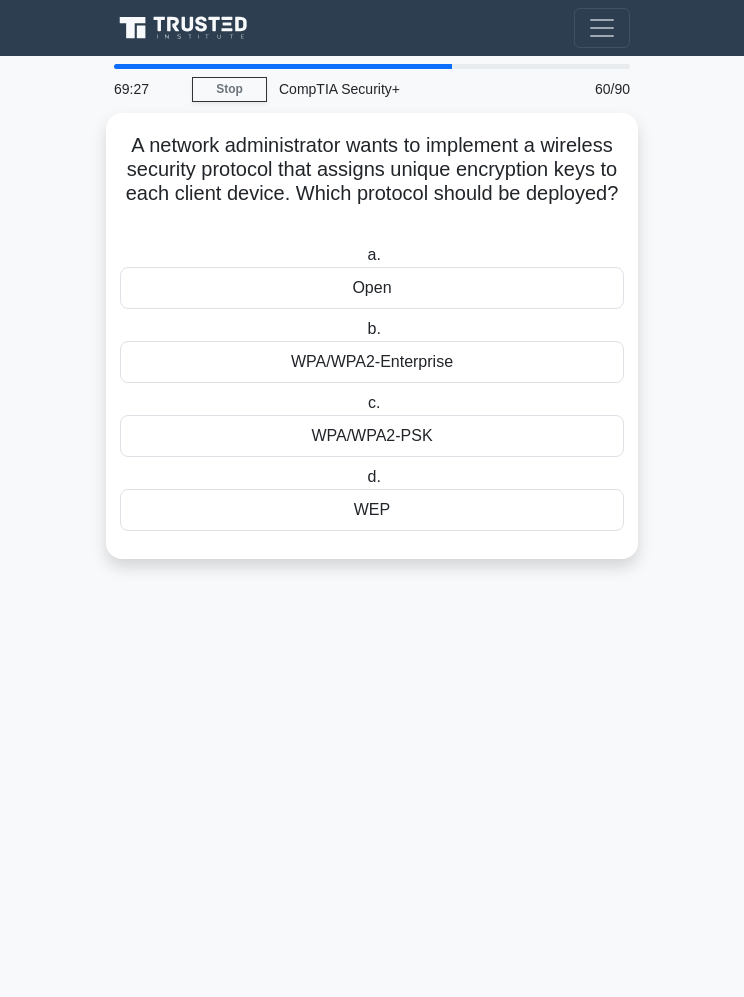 click on "WPA/WPA2-Enterprise" at bounding box center (372, 362) 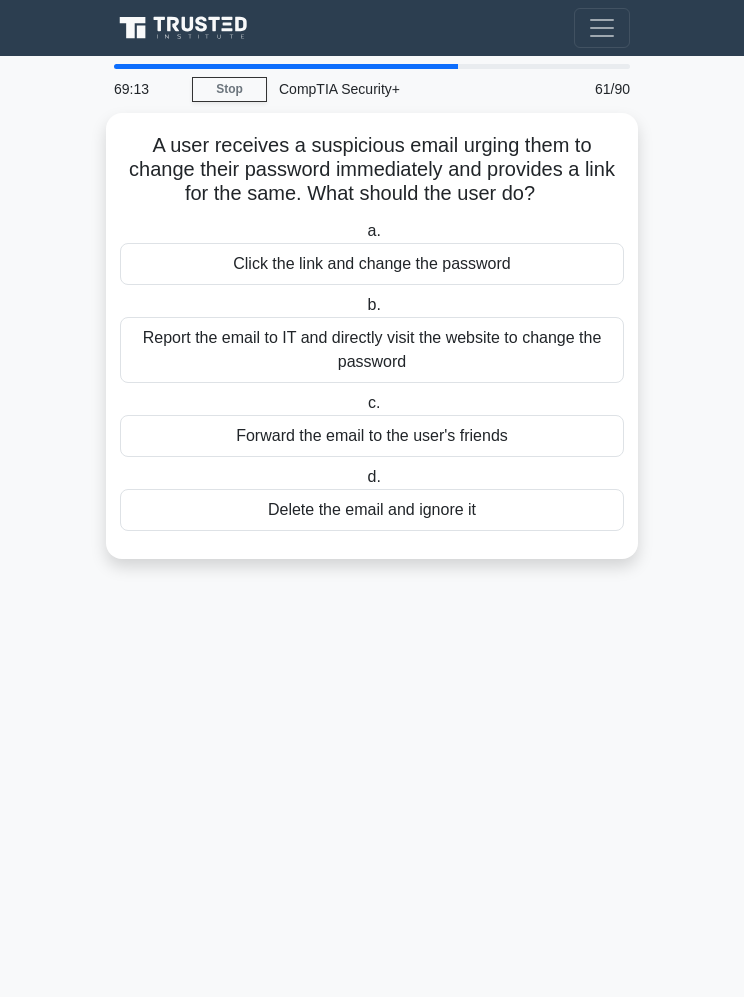 click on "Report the email to IT and directly visit the website to change the password" at bounding box center [372, 350] 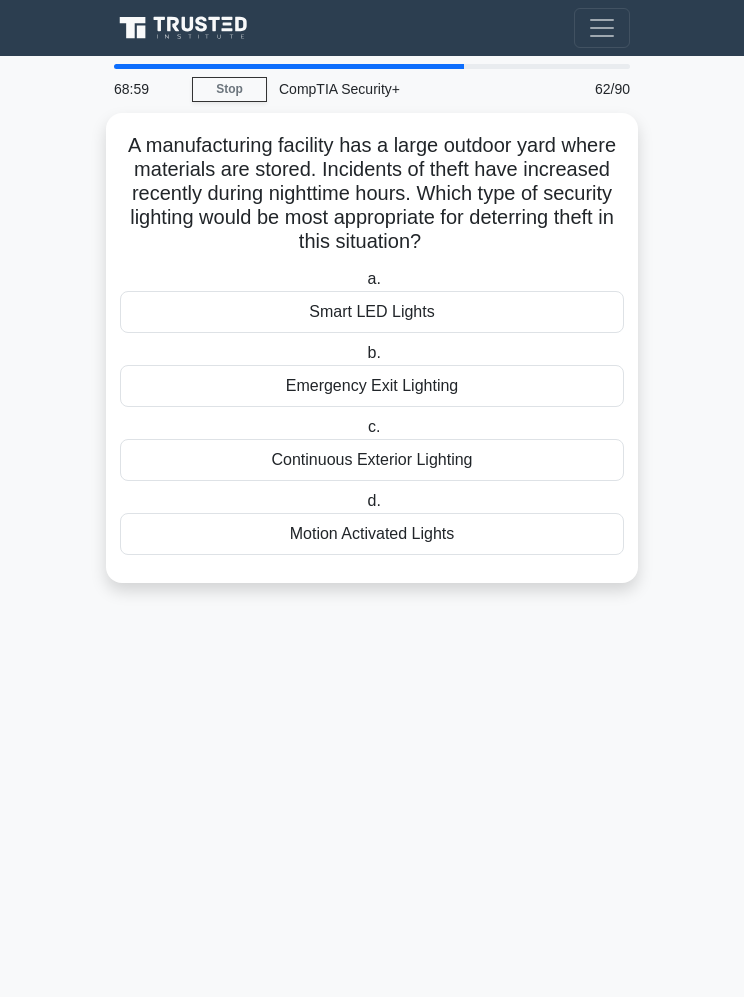 click on "Motion Activated Lights" at bounding box center (372, 534) 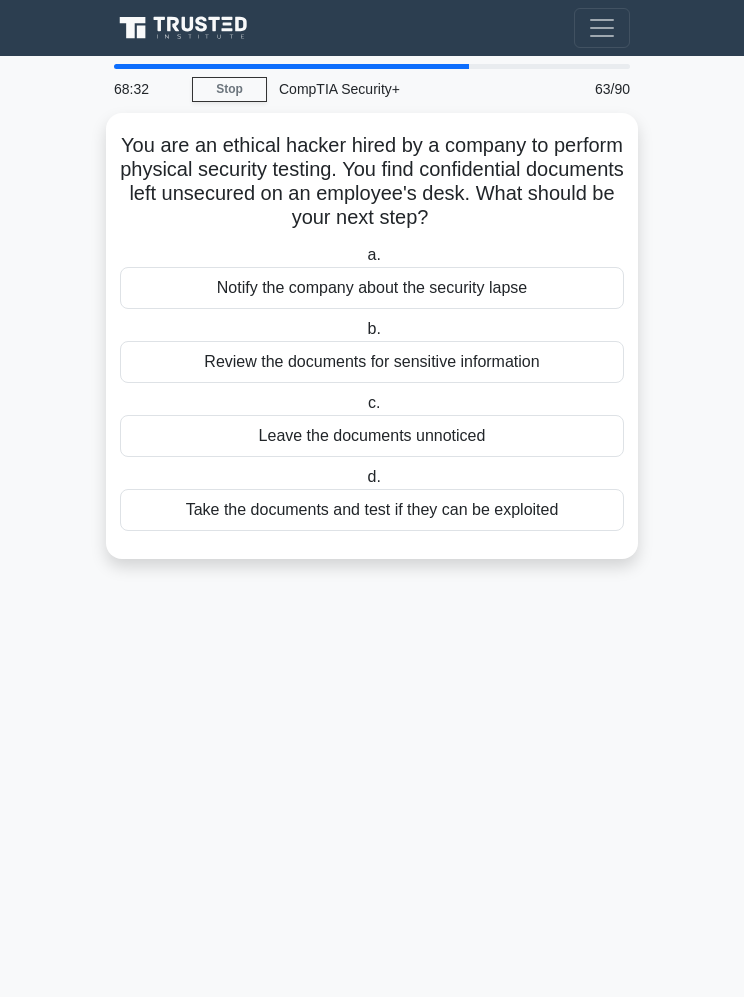 click on "Notify the company about the security lapse" at bounding box center [372, 288] 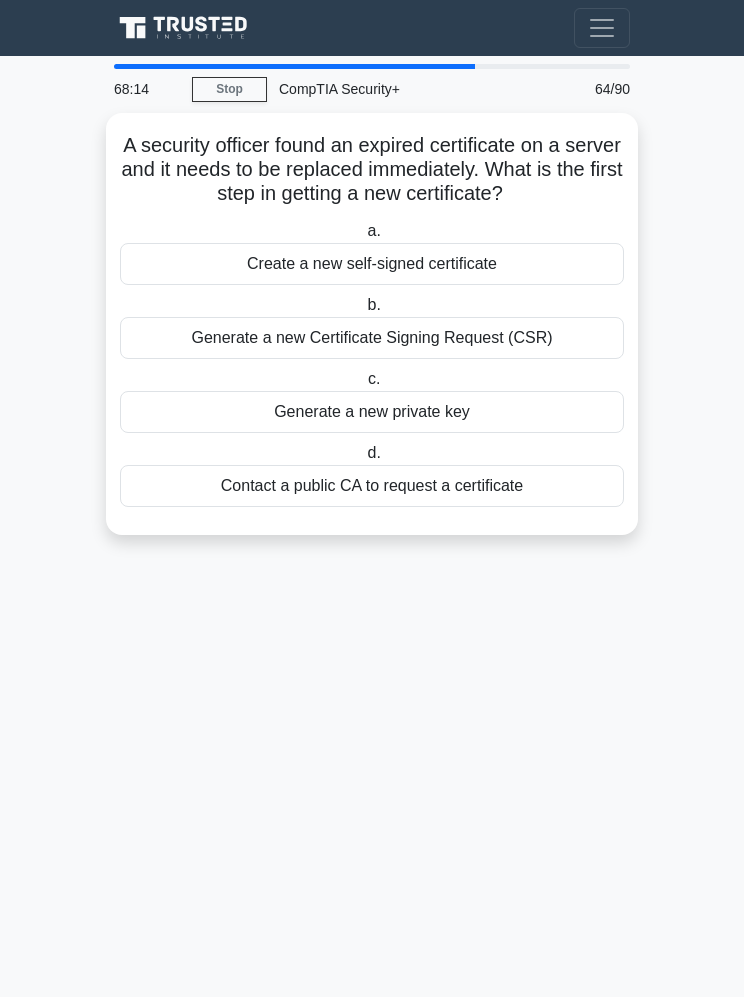 click on "Generate a new Certificate Signing Request (CSR)" at bounding box center (372, 338) 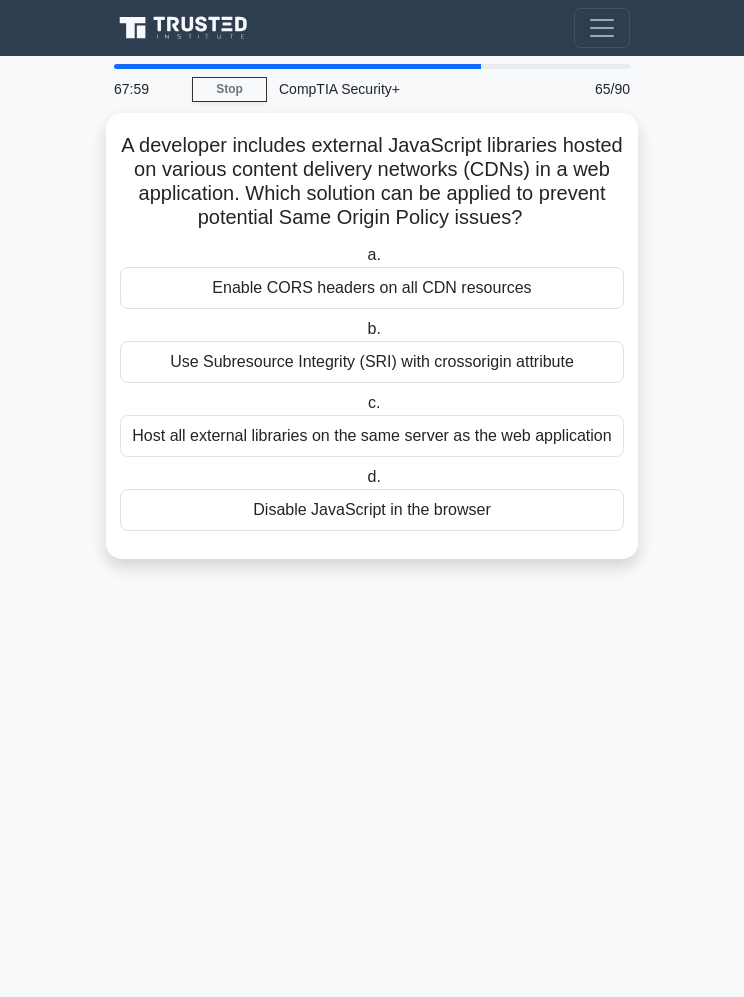 click on "Use Subresource Integrity (SRI) with crossorigin attribute" at bounding box center [372, 362] 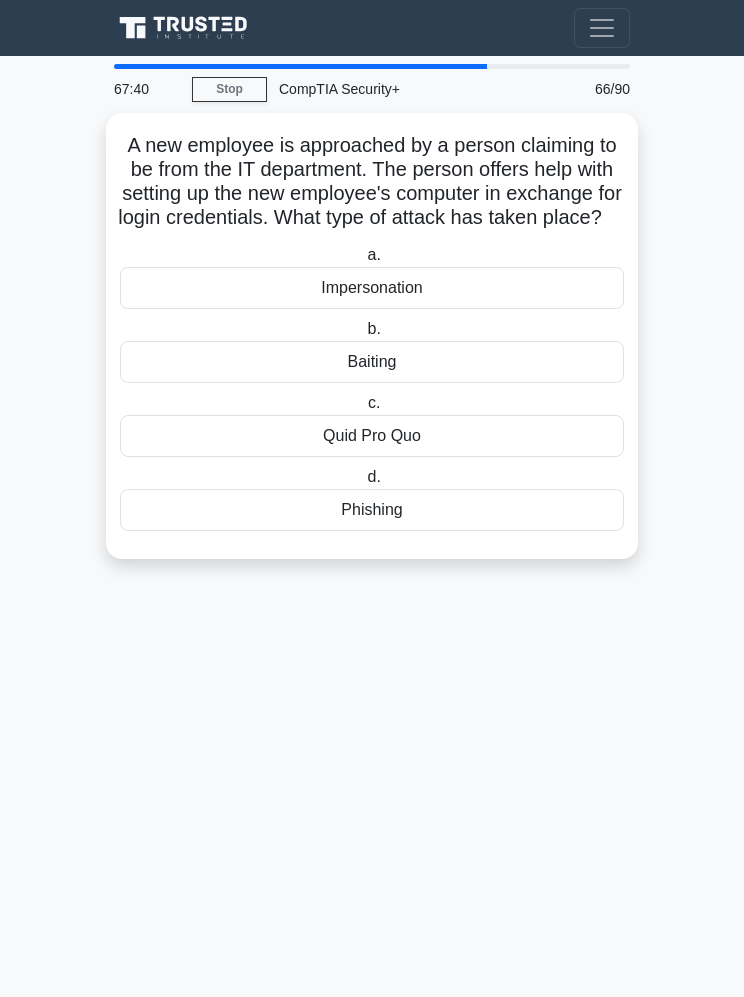 click on "Impersonation" at bounding box center [372, 288] 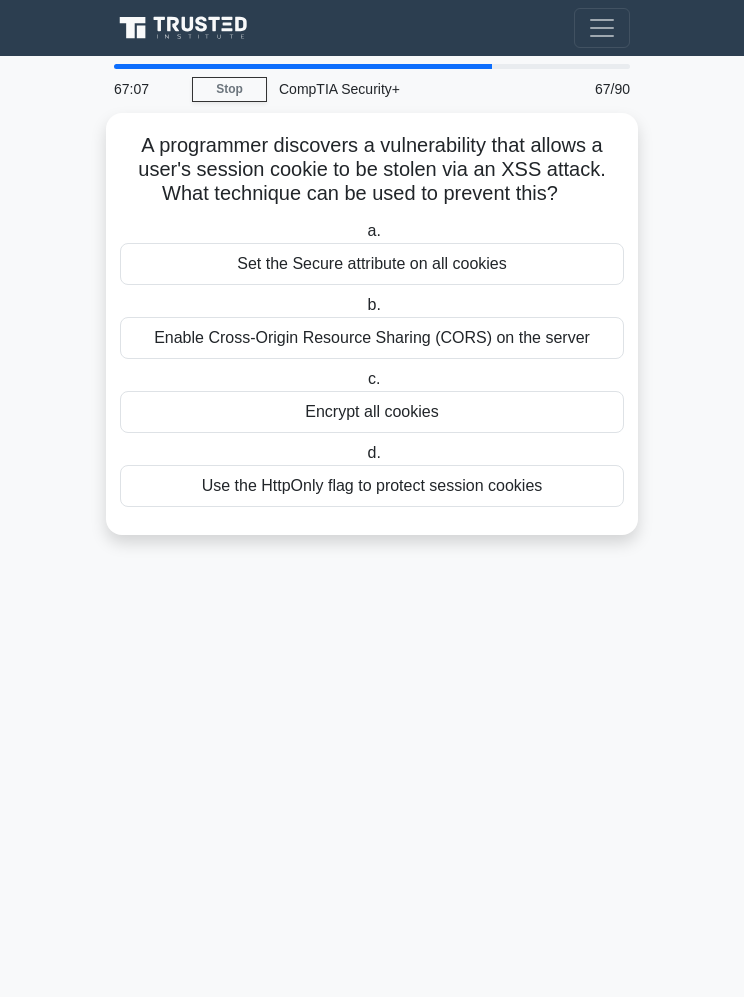 click on "Set the Secure attribute on all cookies" at bounding box center (372, 264) 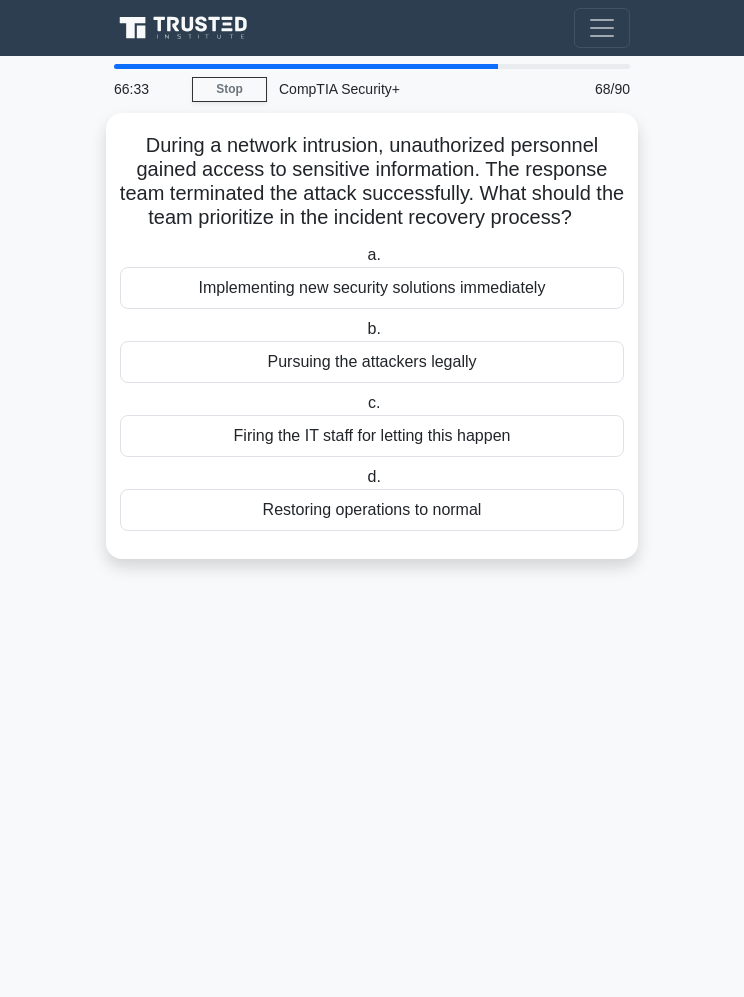 click on "Implementing new security solutions immediately" at bounding box center [372, 288] 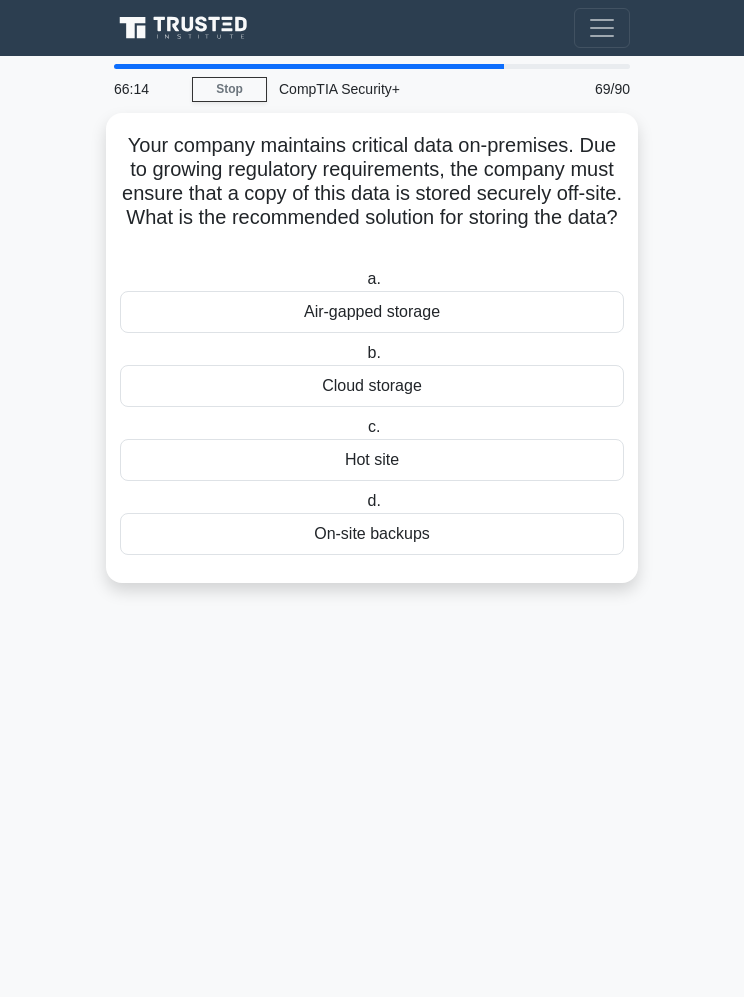 click on "Air-gapped storage" at bounding box center [372, 312] 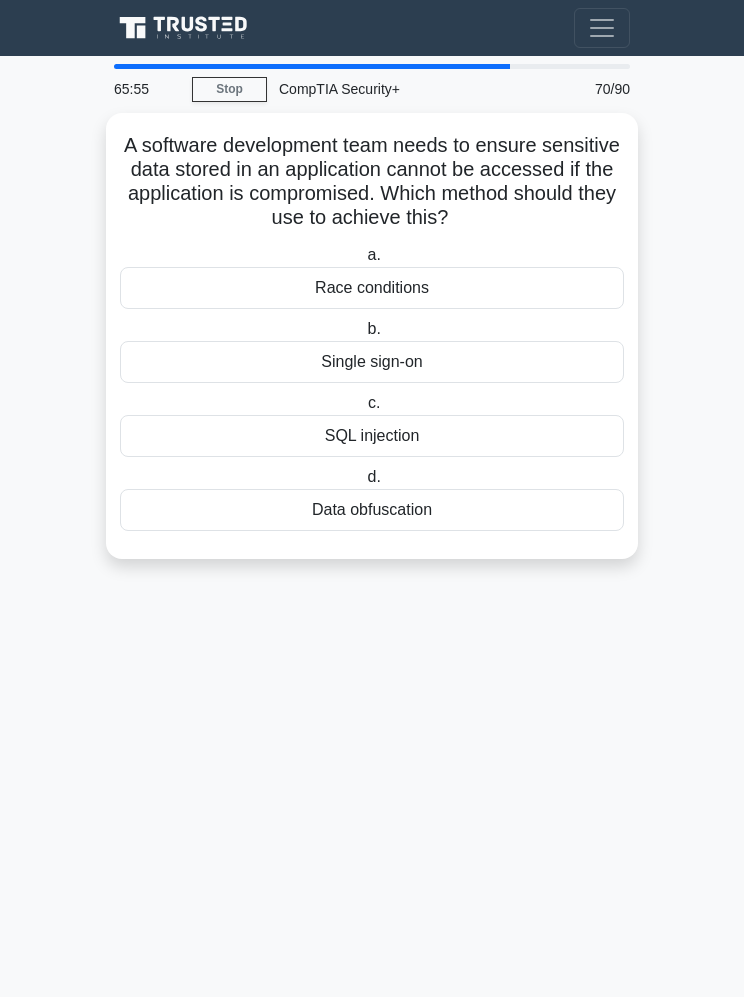 click on "Race conditions" at bounding box center (372, 288) 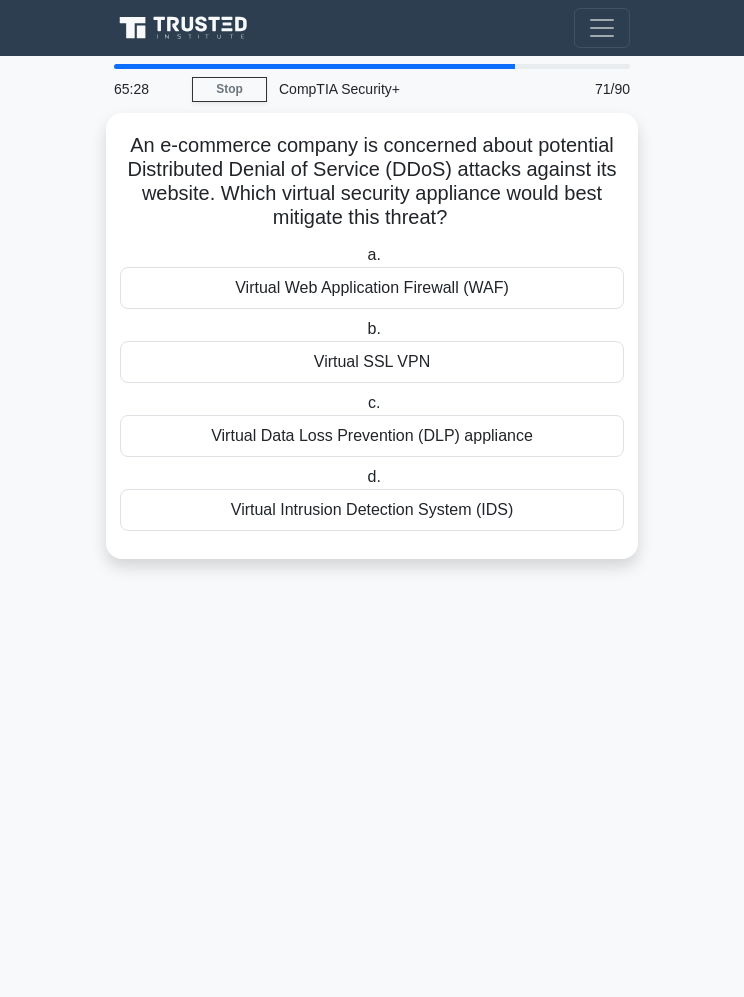 click on "Virtual Intrusion Detection System (IDS)" at bounding box center [372, 510] 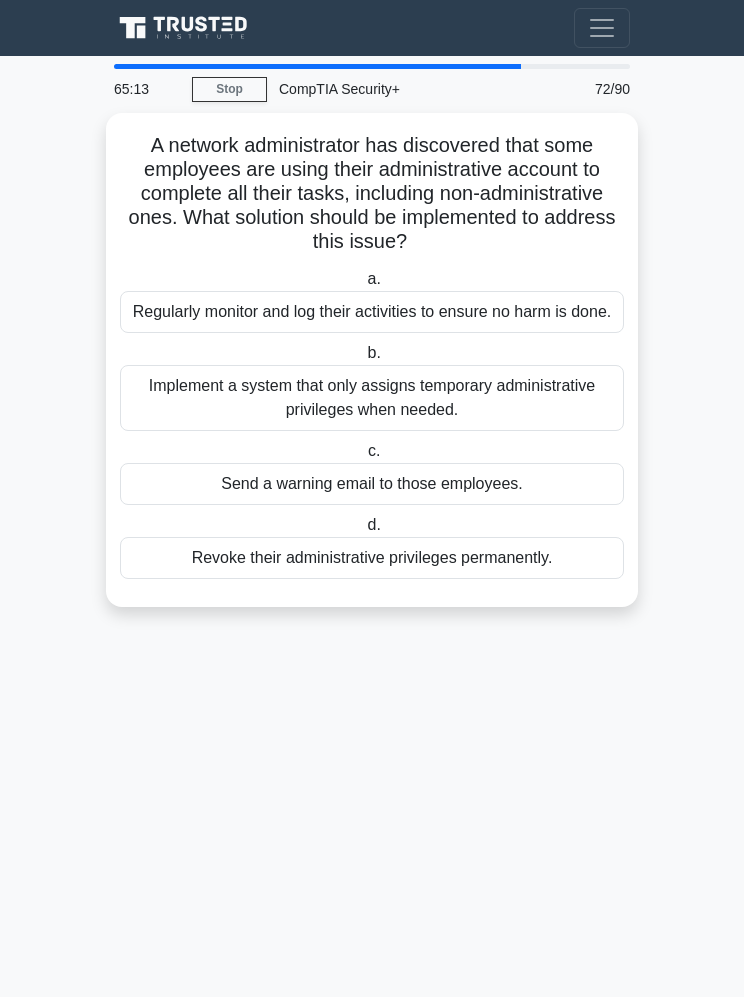 click on "Implement a system that only assigns temporary administrative privileges when needed." at bounding box center (372, 398) 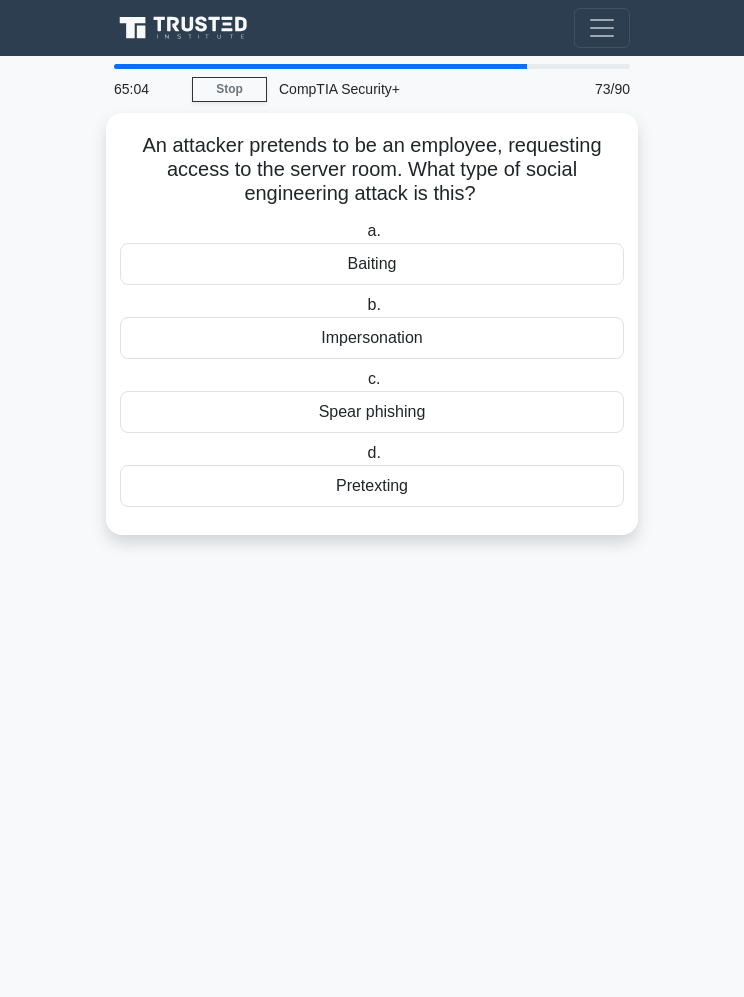 click on "Impersonation" at bounding box center [372, 338] 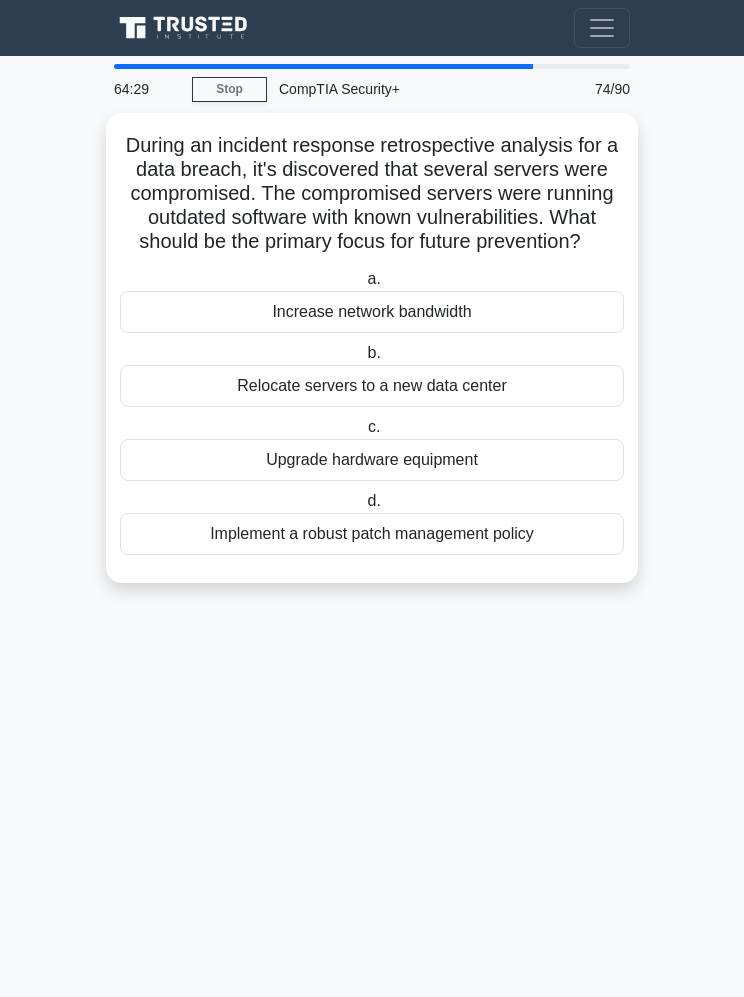click on "Implement a robust patch management policy" at bounding box center [372, 534] 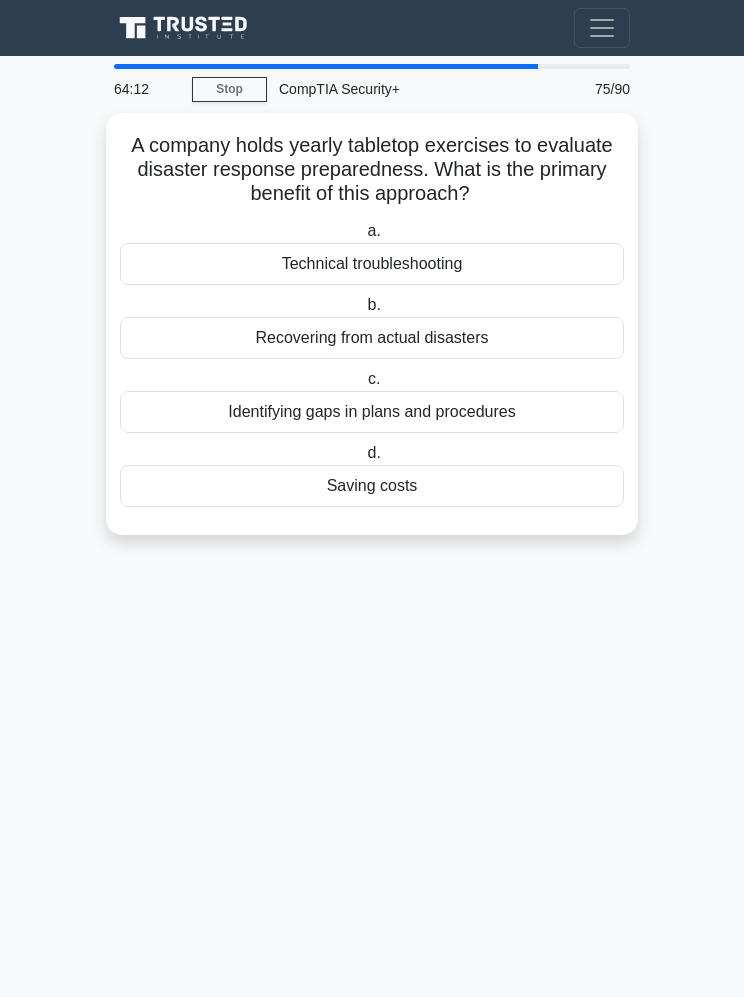 click on "Identifying gaps in plans and procedures" at bounding box center (372, 412) 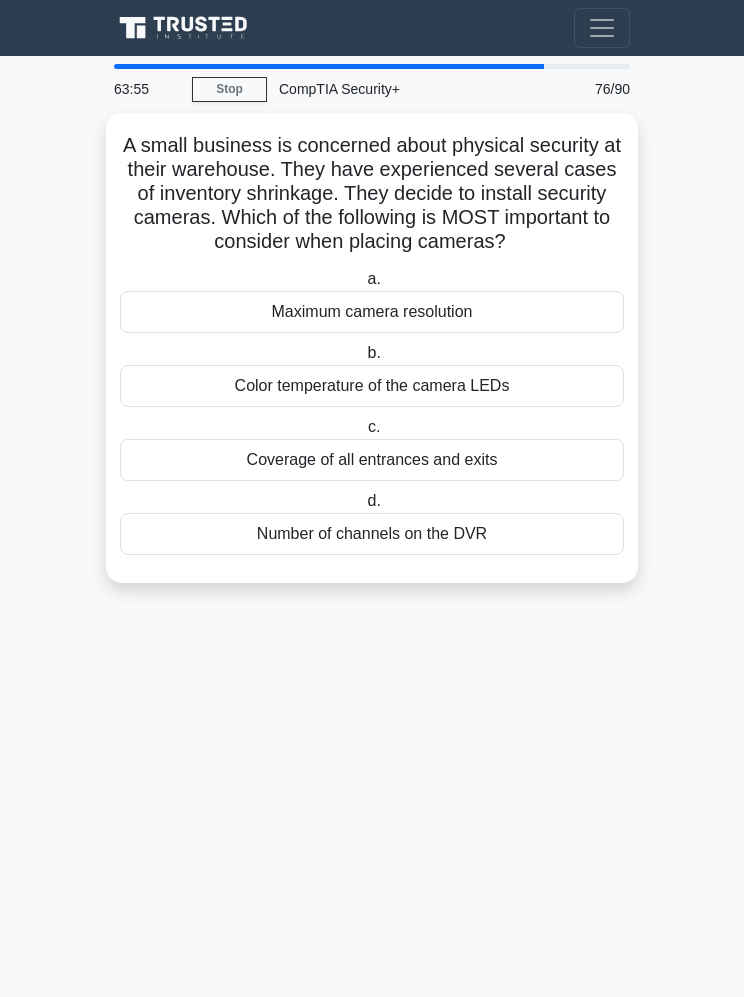 click on "Coverage of all entrances and exits" at bounding box center [372, 460] 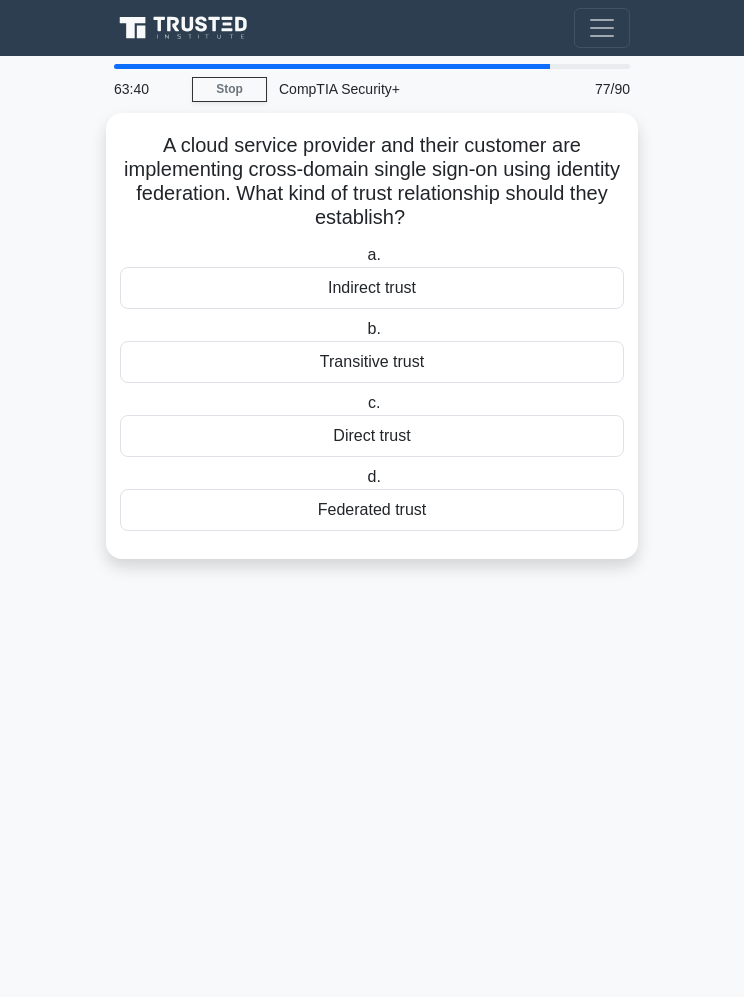 click on "Transitive trust" at bounding box center [372, 362] 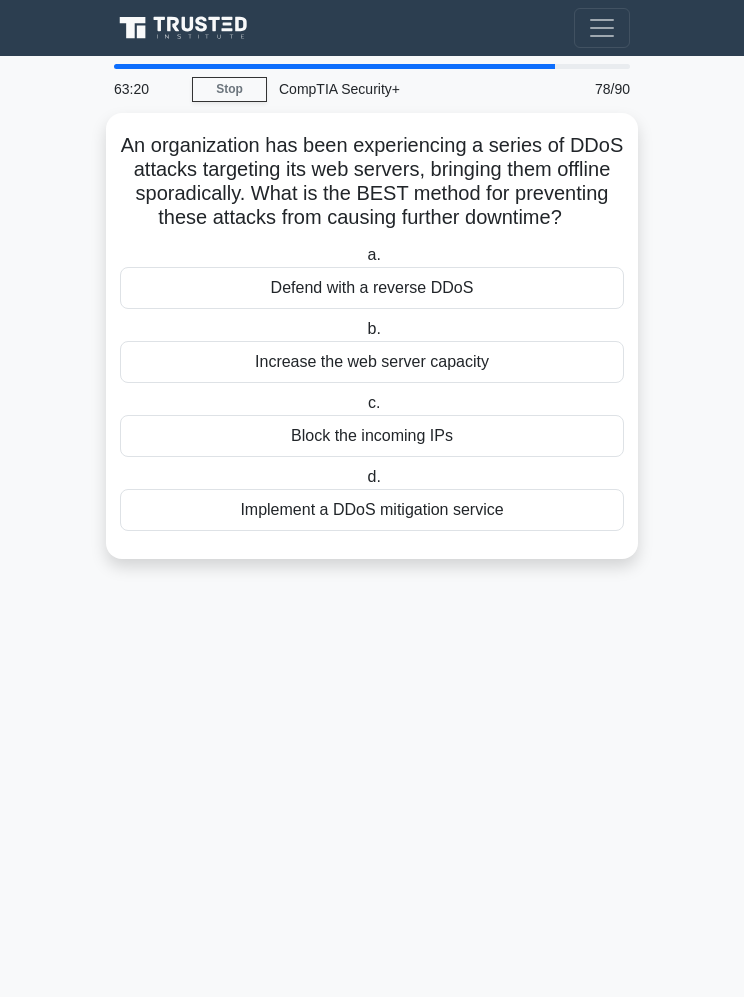 click on "Increase the web server capacity" at bounding box center [372, 362] 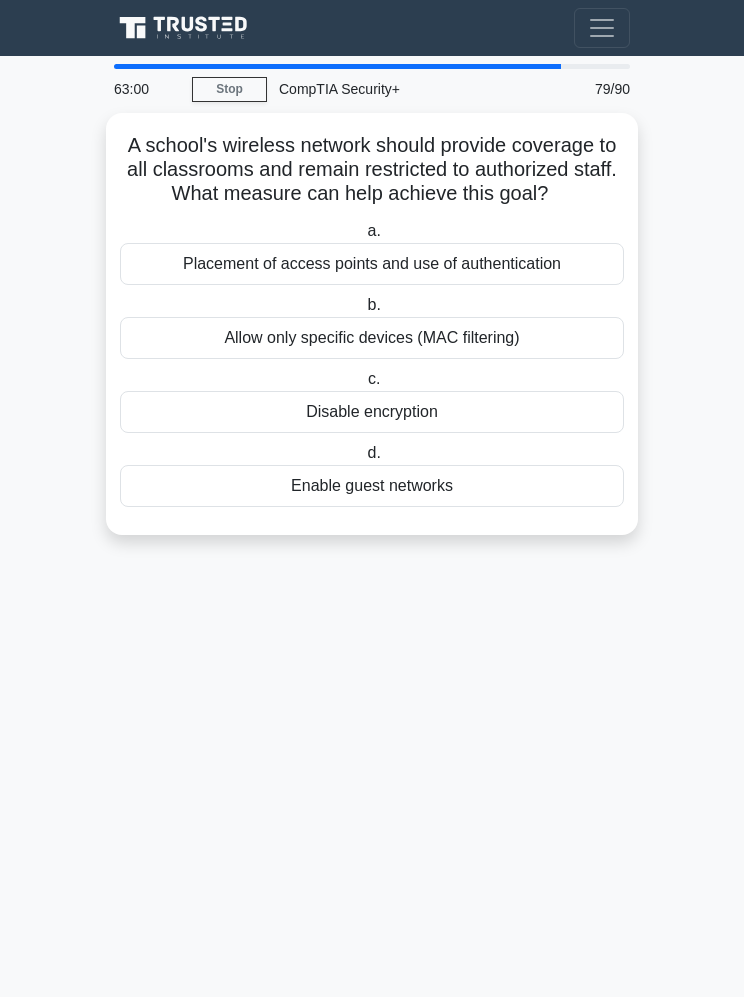 click on "Placement of access points and use of authentication" at bounding box center (372, 264) 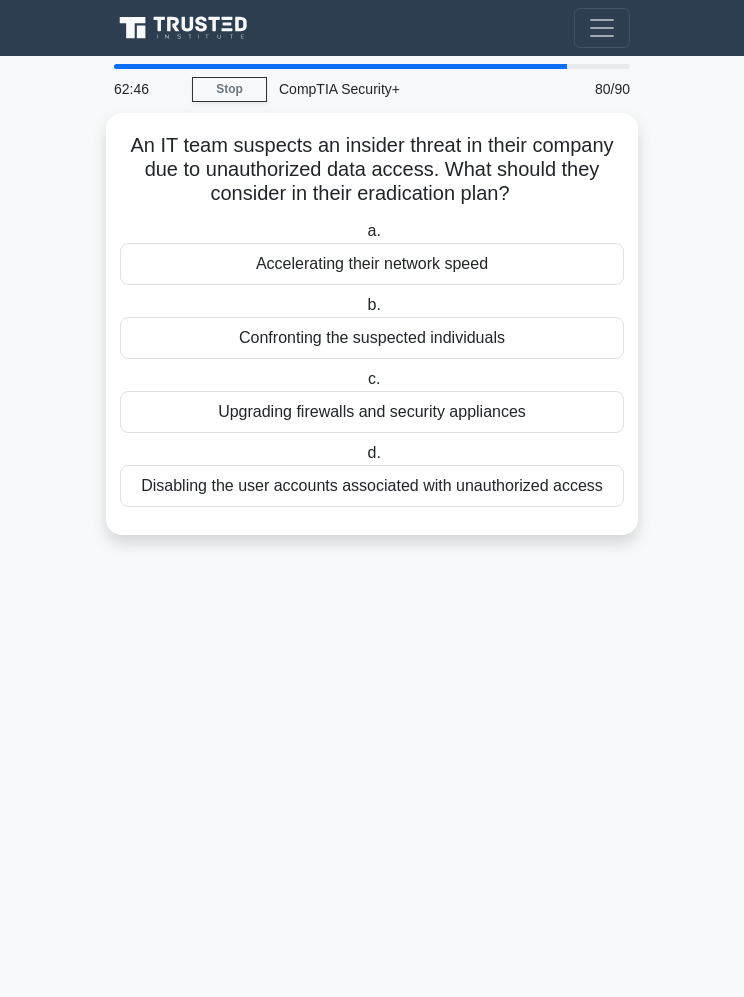 click on "Upgrading firewalls and security appliances" at bounding box center [372, 412] 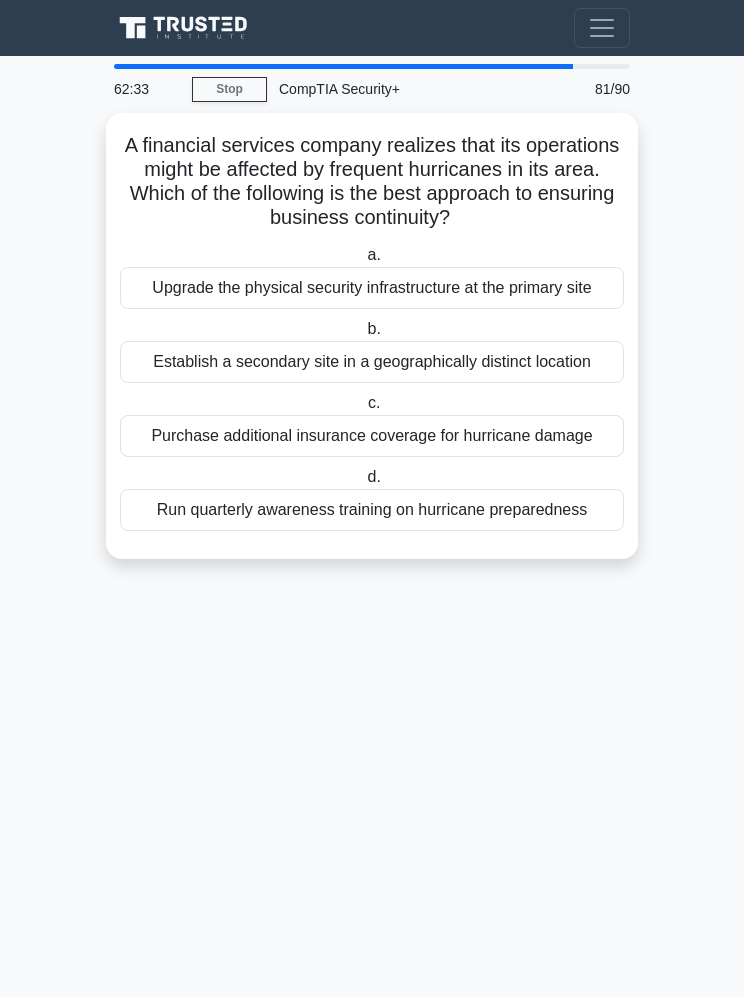 click on "Establish a secondary site in a geographically distinct location" at bounding box center (372, 362) 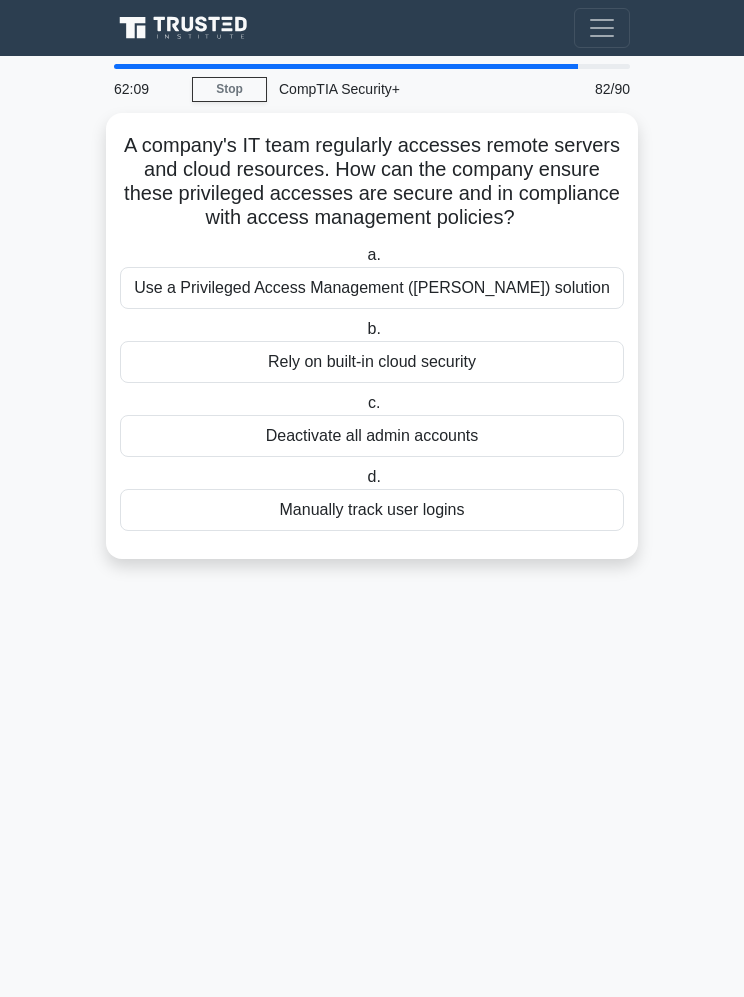 click on "Use a Privileged Access Management (PAM) solution" at bounding box center (372, 288) 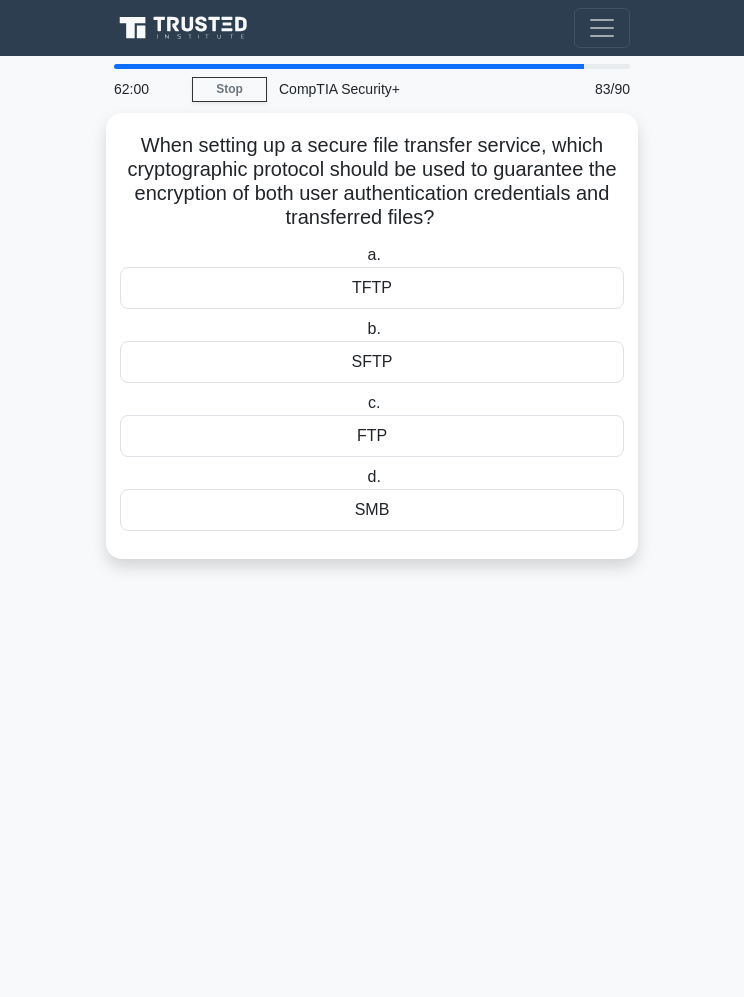 click on "SFTP" at bounding box center [372, 362] 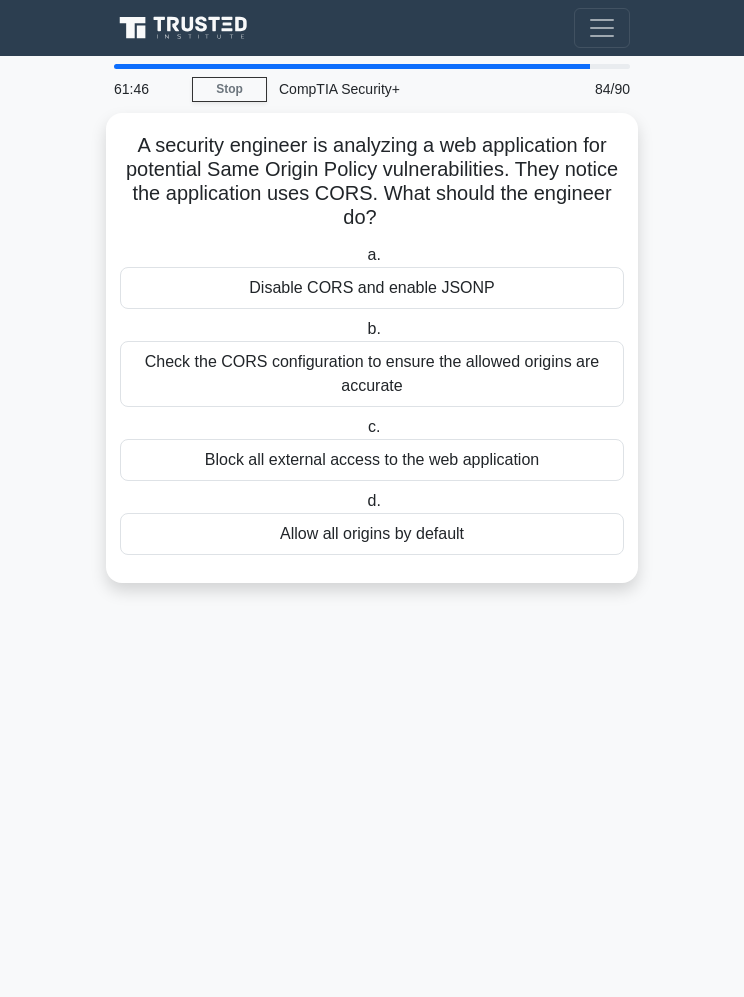 click on "Check the CORS configuration to ensure the allowed origins are accurate" at bounding box center (372, 374) 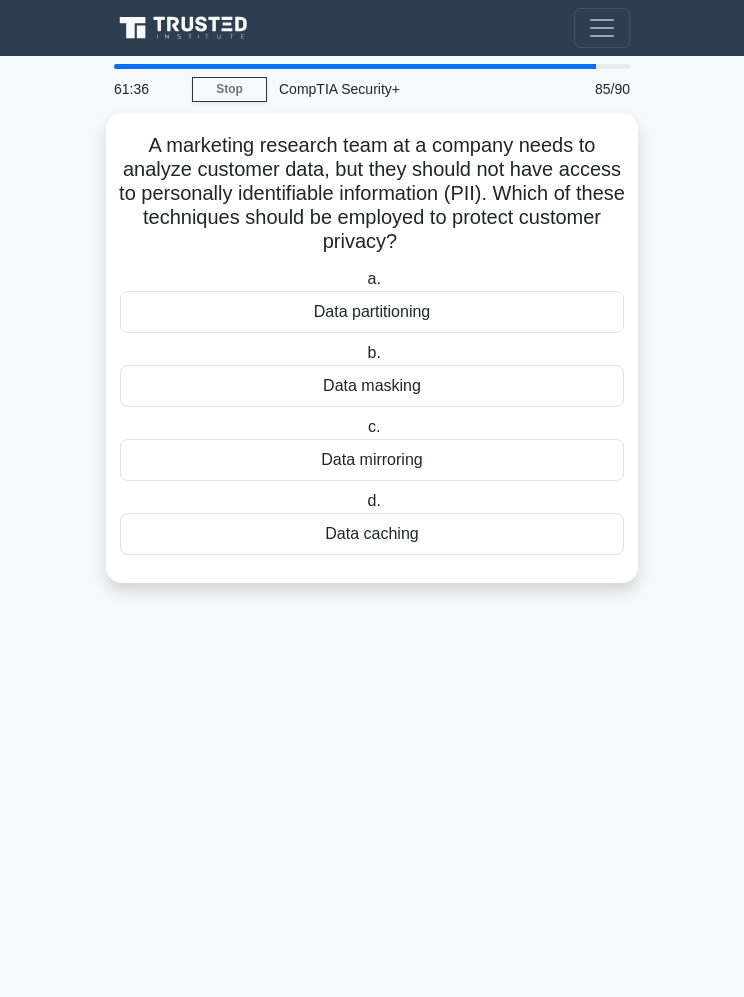click on "Data masking" at bounding box center [372, 386] 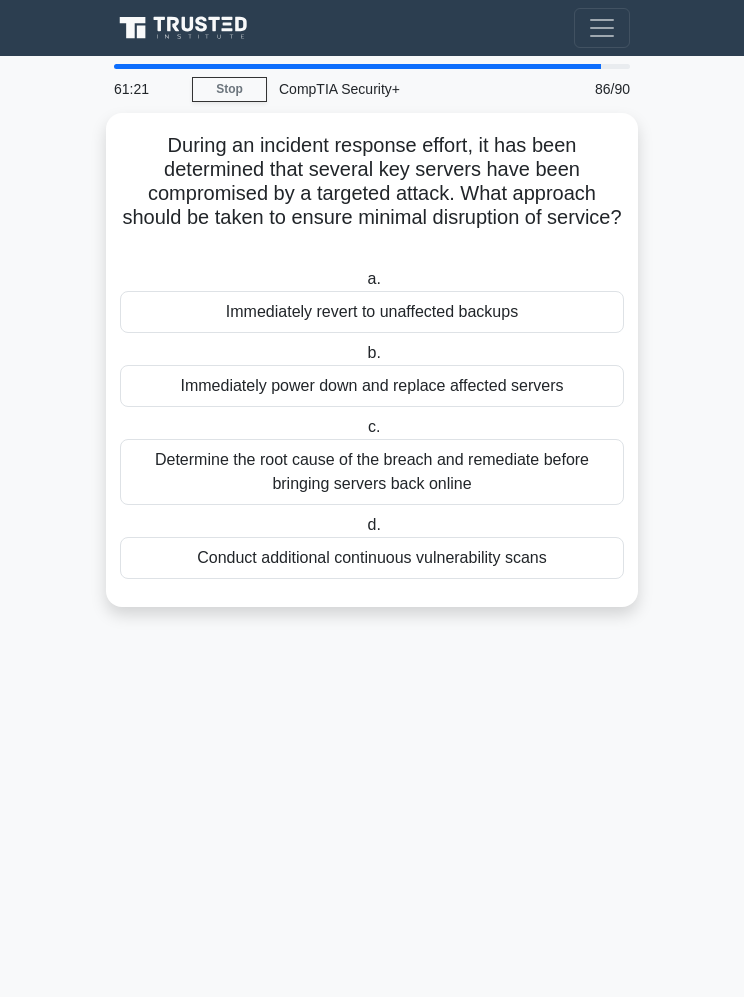 click on "Determine the root cause of the breach and remediate before bringing servers back online" at bounding box center (372, 472) 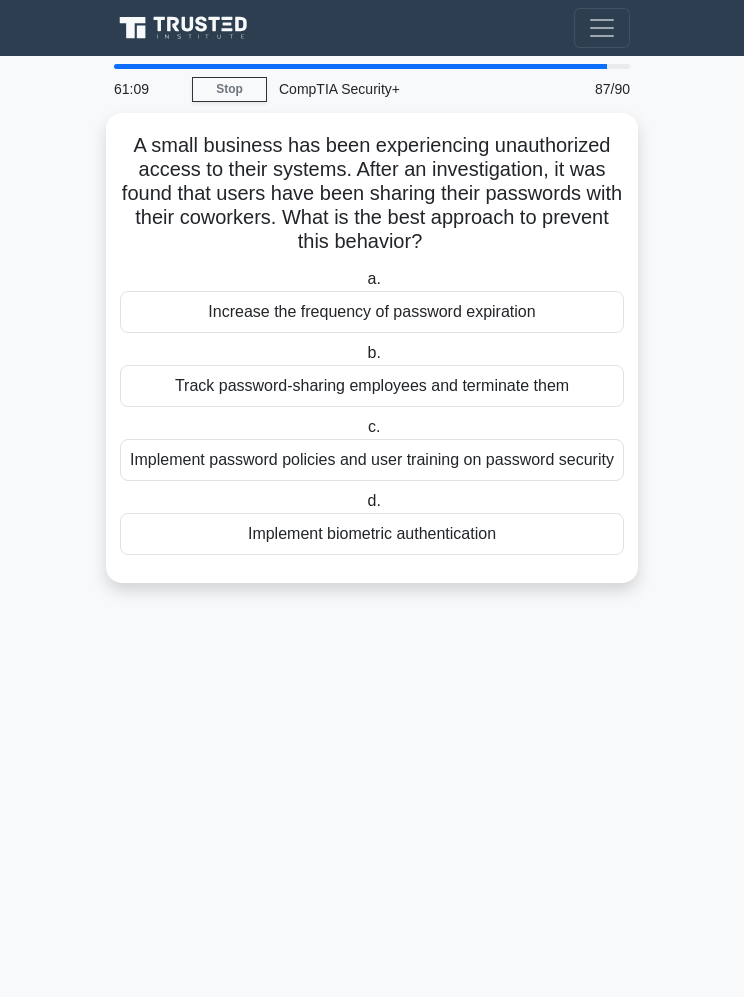 click on "Implement password policies and user training on password security" at bounding box center (372, 460) 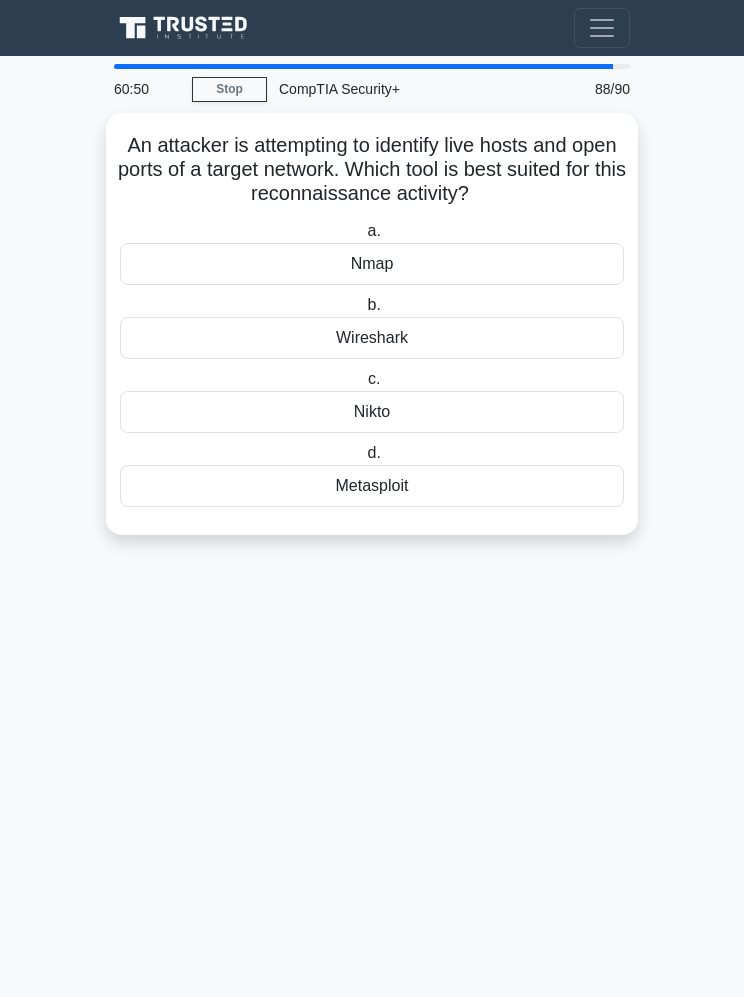 click on "Nmap" at bounding box center (372, 264) 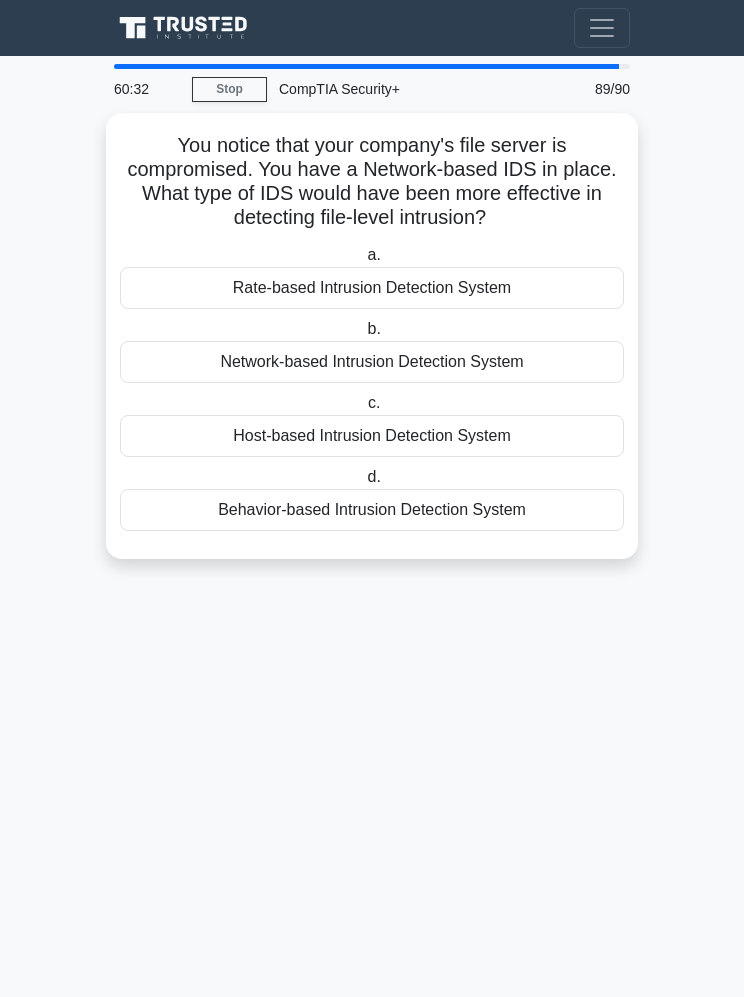 click on "Host-based Intrusion Detection System" at bounding box center (372, 436) 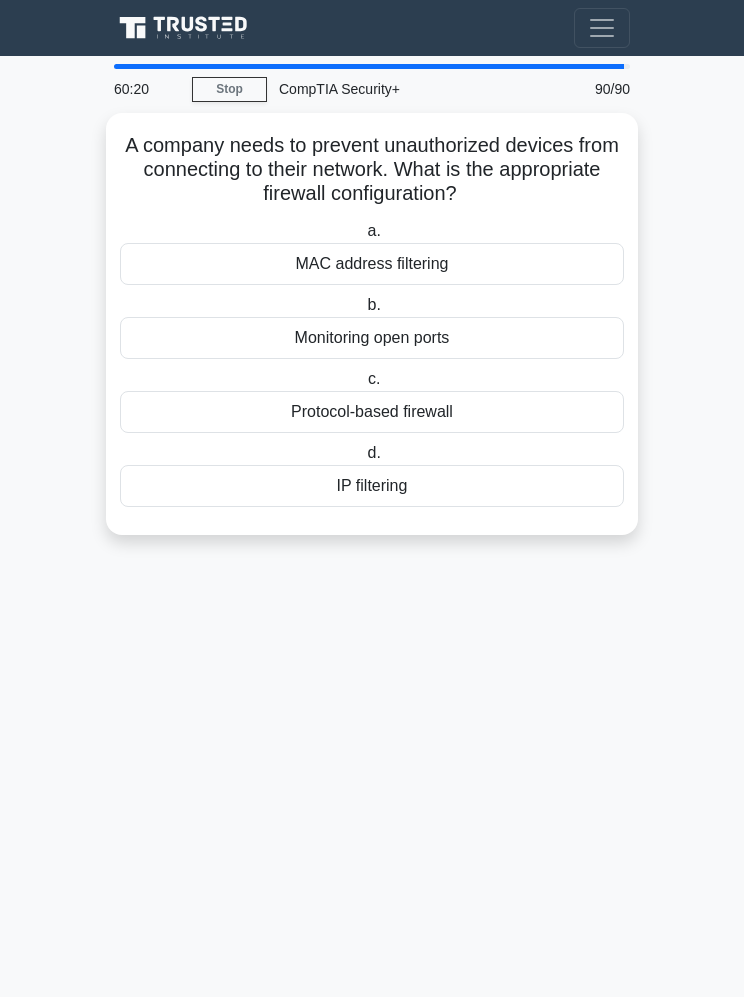 click on "Protocol-based firewall" at bounding box center (372, 412) 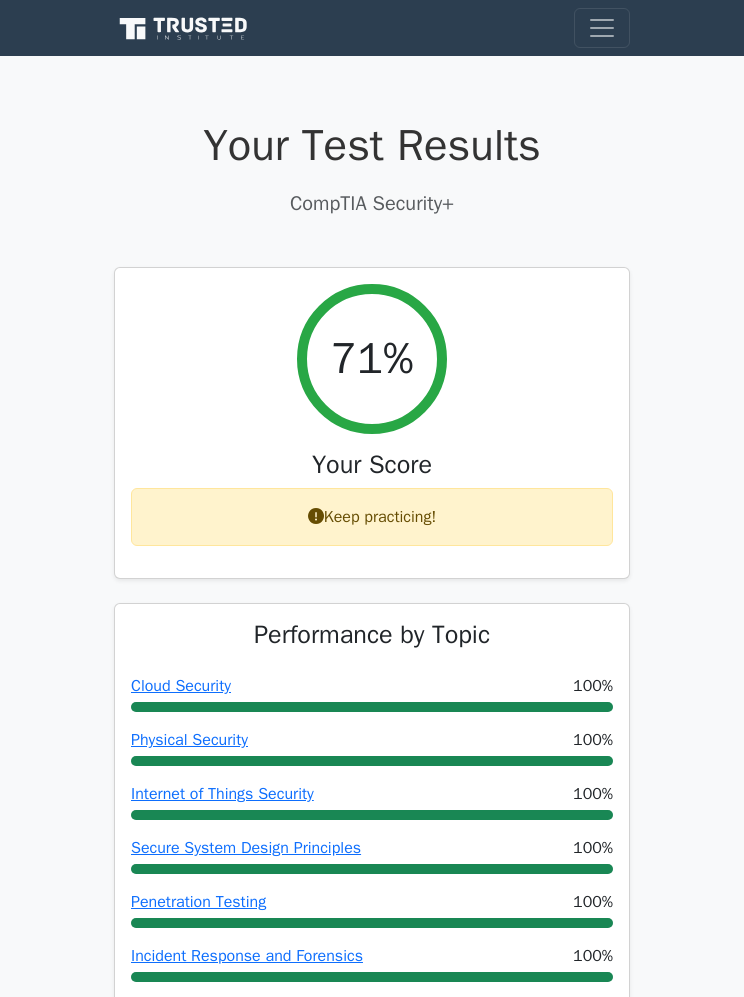scroll, scrollTop: 0, scrollLeft: 0, axis: both 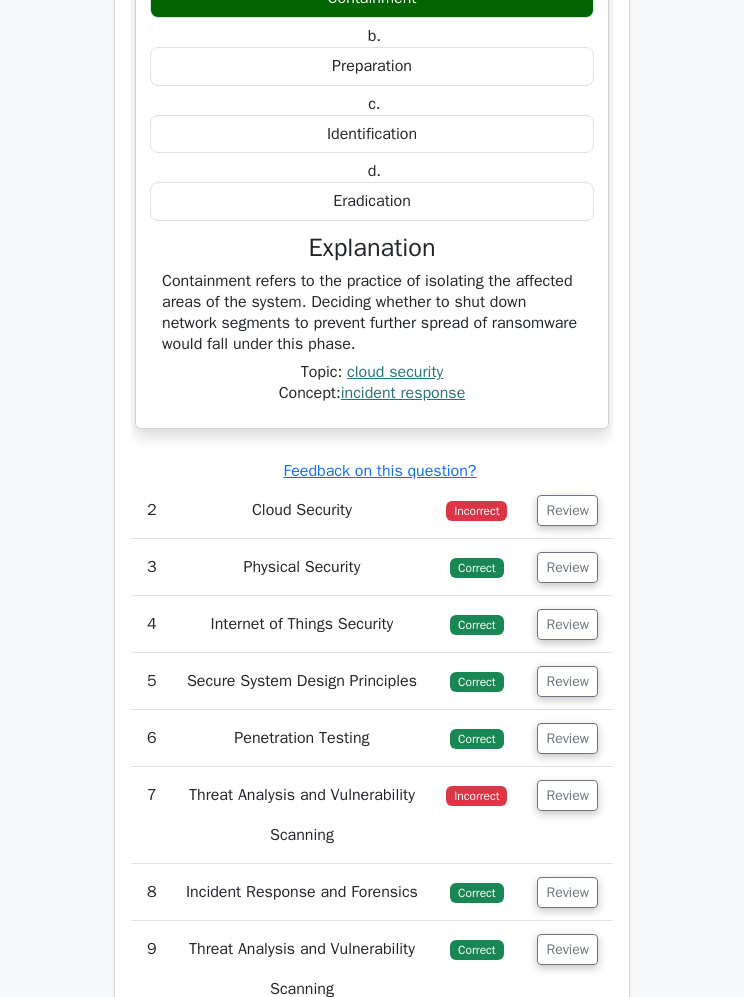 click on "Review" at bounding box center (567, 510) 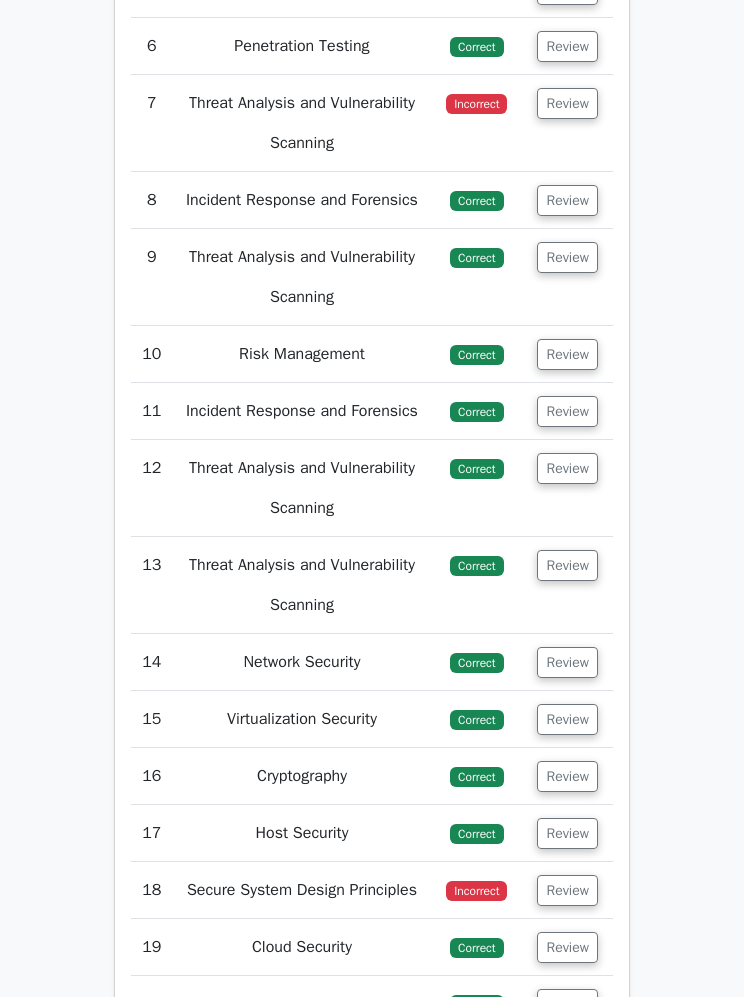 scroll, scrollTop: 4551, scrollLeft: 0, axis: vertical 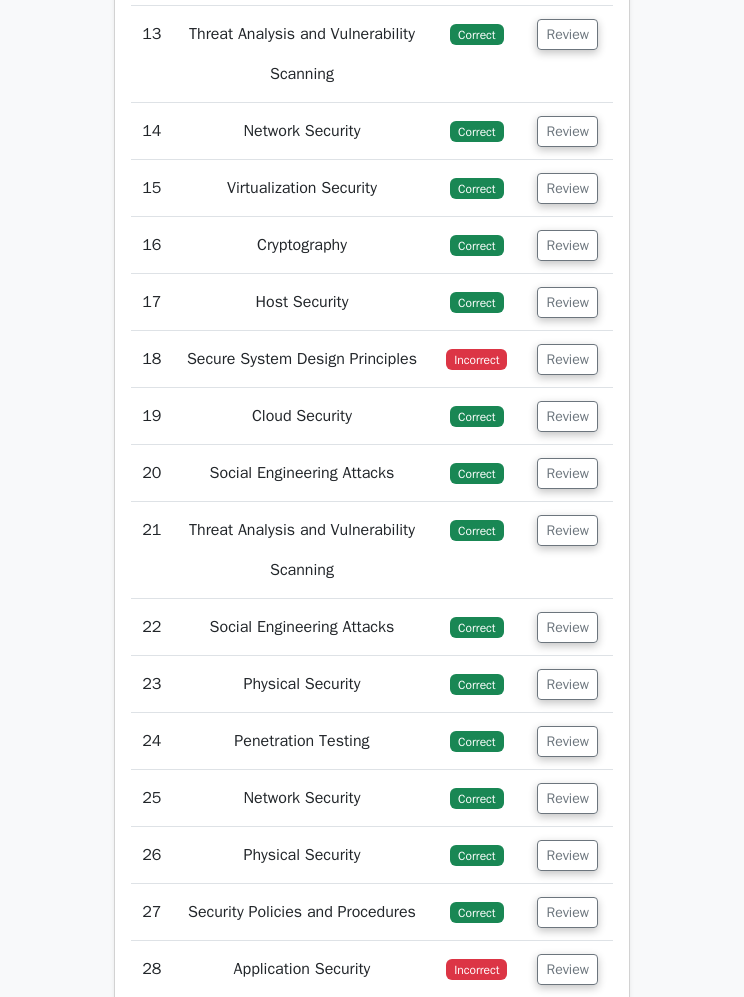 click on "Review" at bounding box center (567, 359) 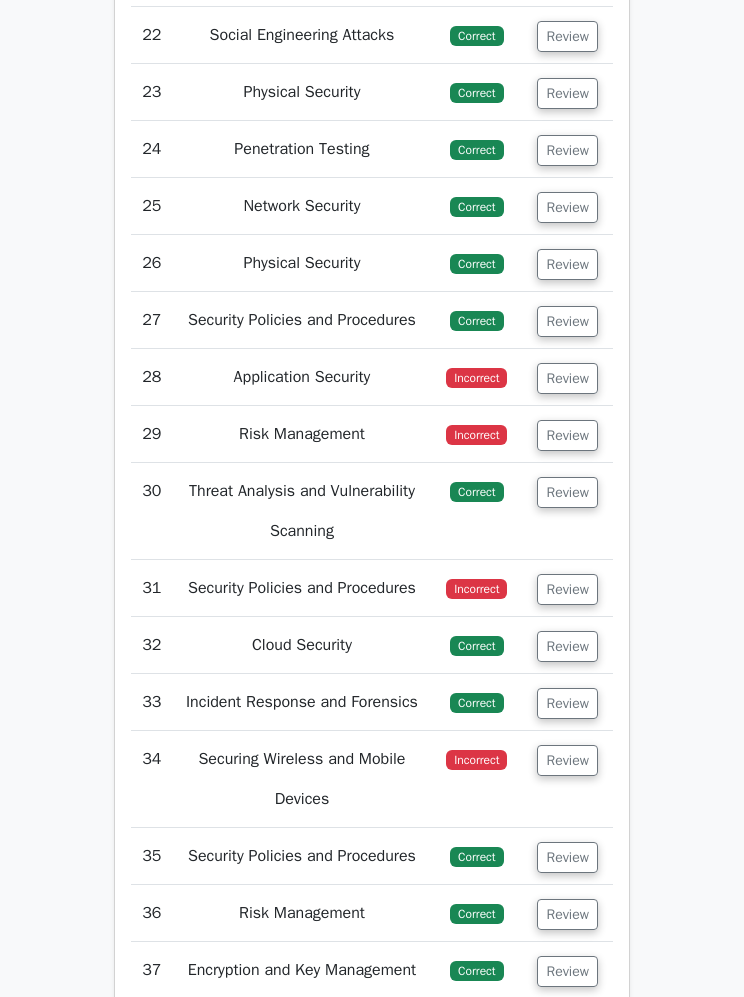 click on "Review" at bounding box center (567, 379) 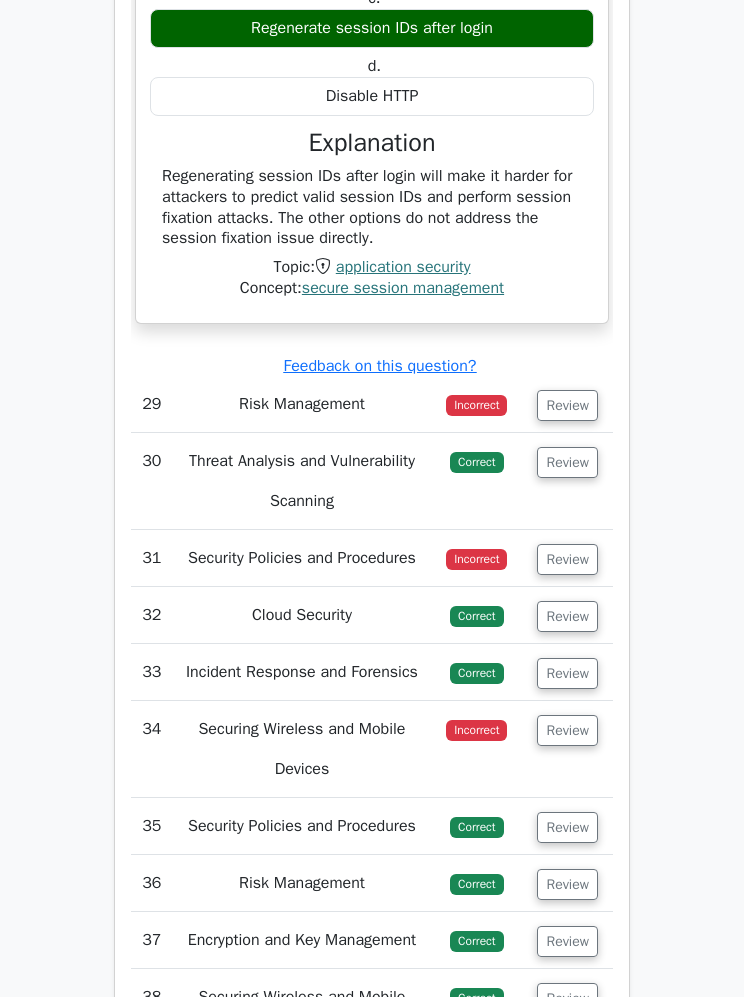 scroll, scrollTop: 8018, scrollLeft: 0, axis: vertical 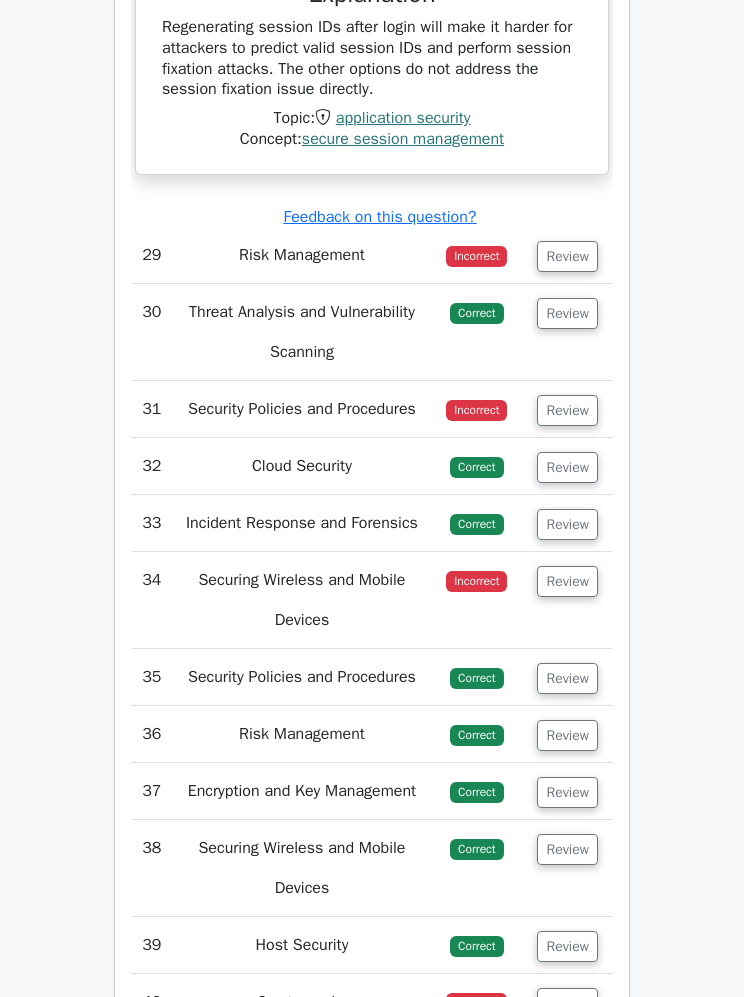 click on "Review" at bounding box center (567, 256) 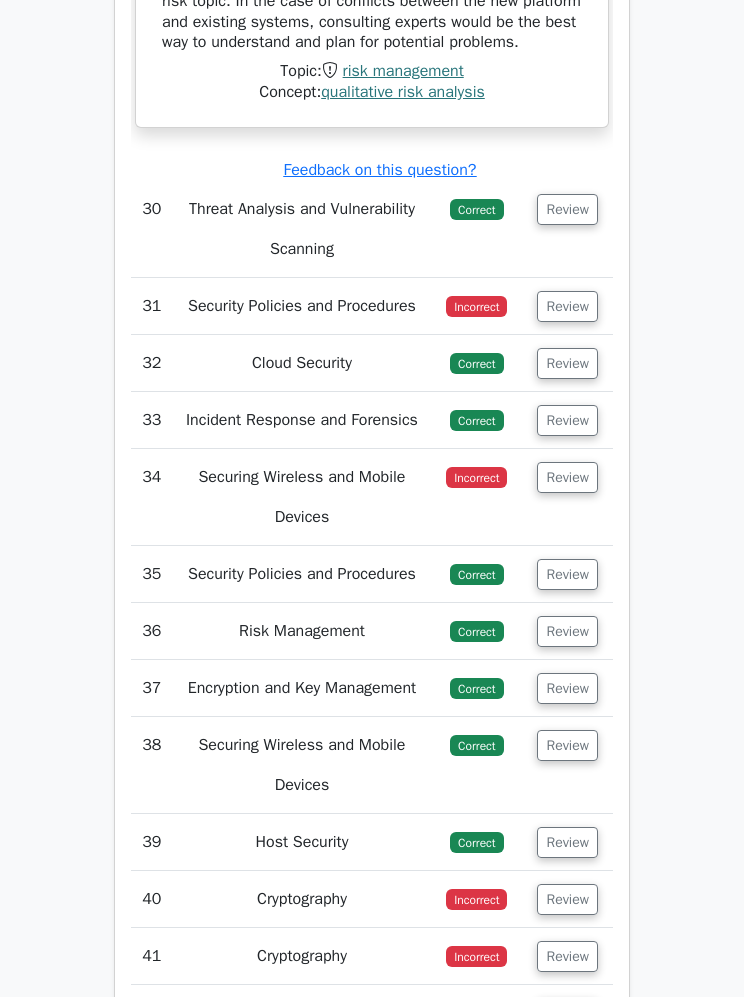 scroll, scrollTop: 8845, scrollLeft: 0, axis: vertical 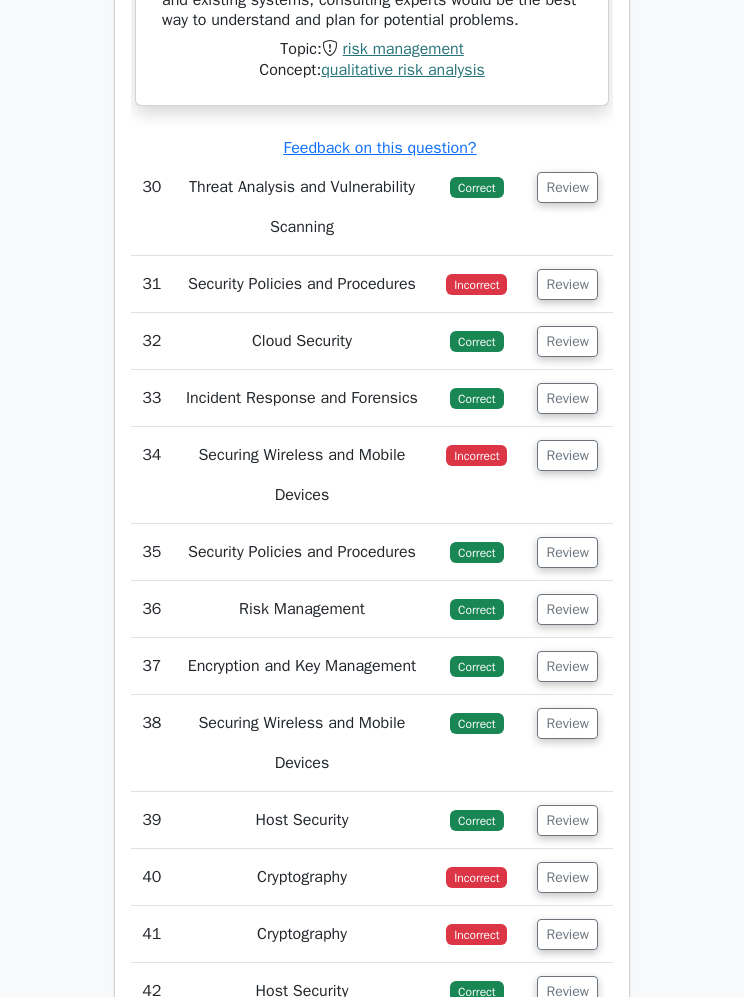 click on "Review" at bounding box center (567, 284) 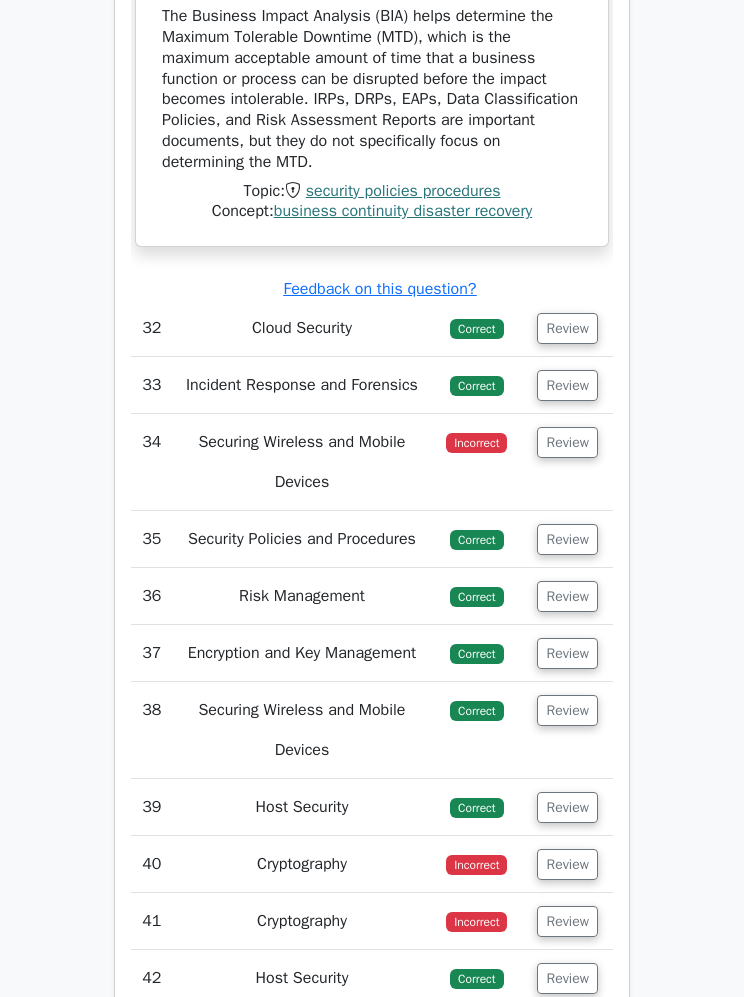 scroll, scrollTop: 9698, scrollLeft: 0, axis: vertical 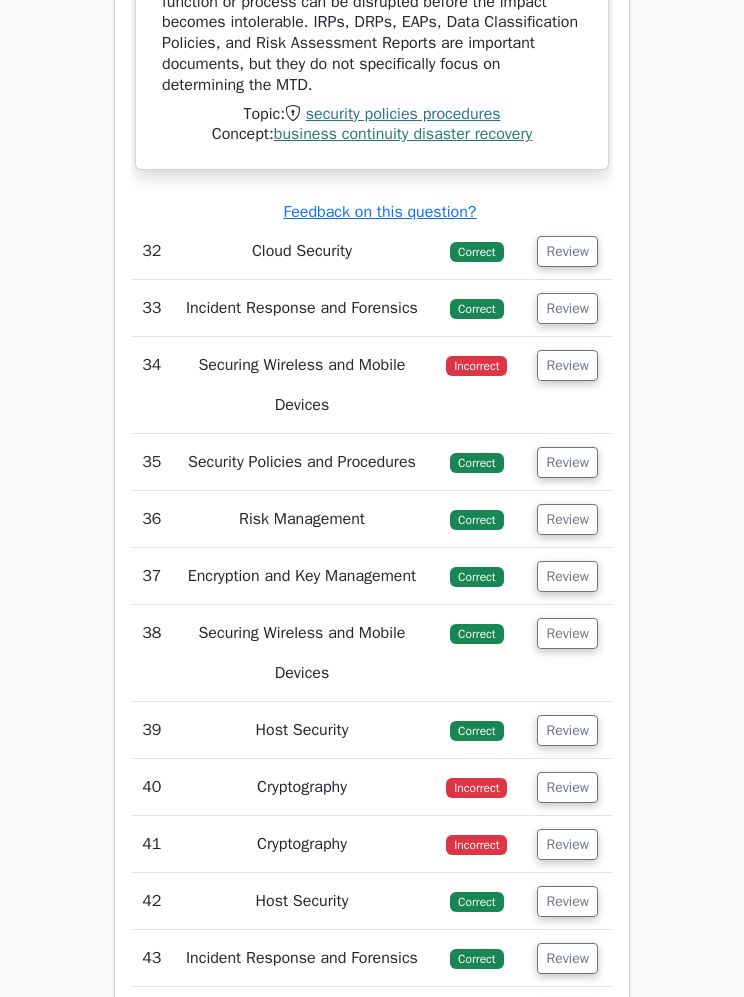 click on "Review" at bounding box center [567, 365] 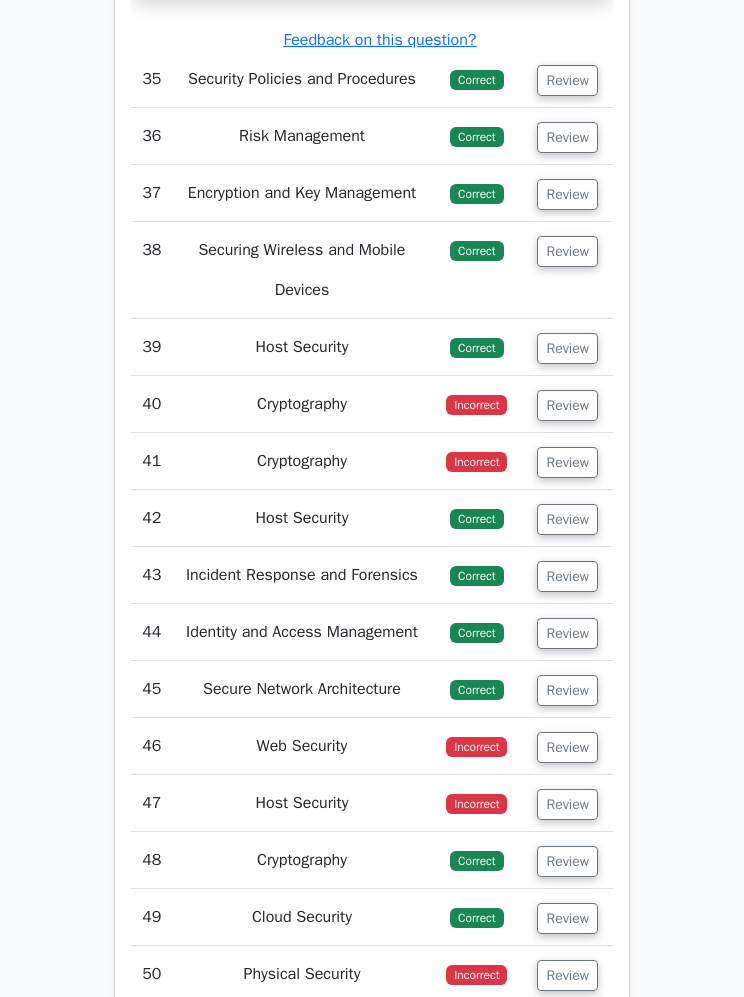 scroll, scrollTop: 10736, scrollLeft: 0, axis: vertical 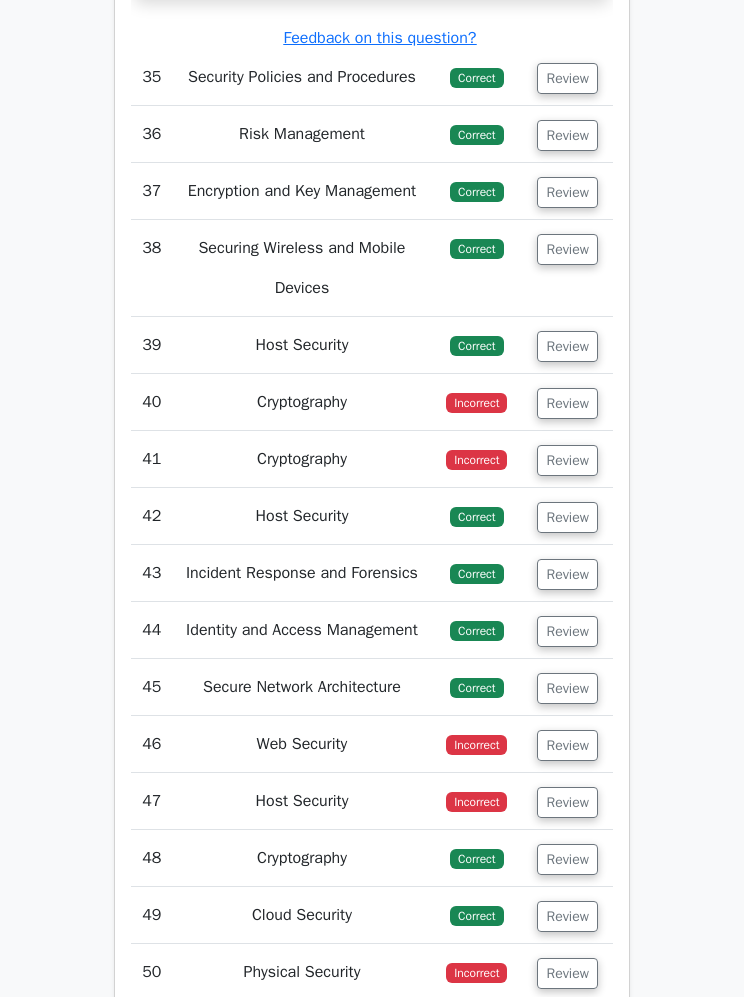 click on "Review" at bounding box center [567, 403] 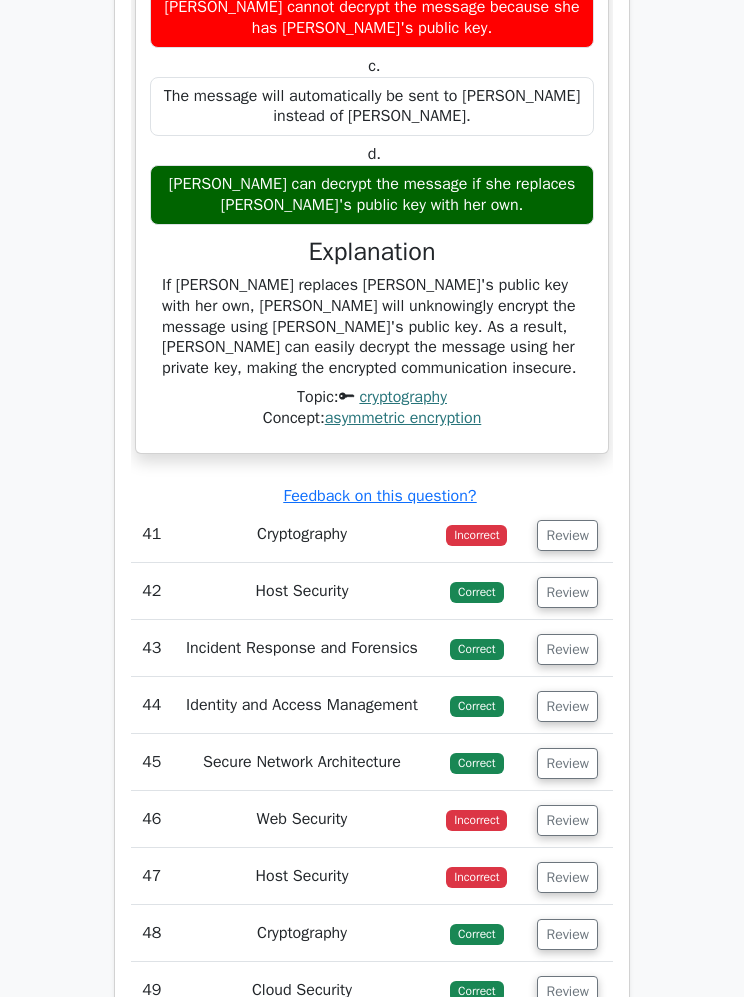scroll, scrollTop: 11476, scrollLeft: 0, axis: vertical 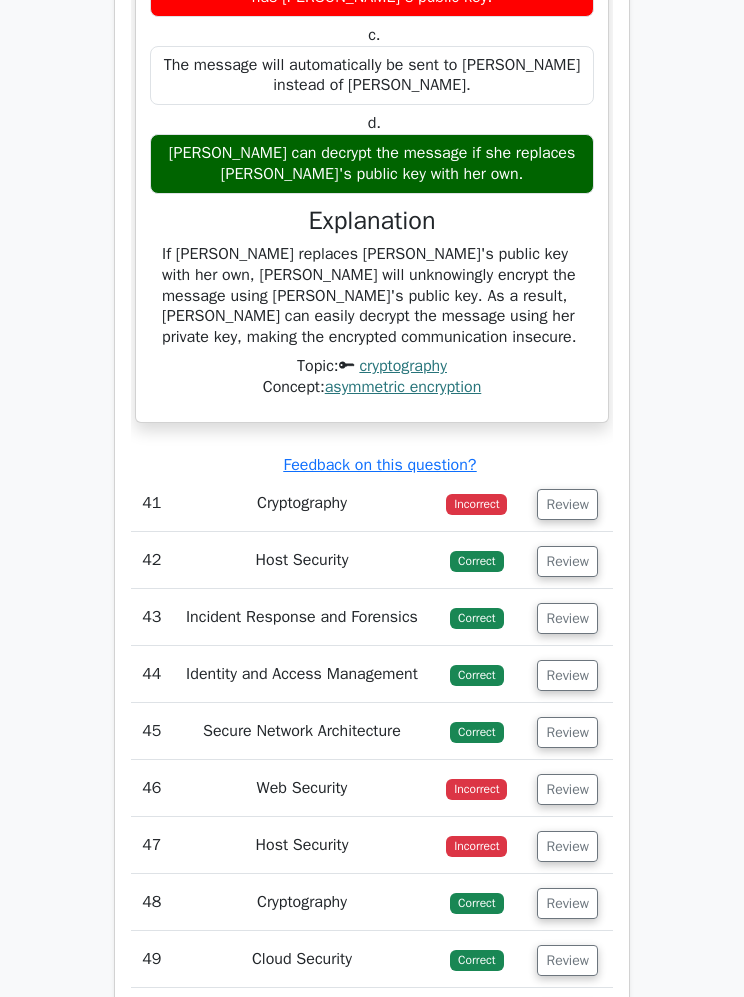 click on "Review" at bounding box center [567, 504] 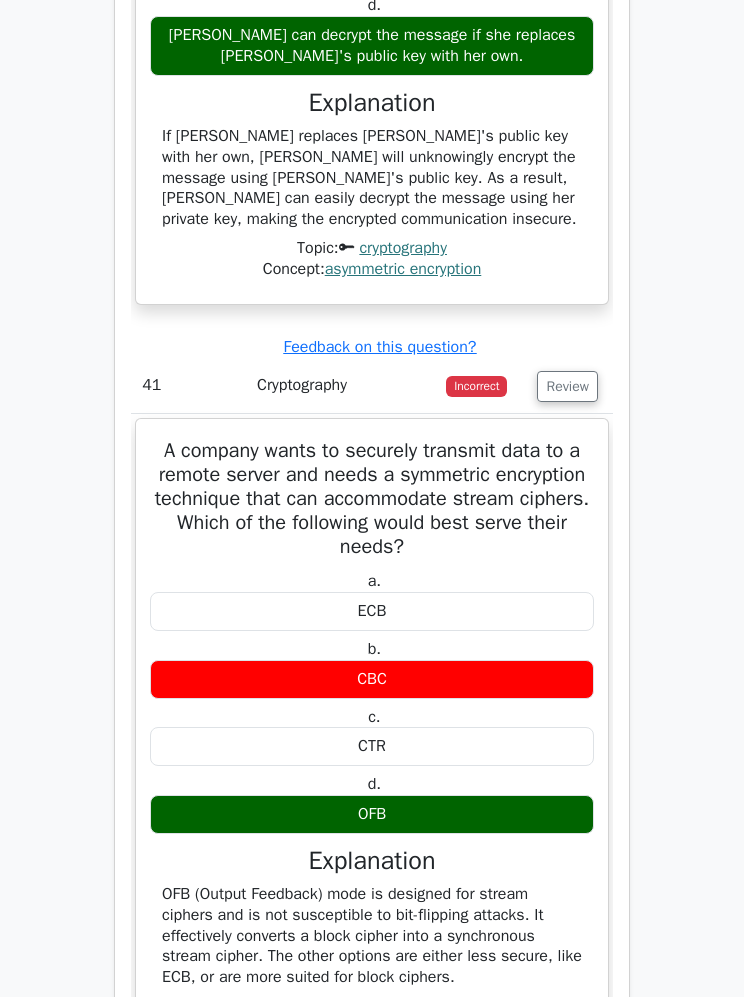 scroll, scrollTop: 11599, scrollLeft: 0, axis: vertical 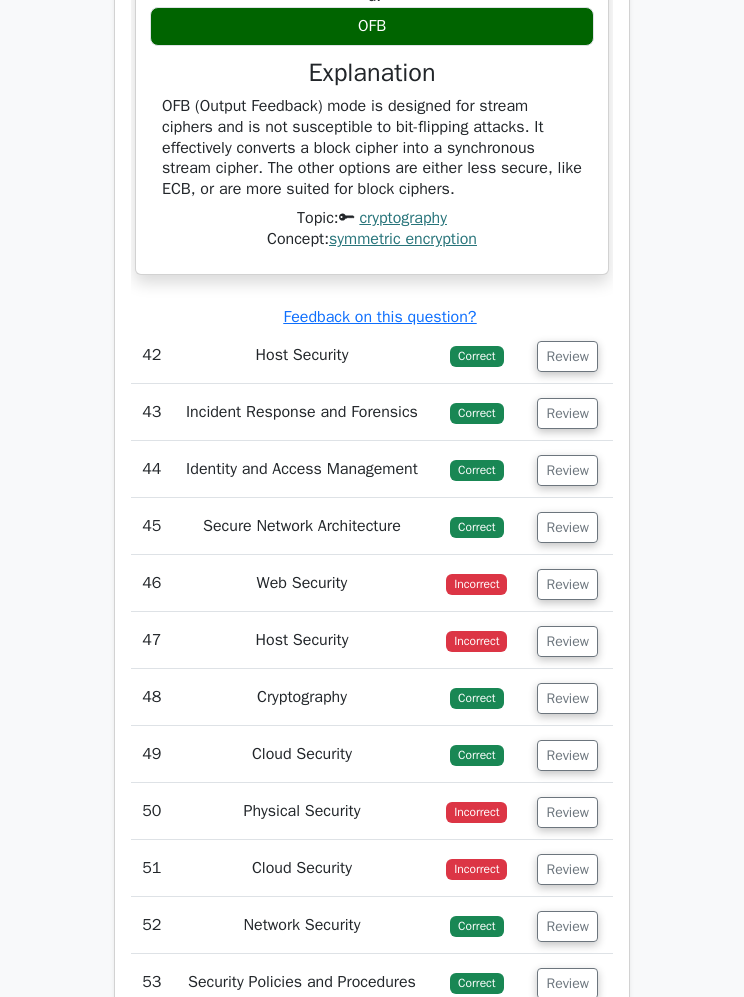 click on "Review" at bounding box center (567, 584) 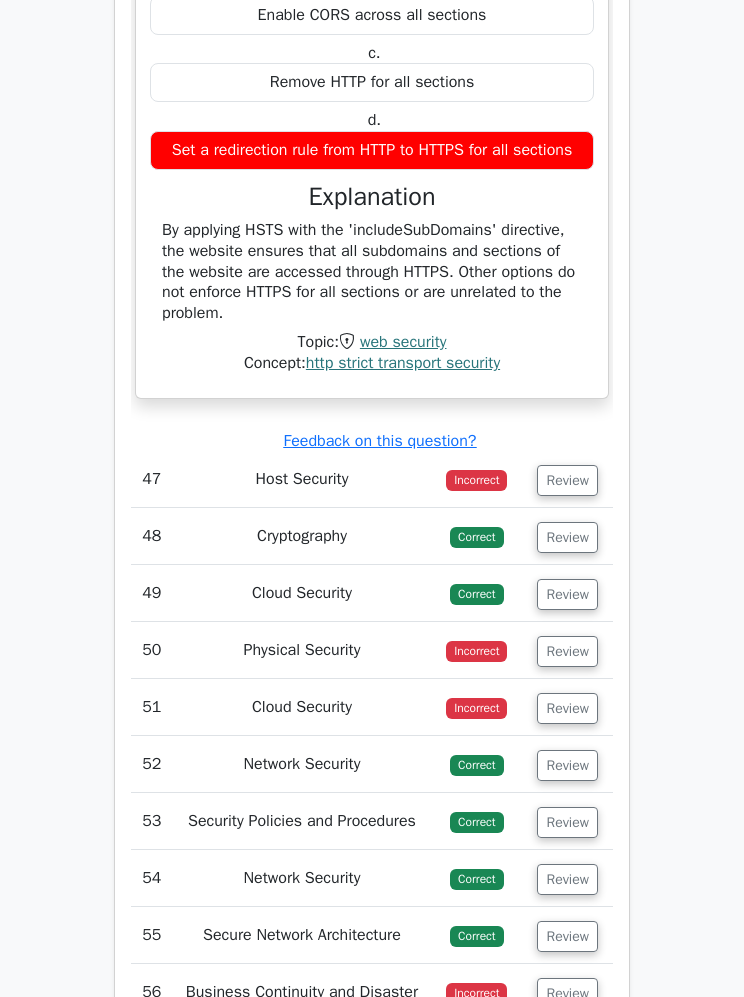 click on "Review" at bounding box center (567, 481) 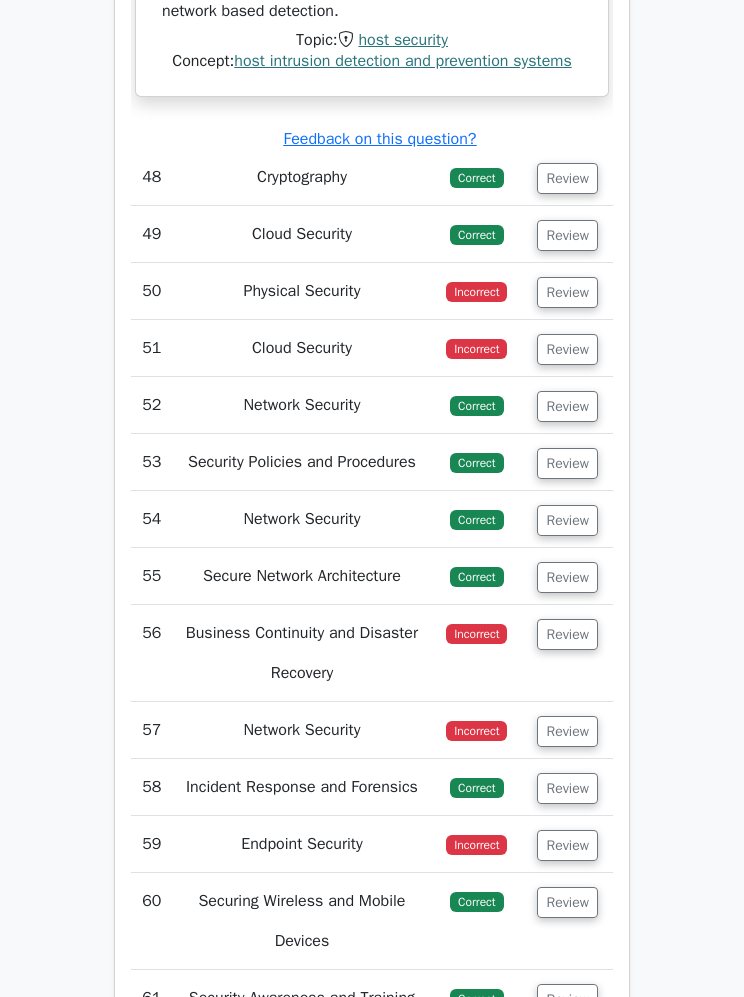 scroll, scrollTop: 14283, scrollLeft: 0, axis: vertical 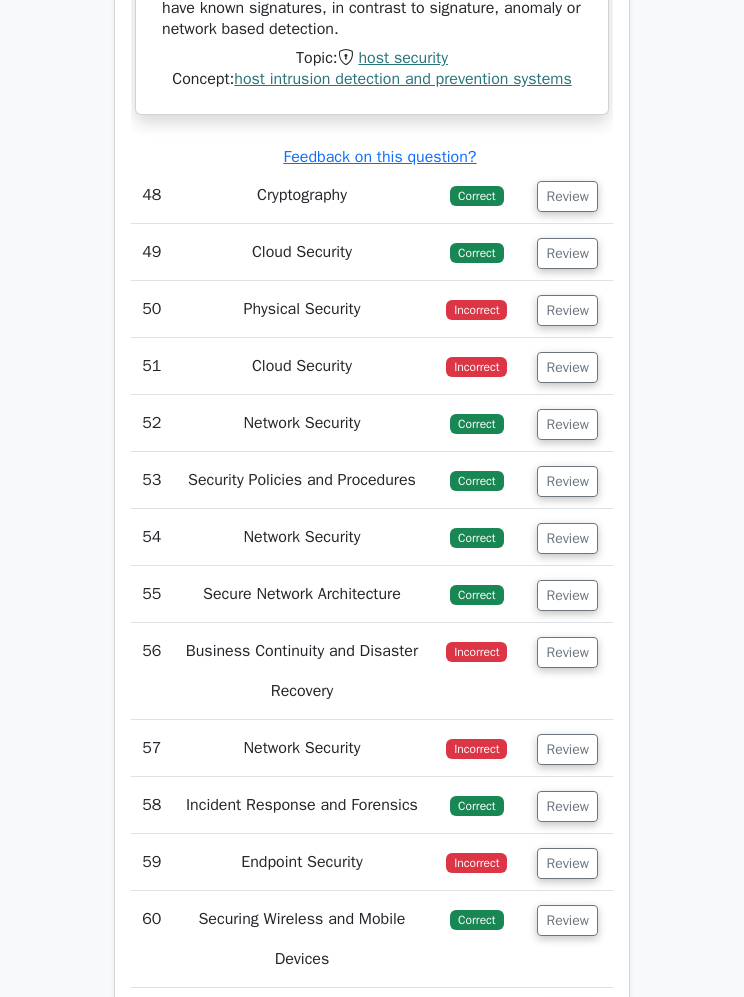 click on "Review" at bounding box center [567, 310] 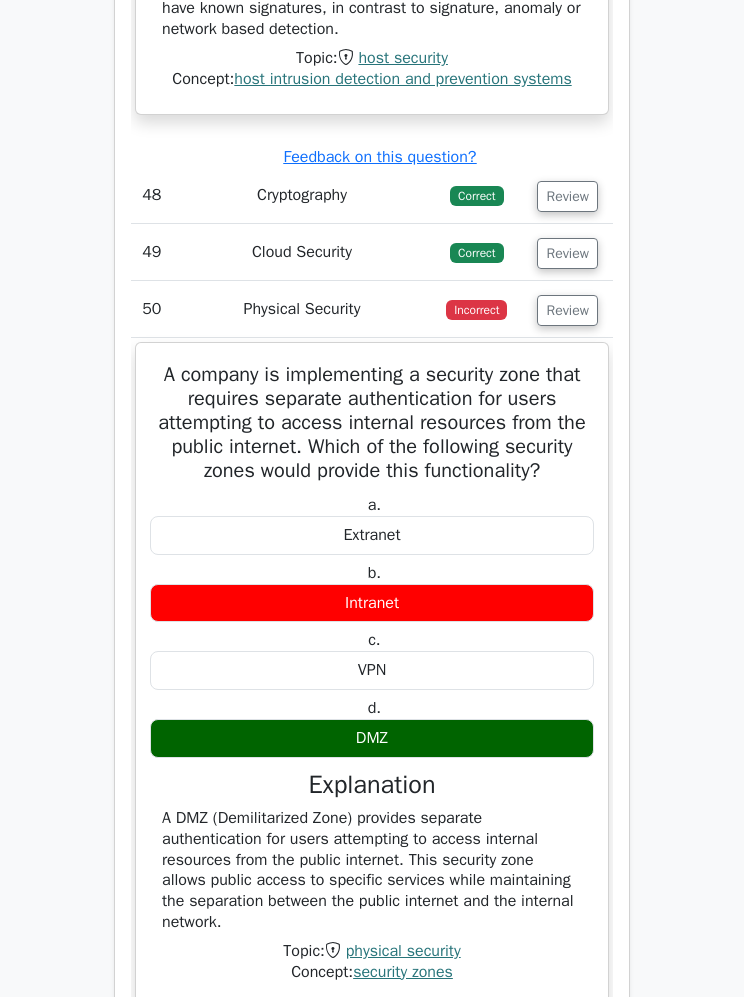 scroll, scrollTop: 14265, scrollLeft: 0, axis: vertical 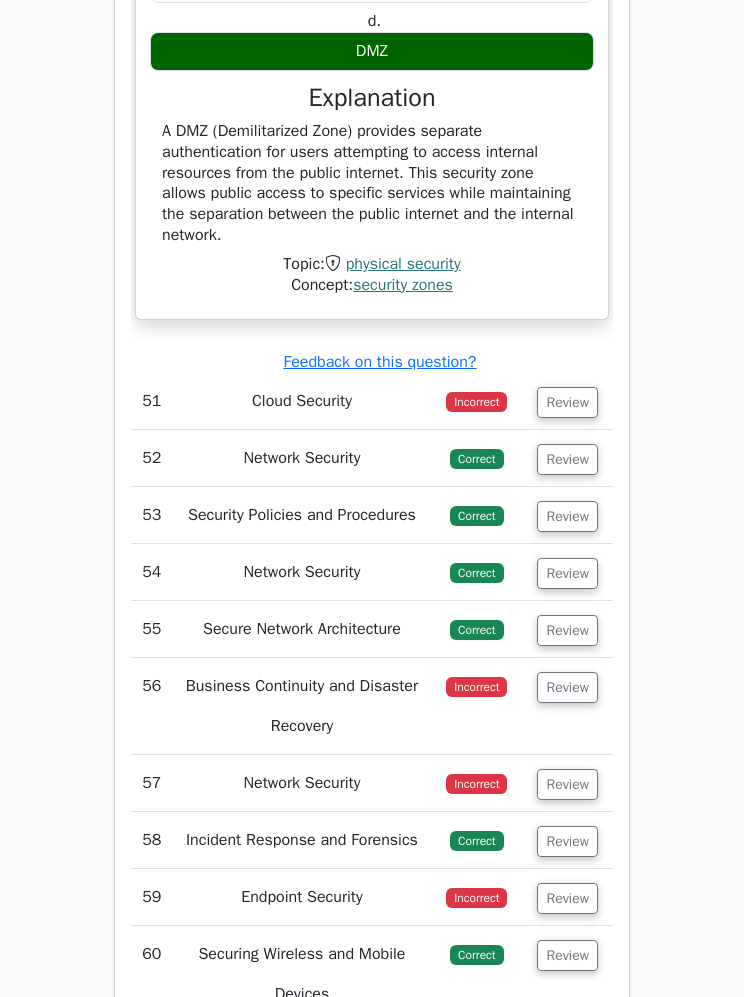 click on "Review" at bounding box center (567, 403) 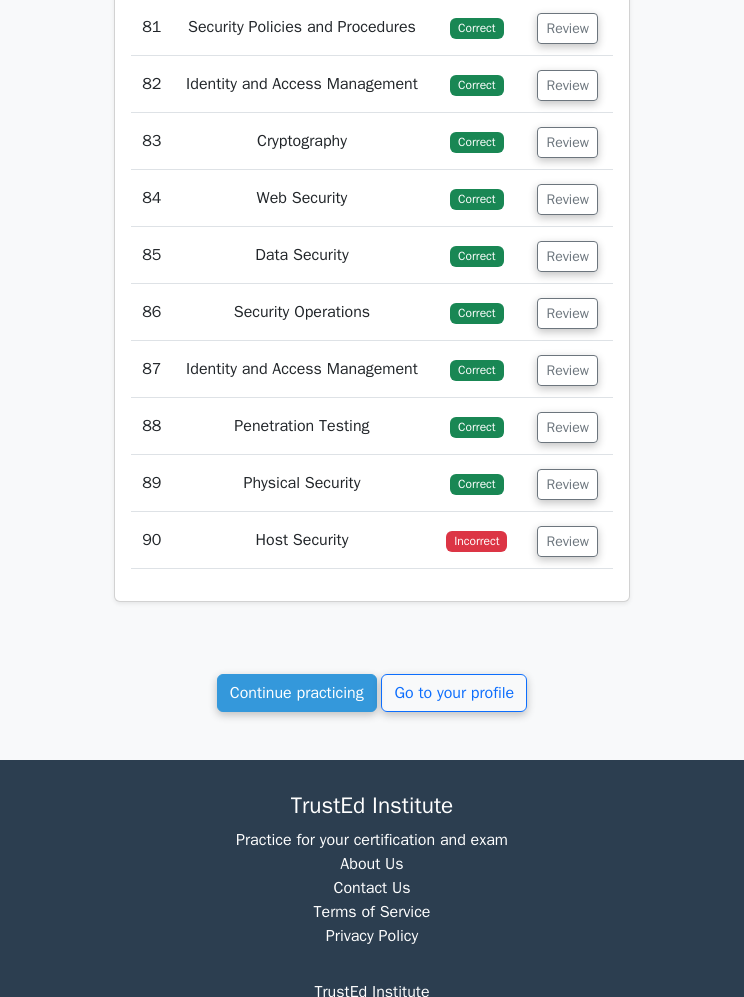 scroll, scrollTop: 17853, scrollLeft: 0, axis: vertical 